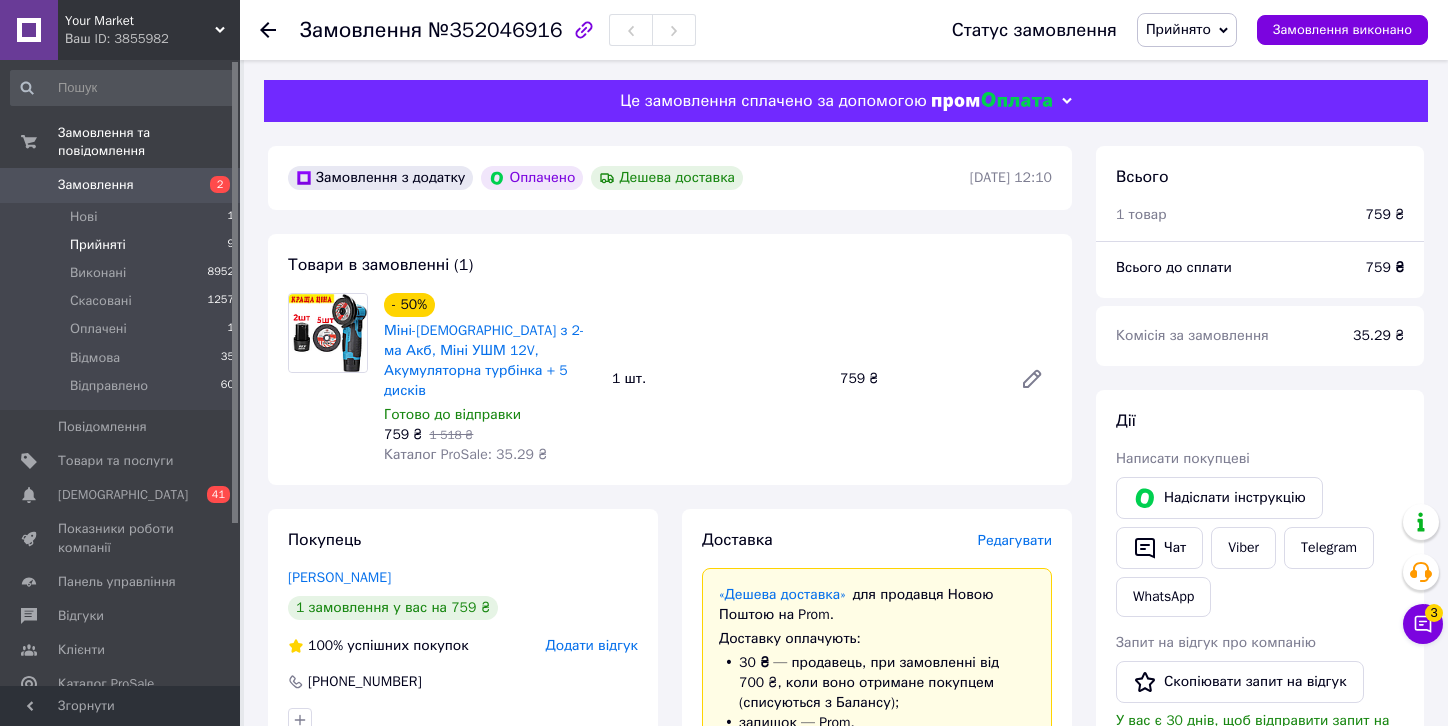 scroll, scrollTop: 687, scrollLeft: 0, axis: vertical 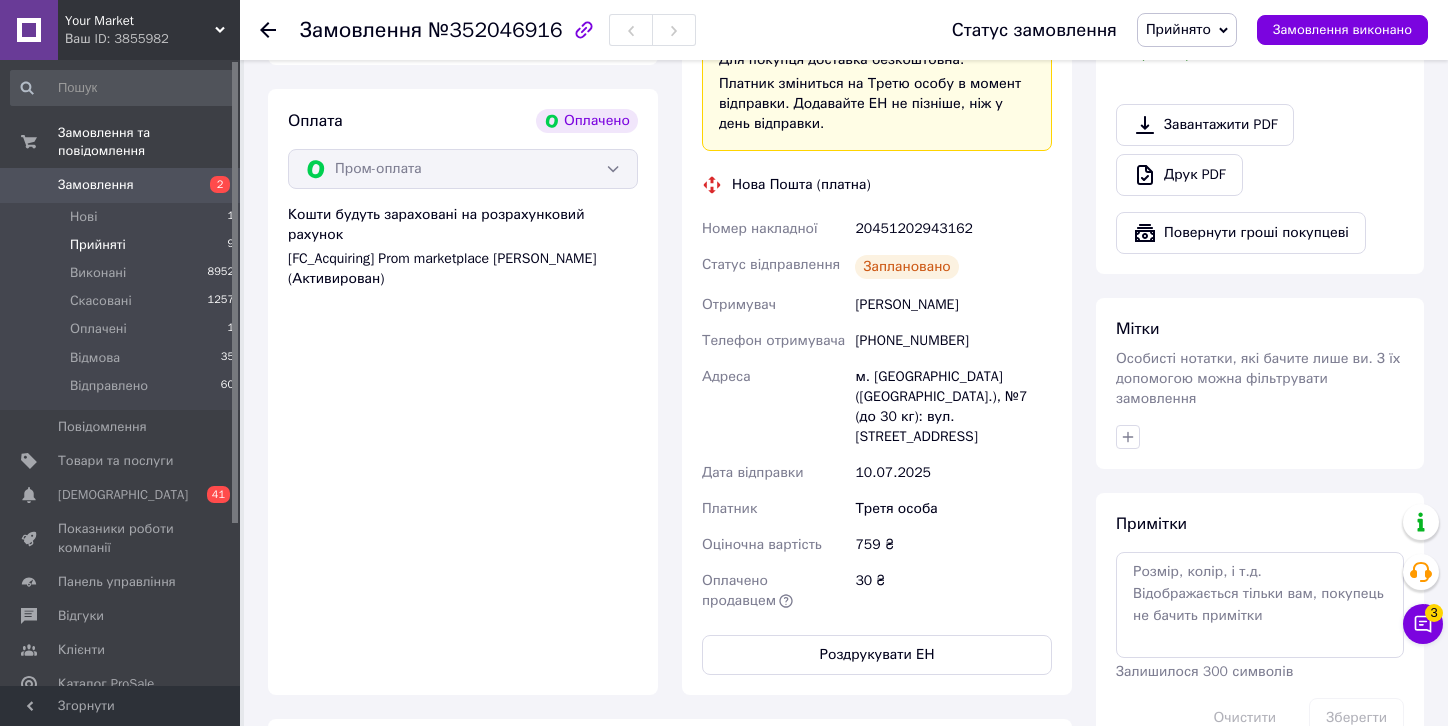 click on "Прийняті" at bounding box center [98, 245] 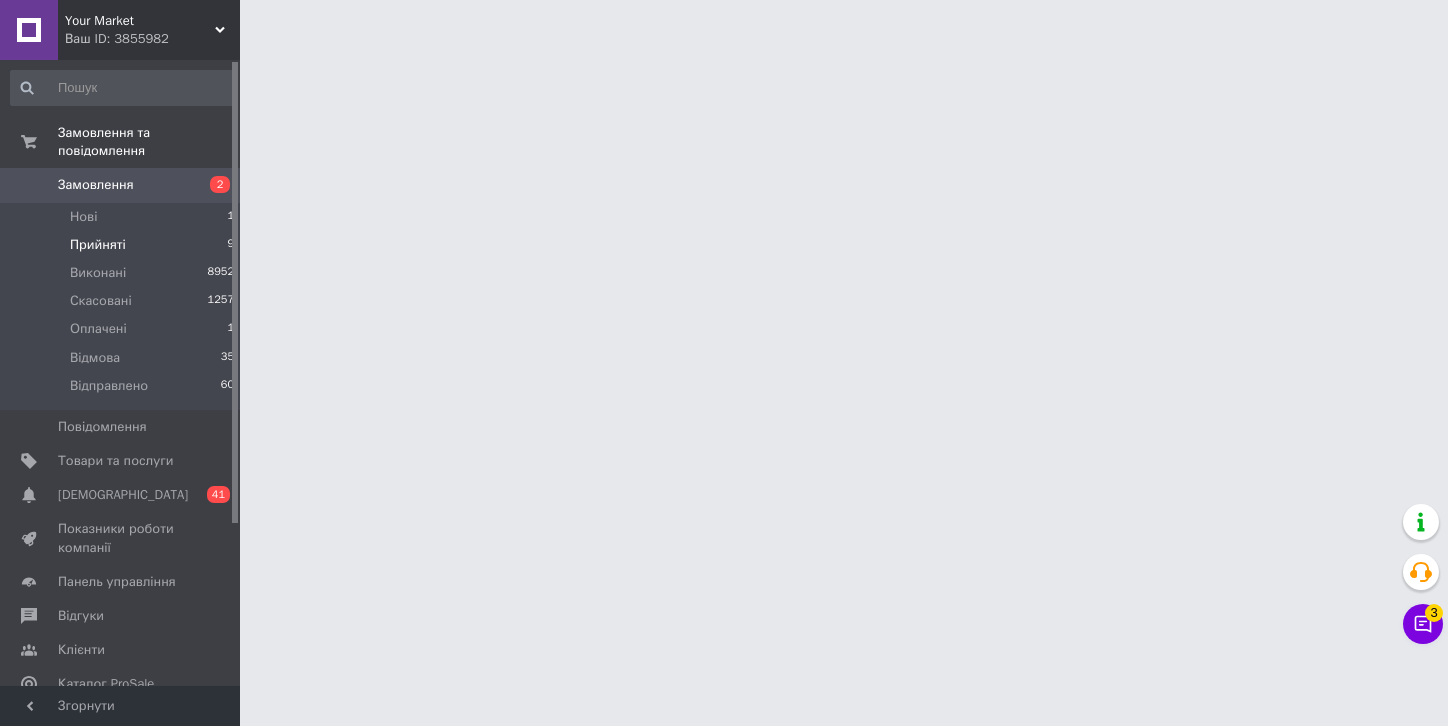 scroll, scrollTop: 0, scrollLeft: 0, axis: both 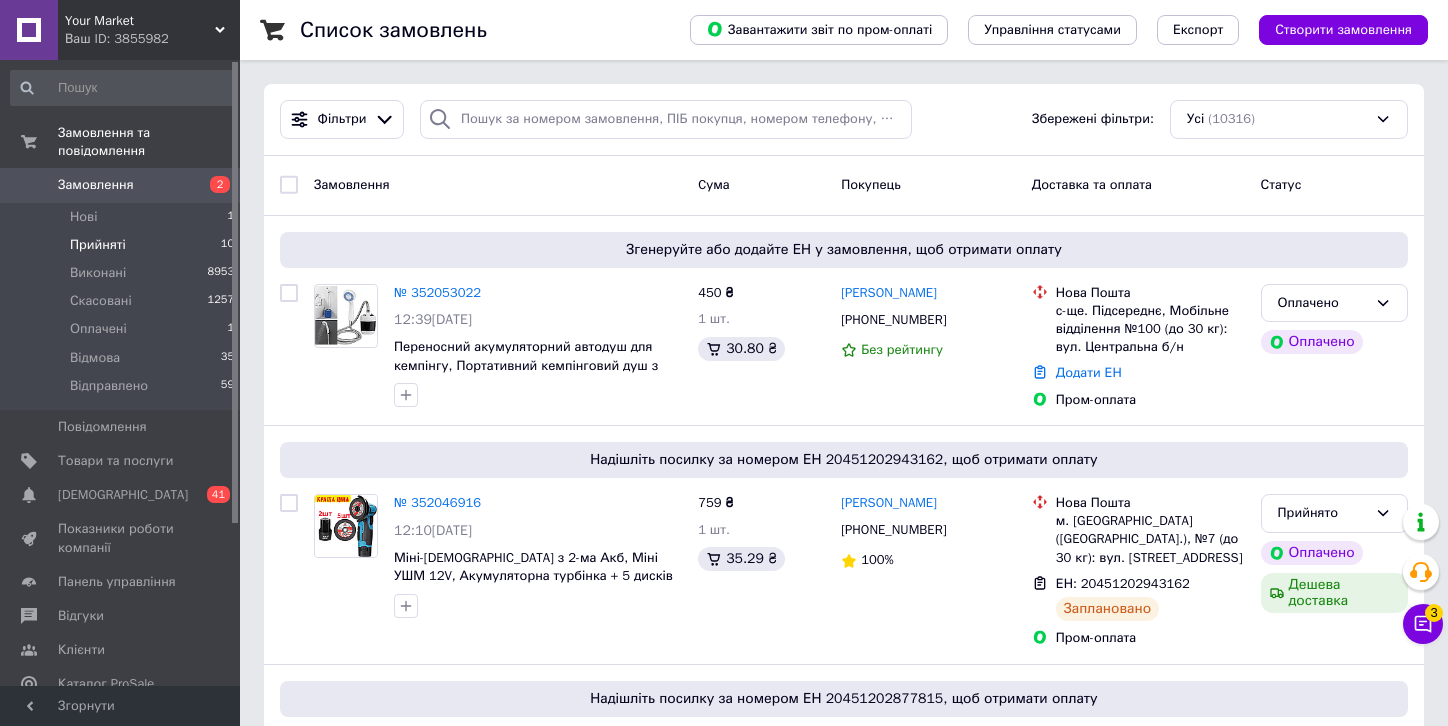 click on "Прийняті" at bounding box center (98, 245) 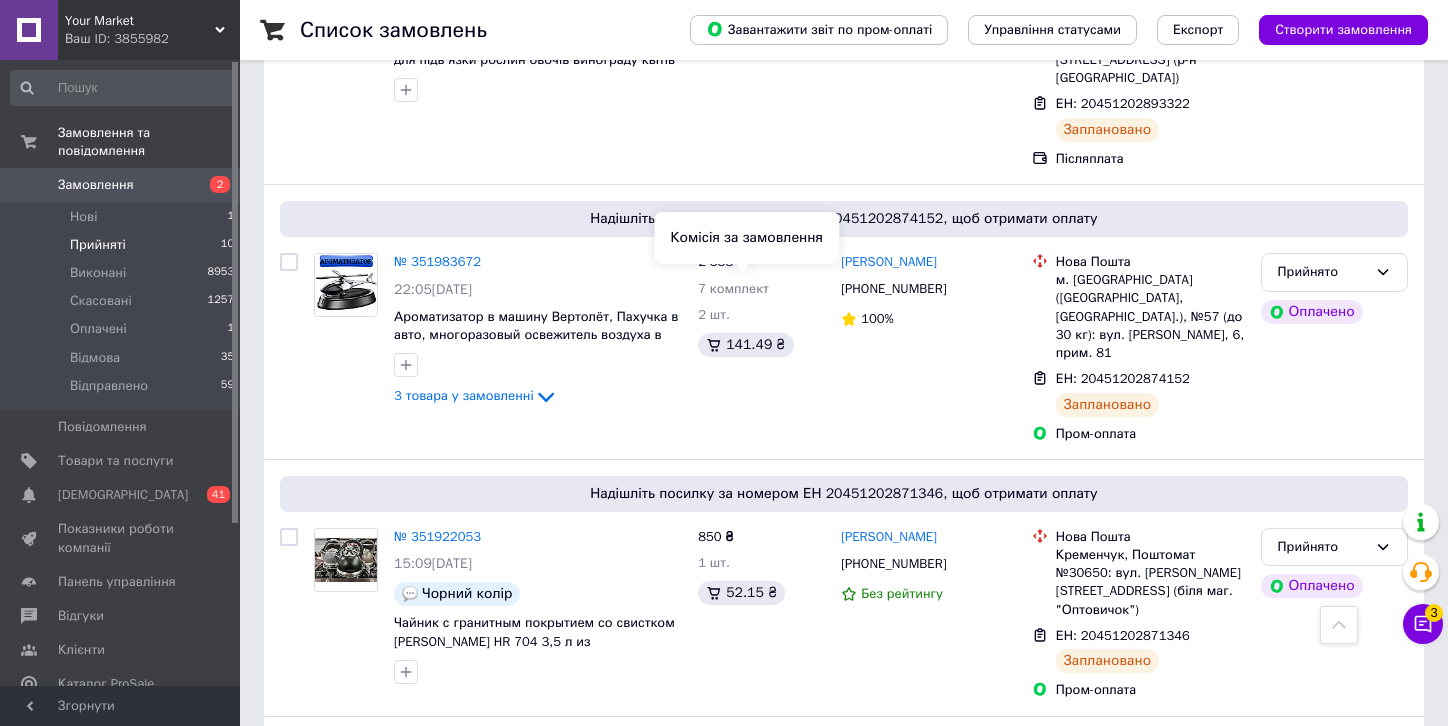 scroll, scrollTop: 1456, scrollLeft: 0, axis: vertical 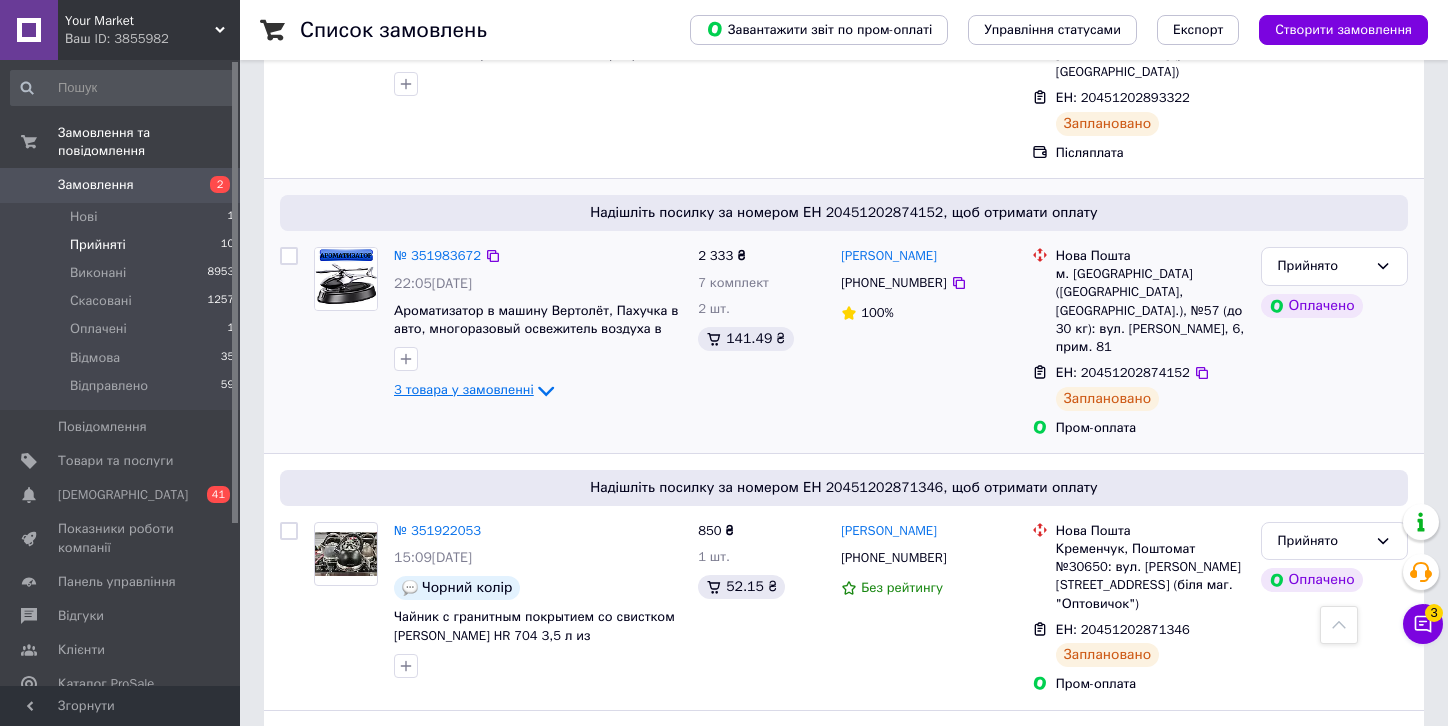 click 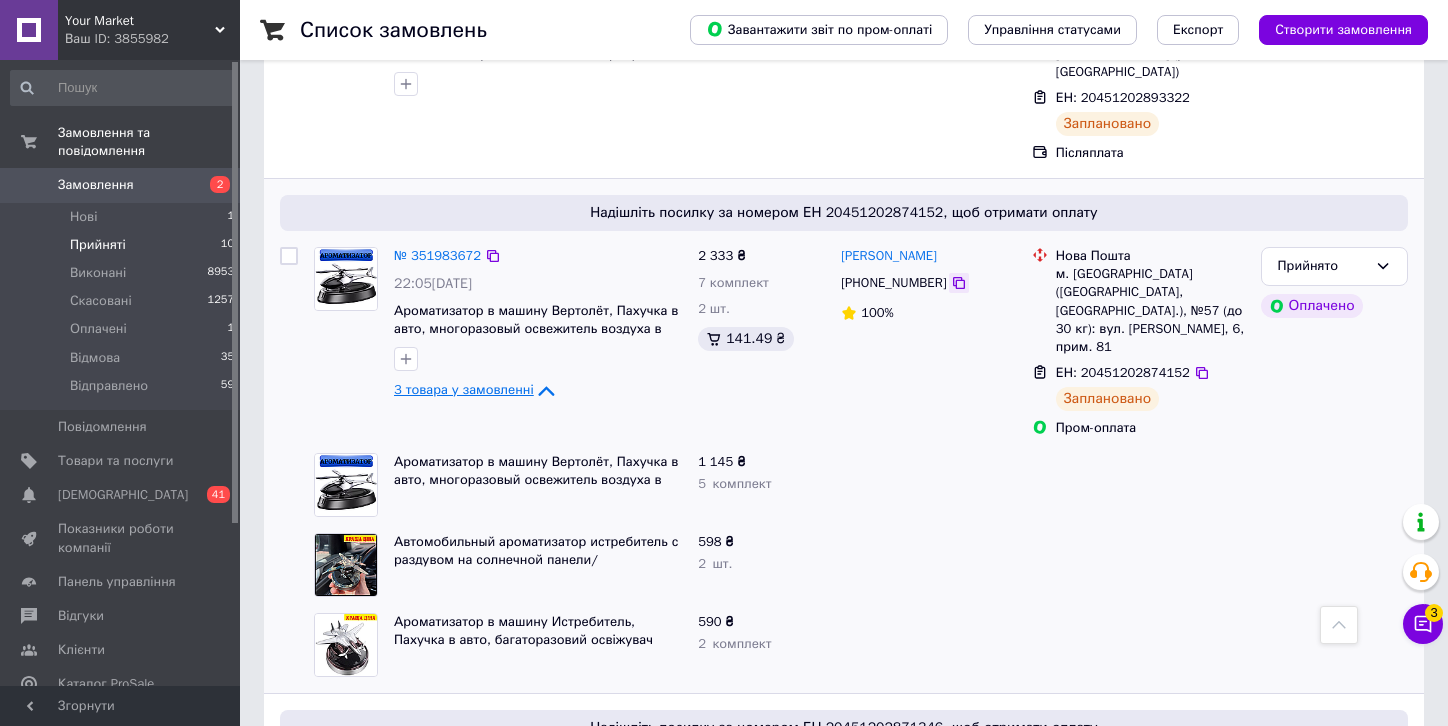 click 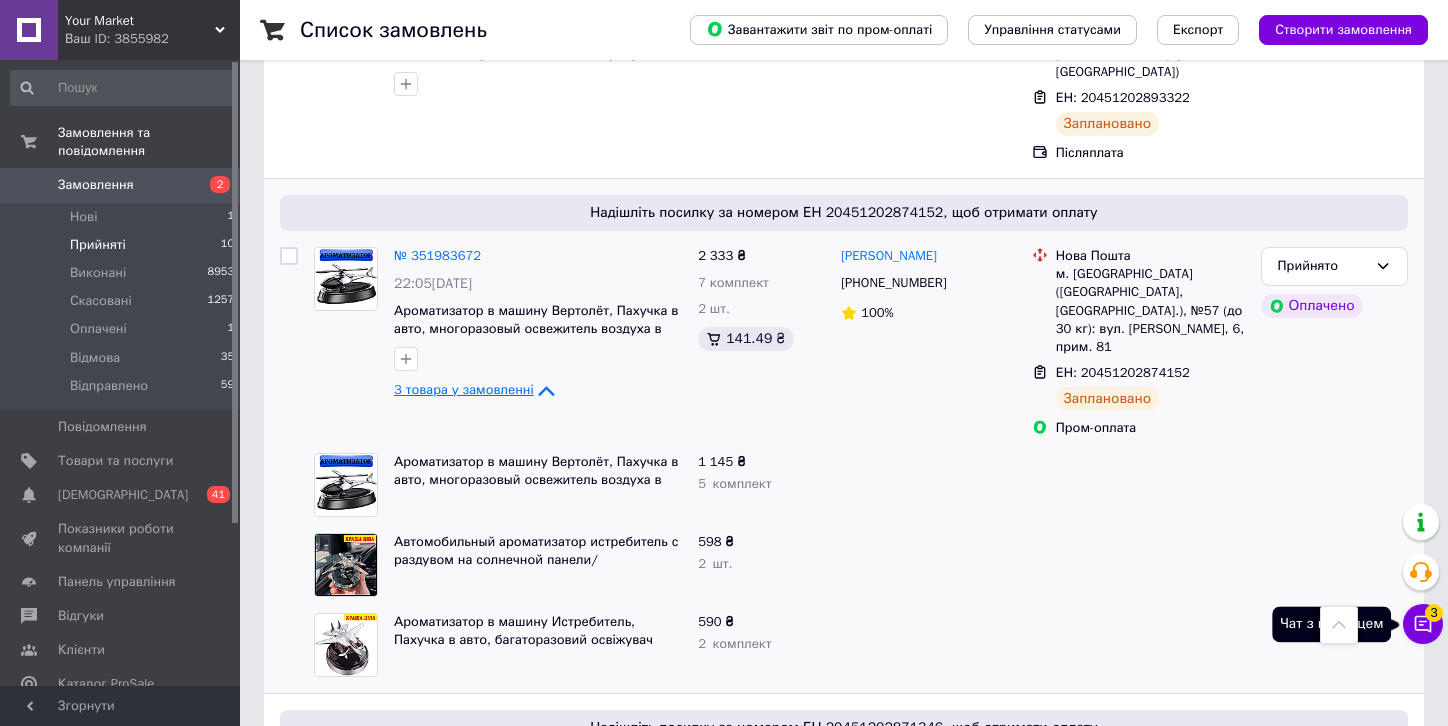 click on "3" at bounding box center [1434, 613] 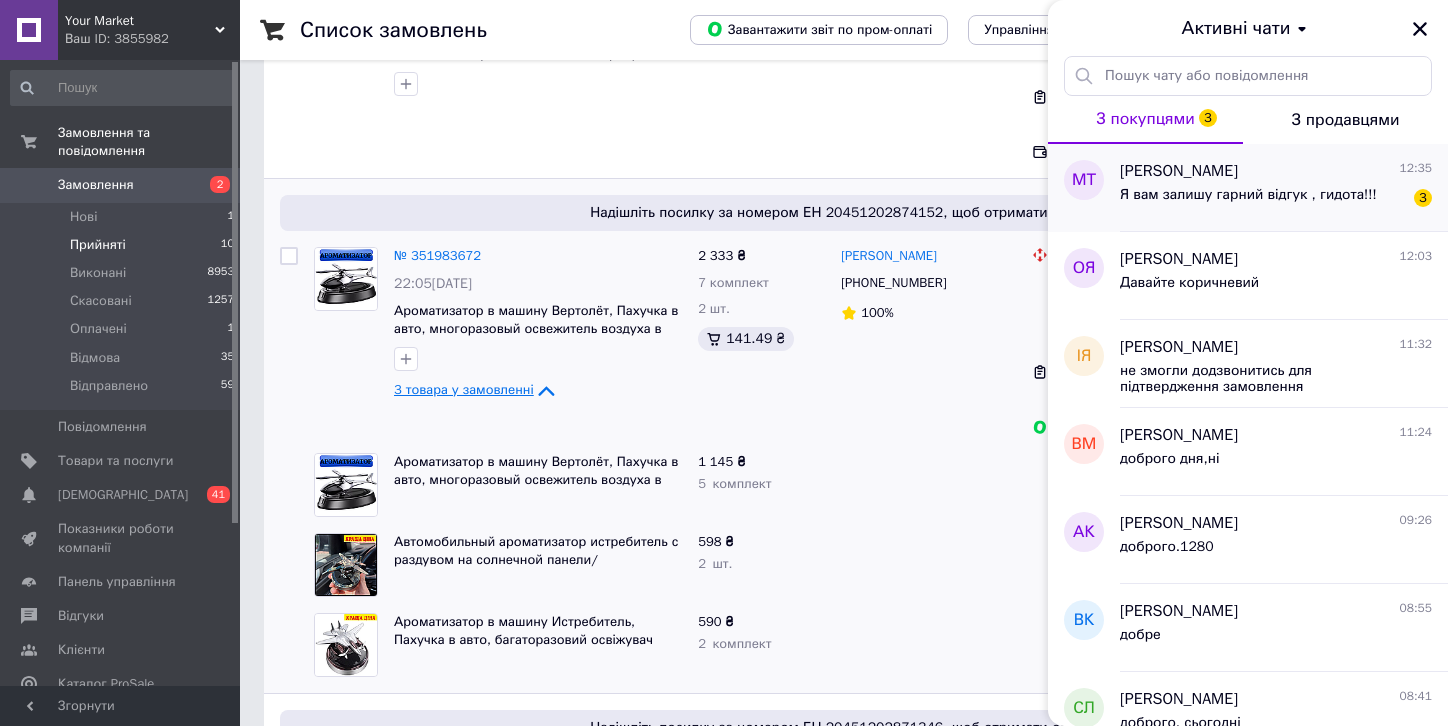 click on "Я вам залишу гарний відгук , гидота!!!" at bounding box center [1248, 201] 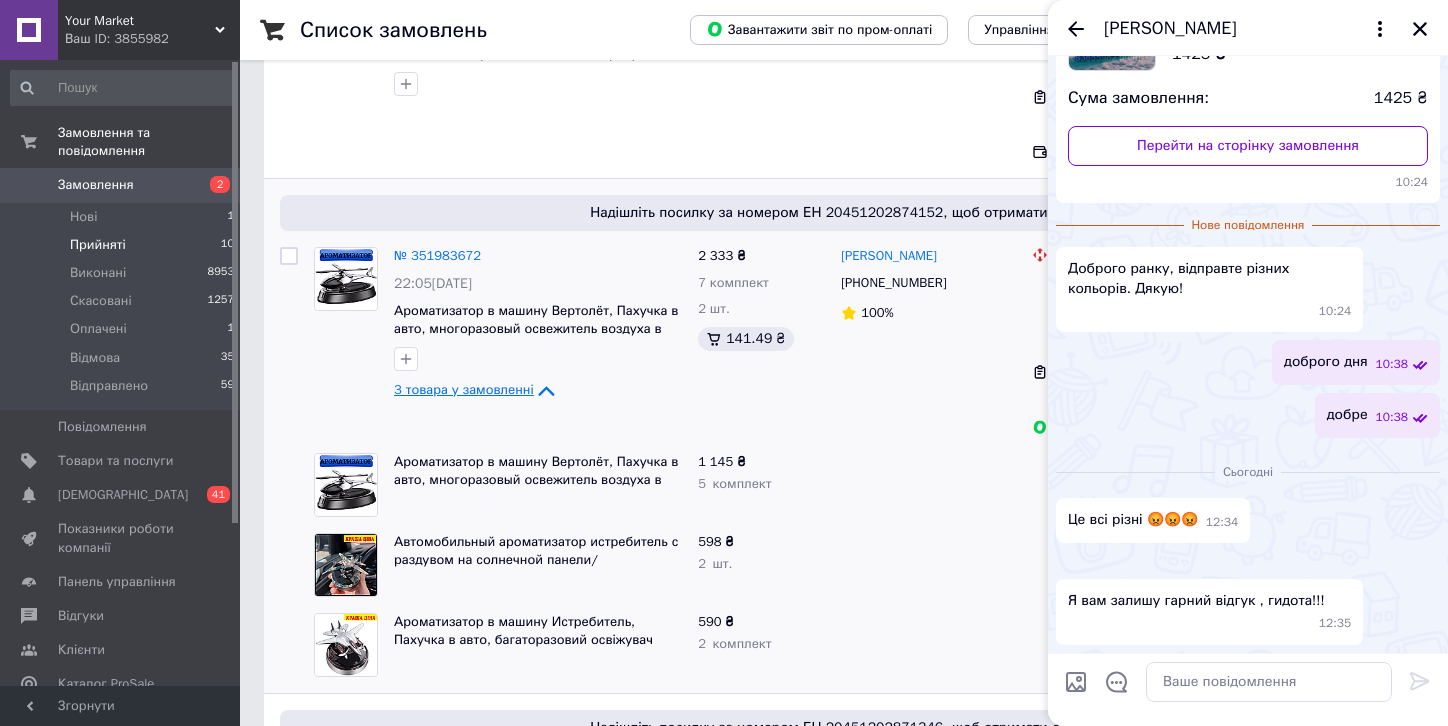 scroll, scrollTop: 460, scrollLeft: 0, axis: vertical 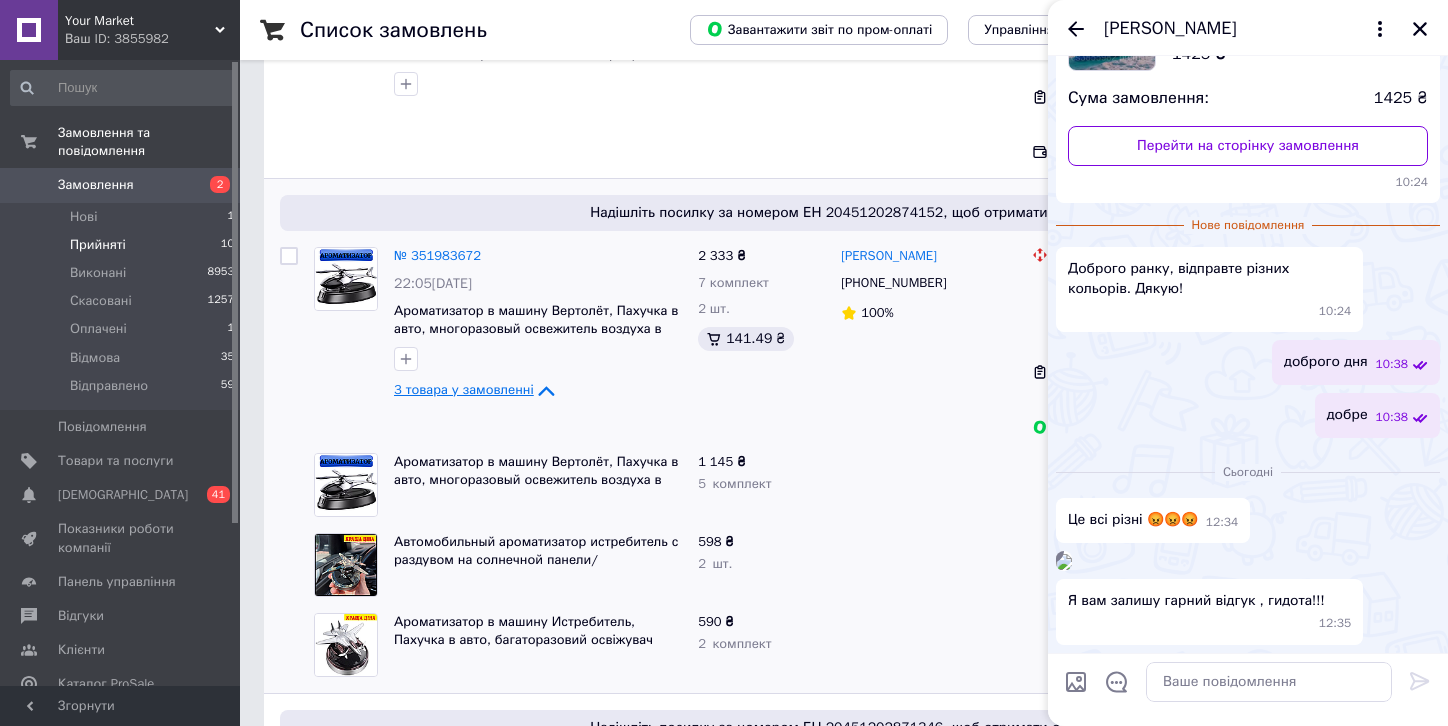 click on "[PERSON_NAME]" at bounding box center [1170, 29] 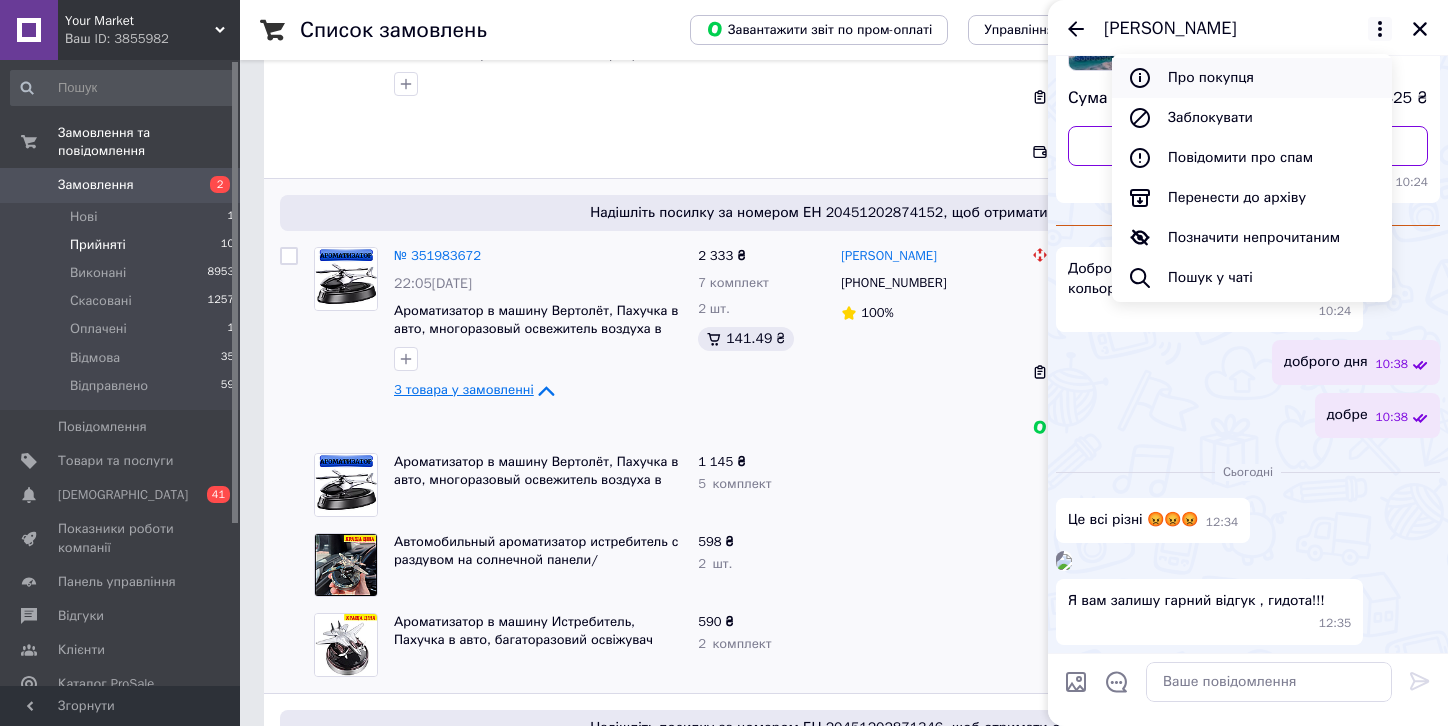 click on "Про покупця" at bounding box center (1252, 78) 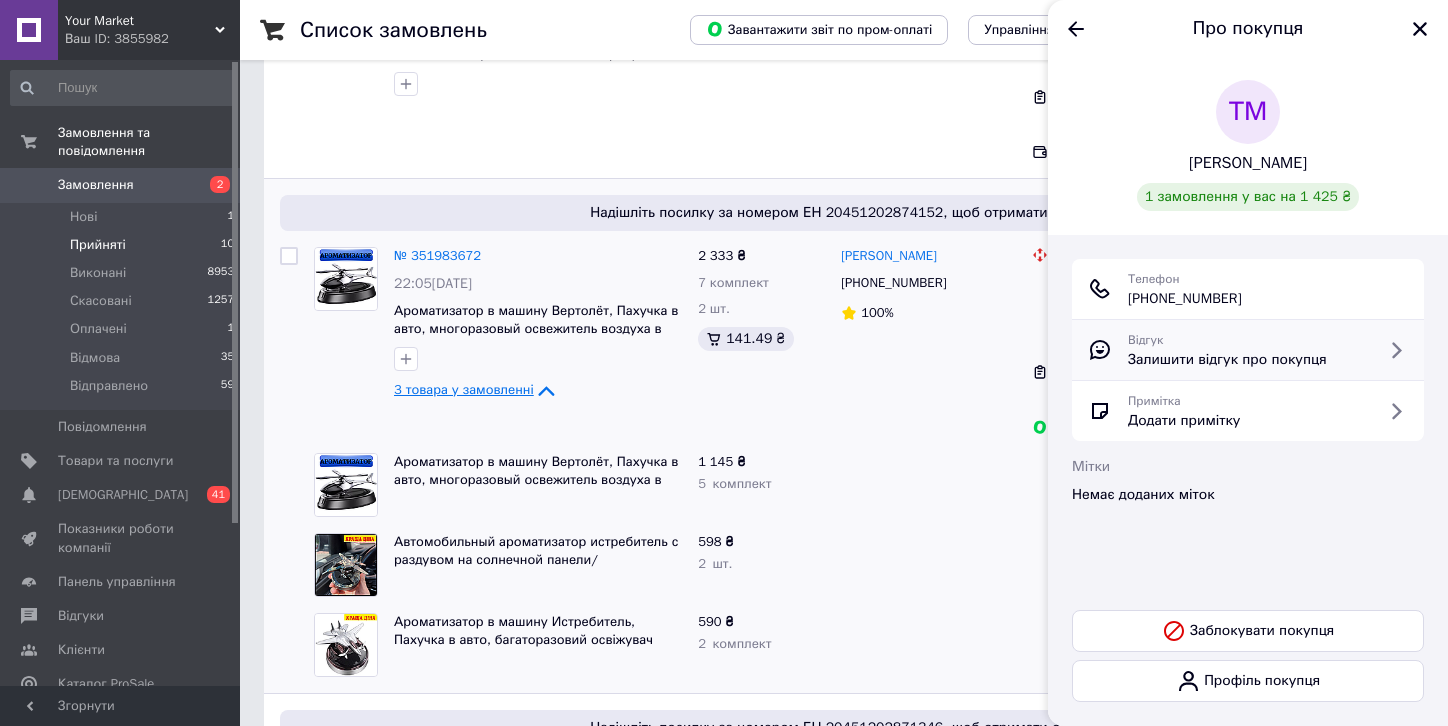 click on "Відгук Залишити відгук про покупця" at bounding box center (1227, 350) 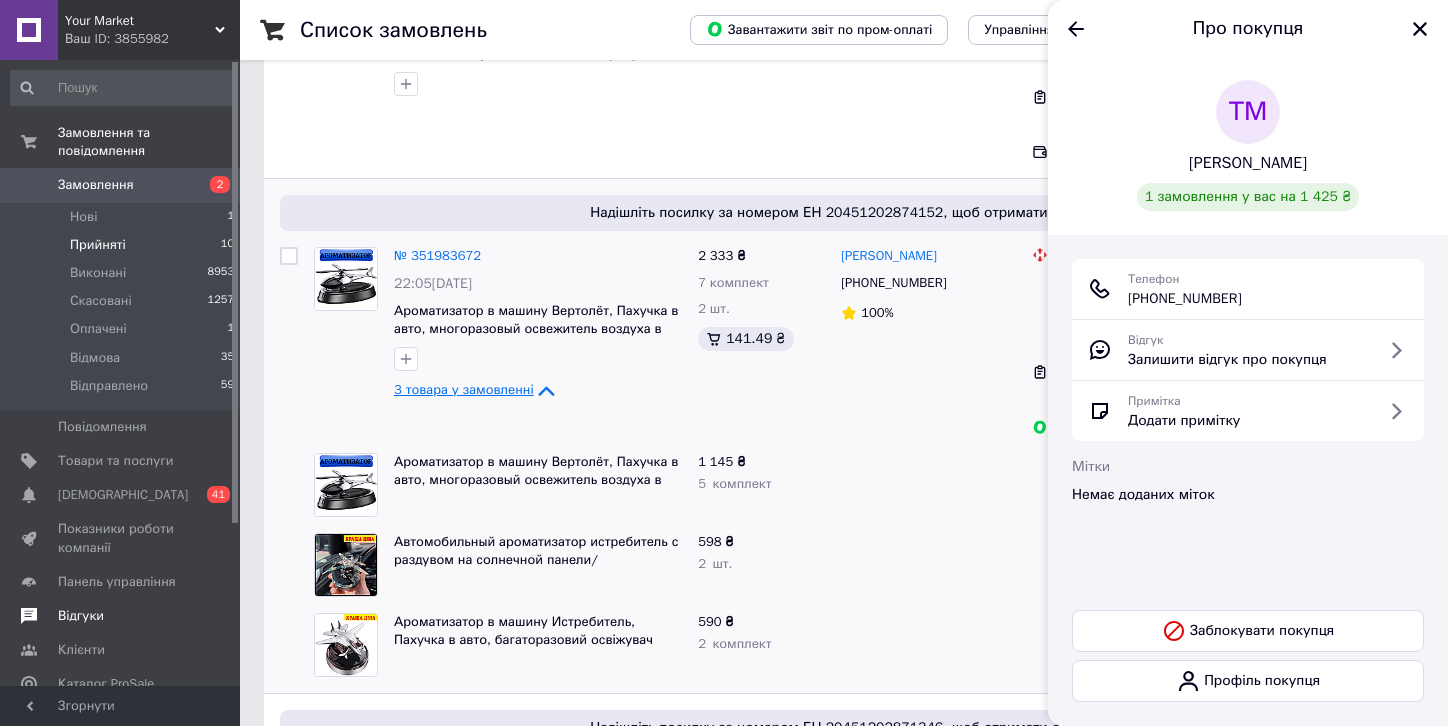 click on "Відгуки" at bounding box center [81, 616] 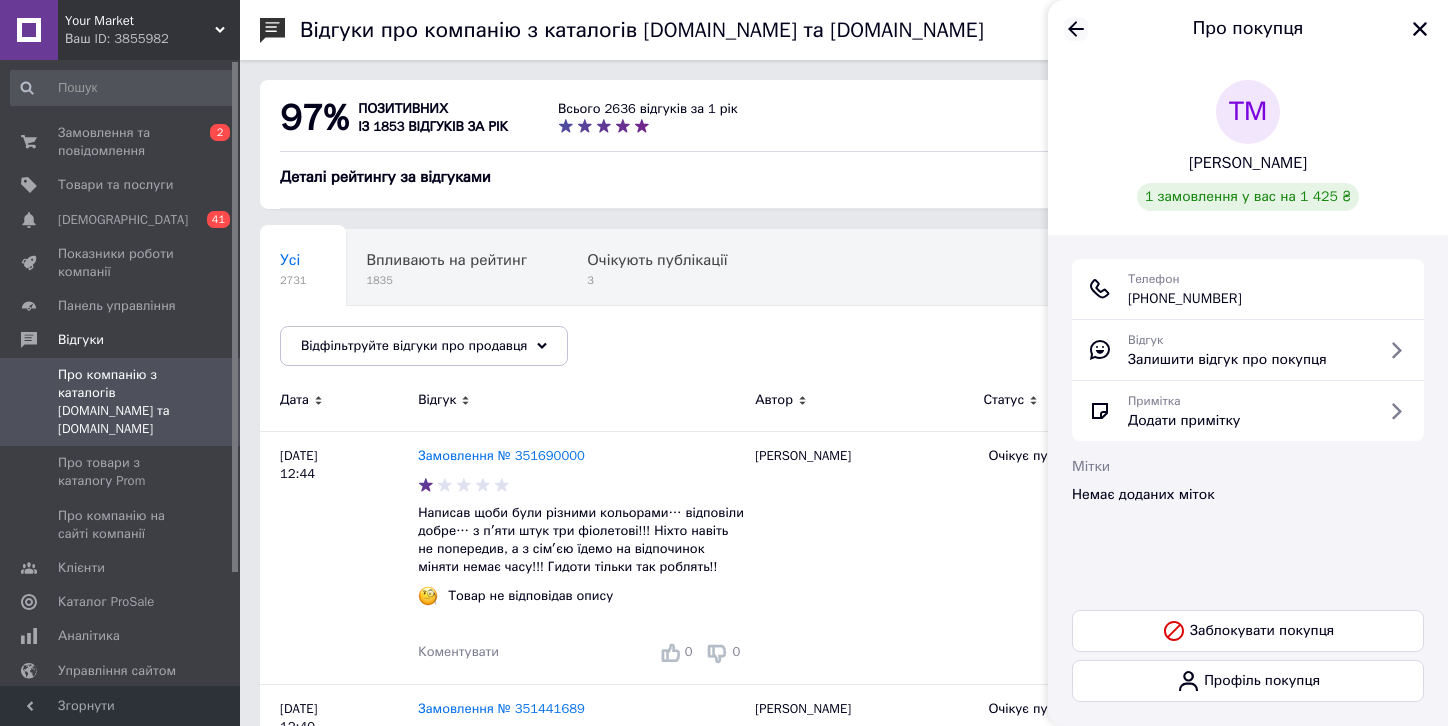 click 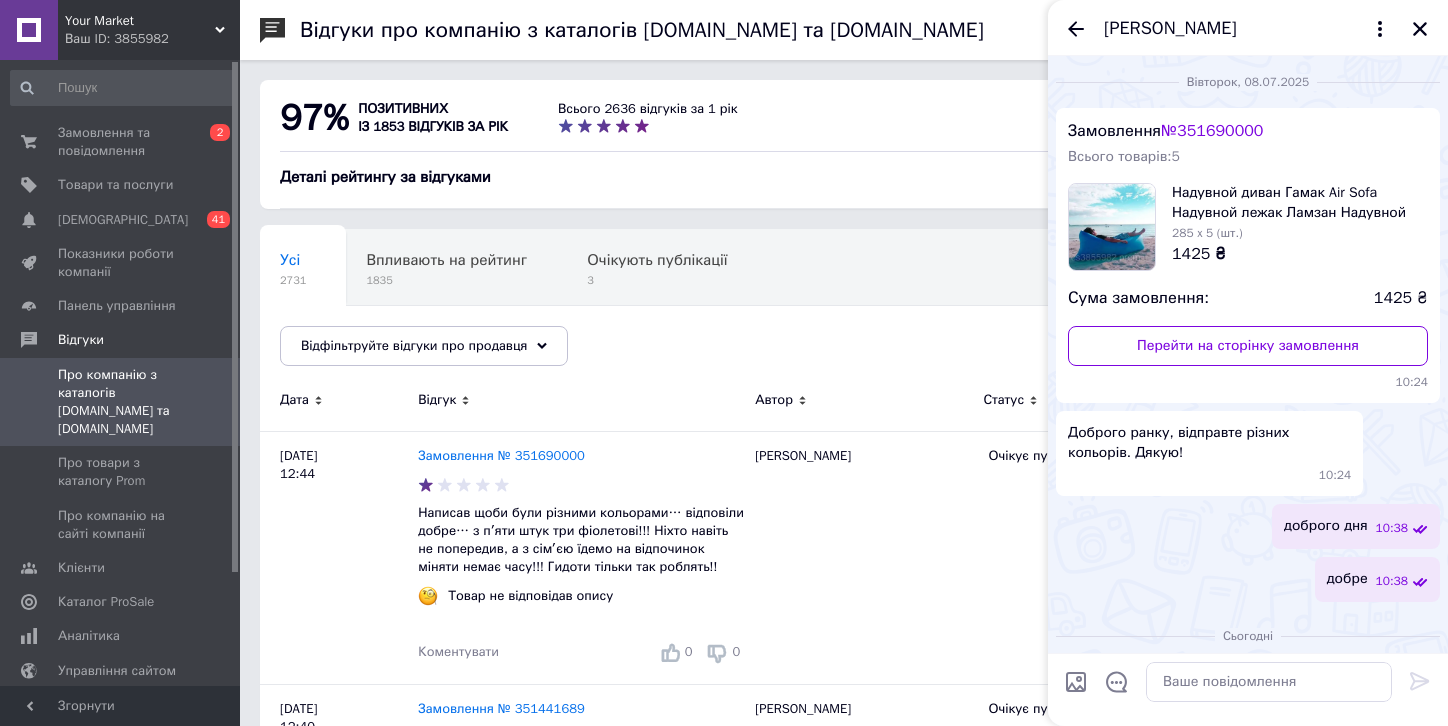 scroll, scrollTop: 299, scrollLeft: 0, axis: vertical 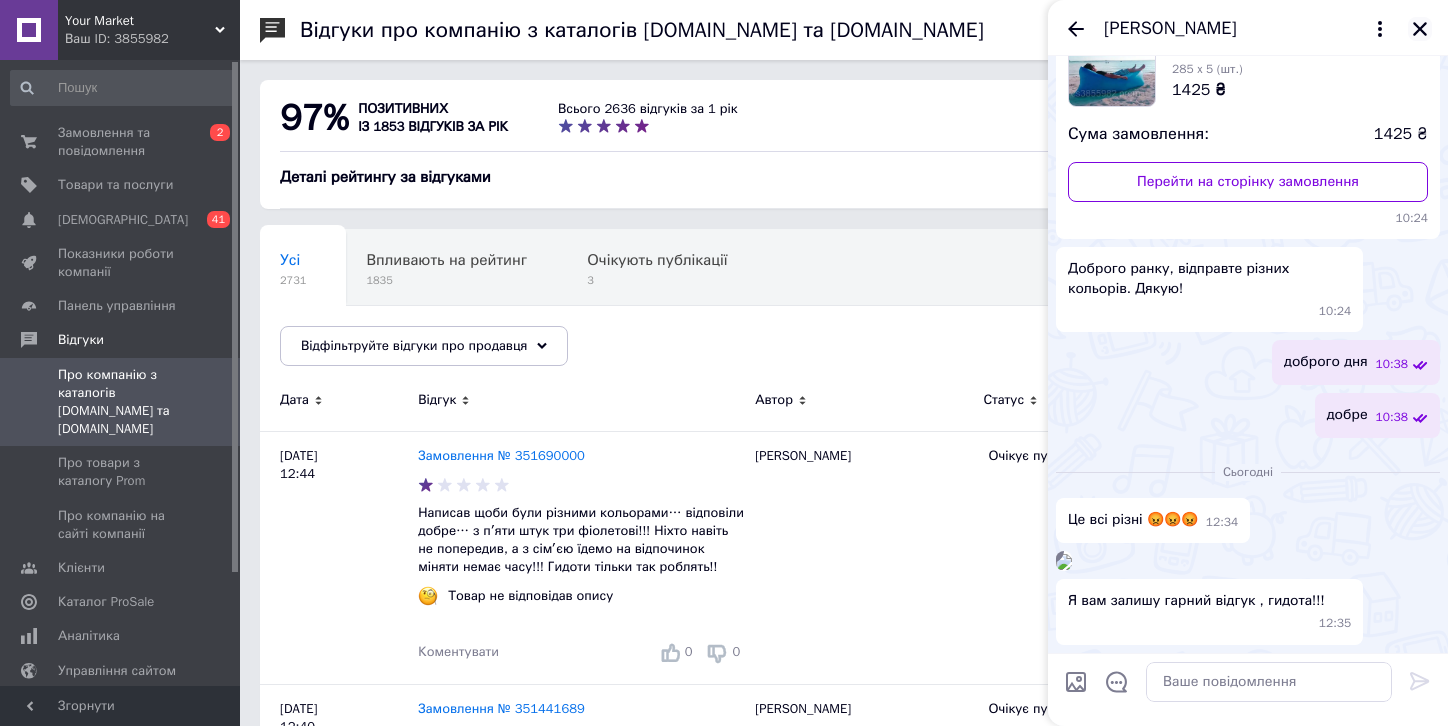 click 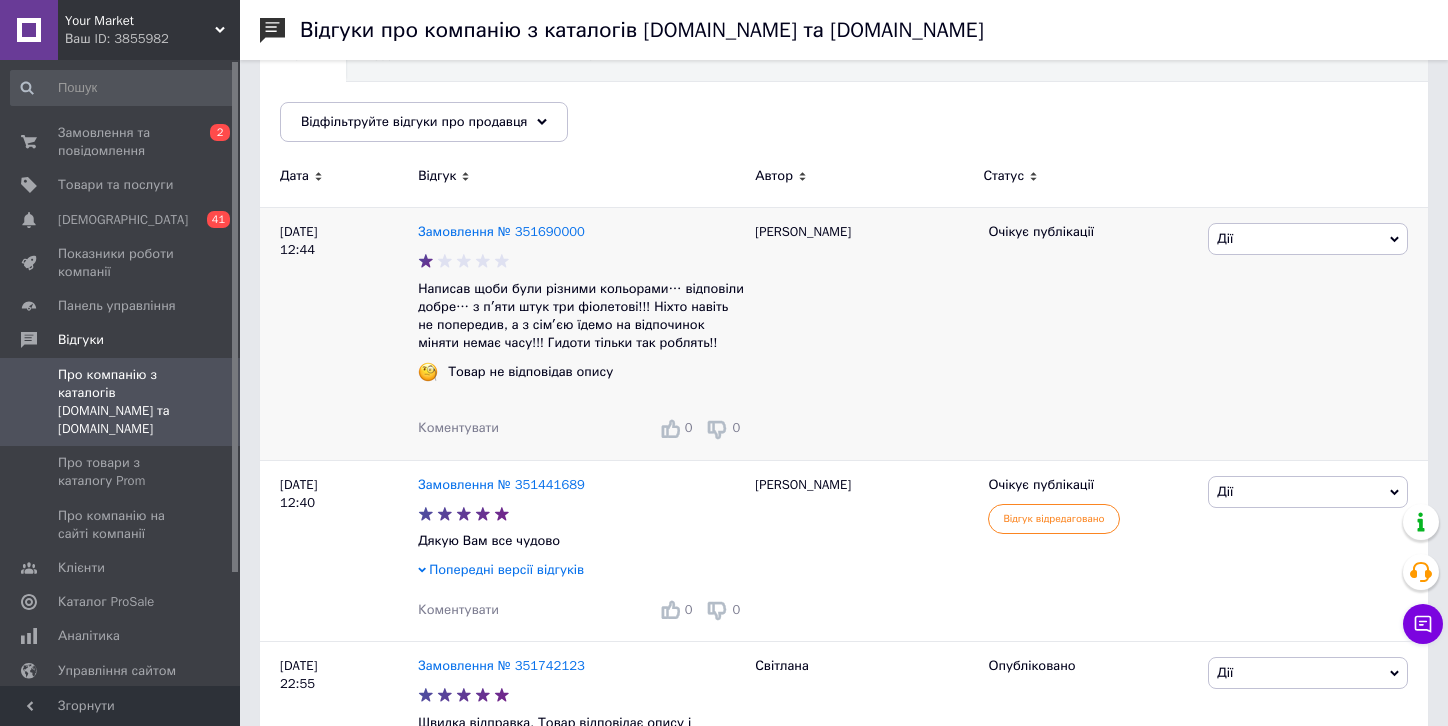 scroll, scrollTop: 227, scrollLeft: 0, axis: vertical 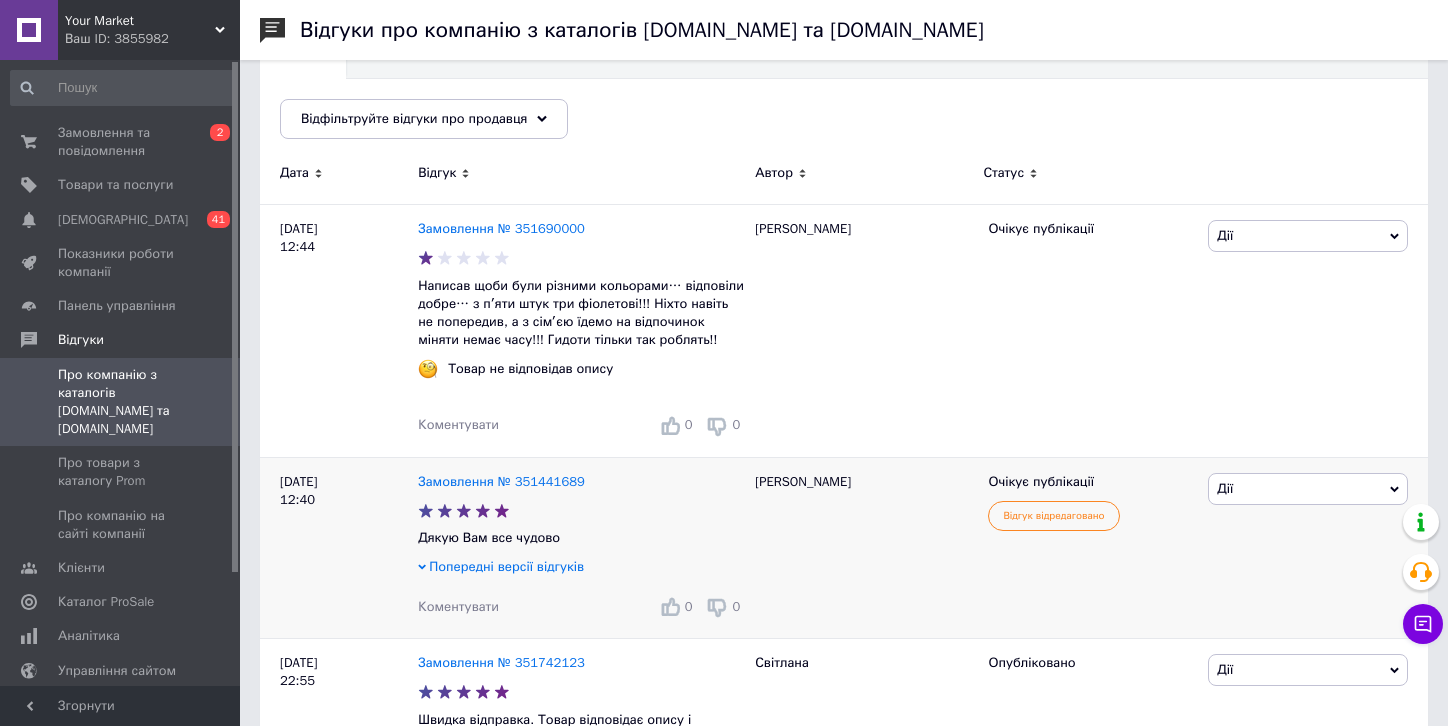 click on "Дії" at bounding box center (1308, 489) 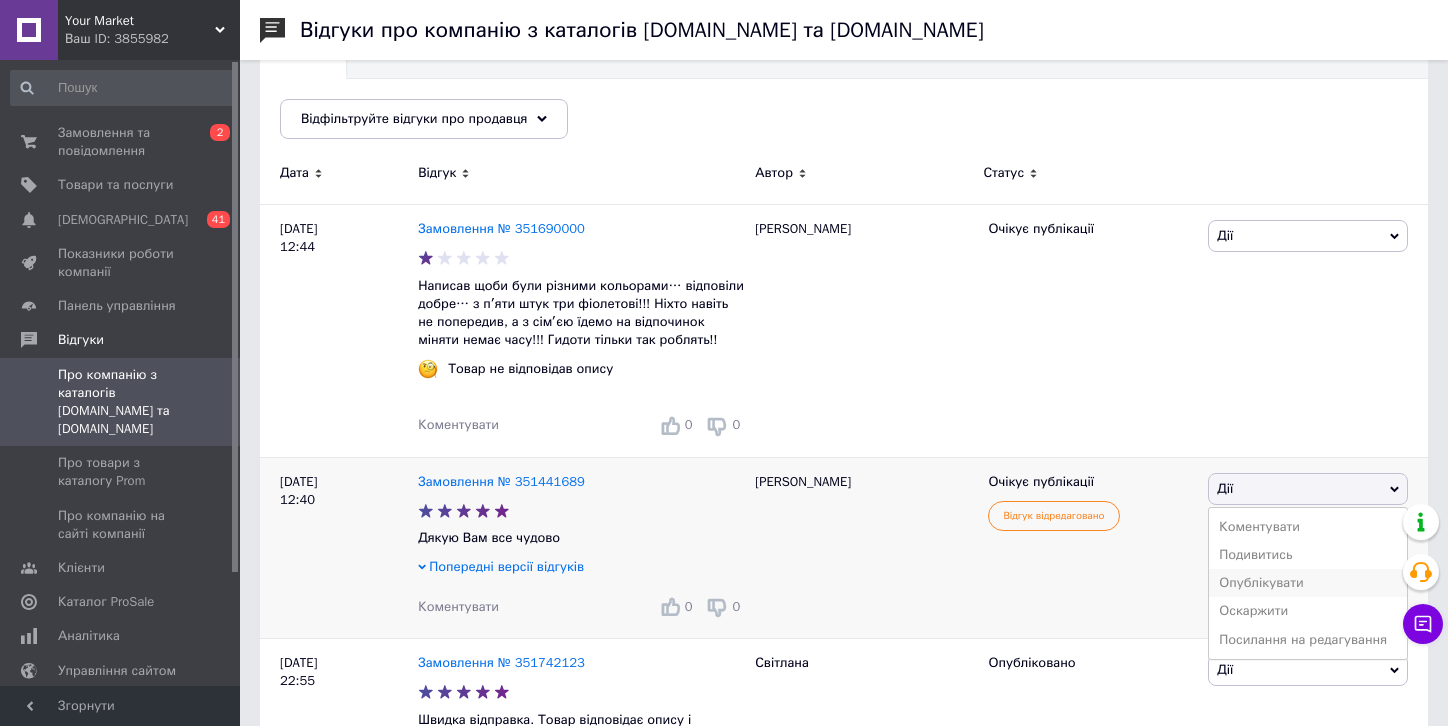 click on "Опублікувати" at bounding box center [1308, 583] 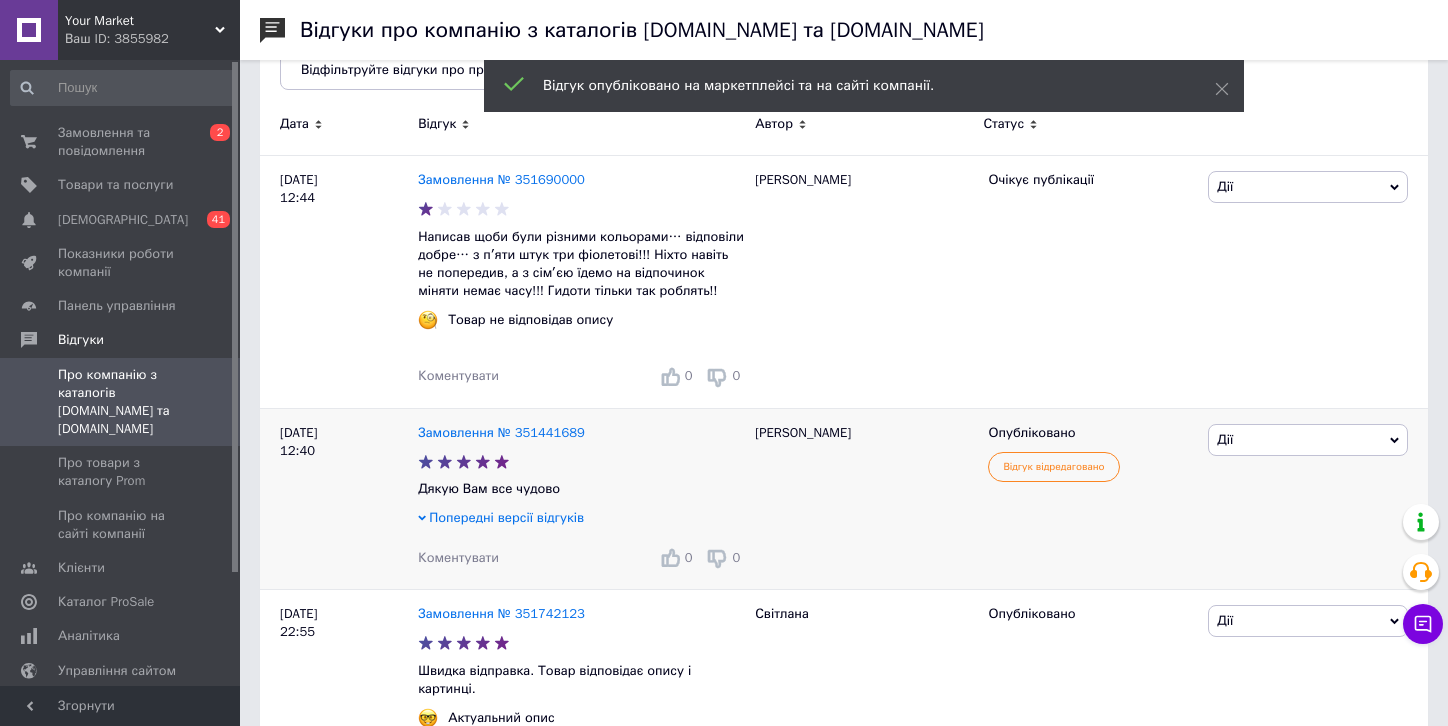scroll, scrollTop: 0, scrollLeft: 0, axis: both 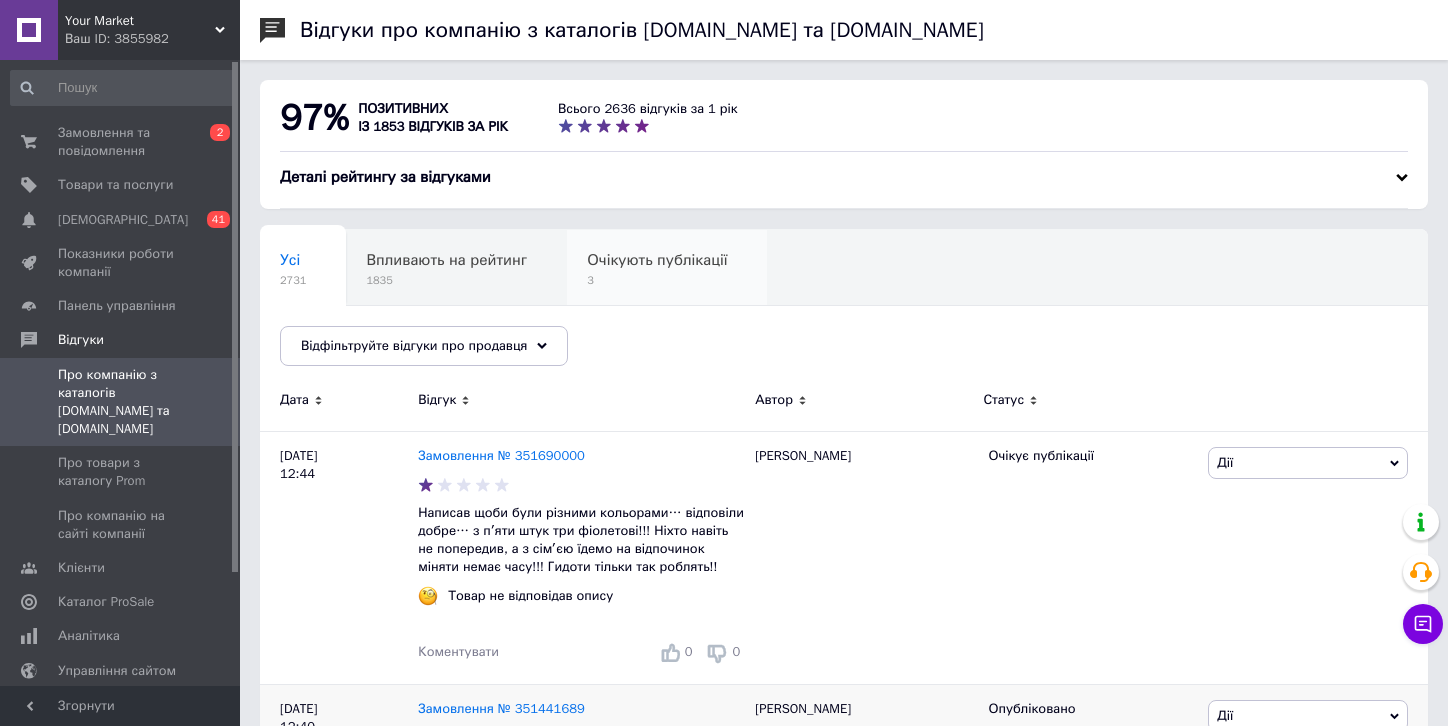 click on "Очікують публікації" at bounding box center [657, 260] 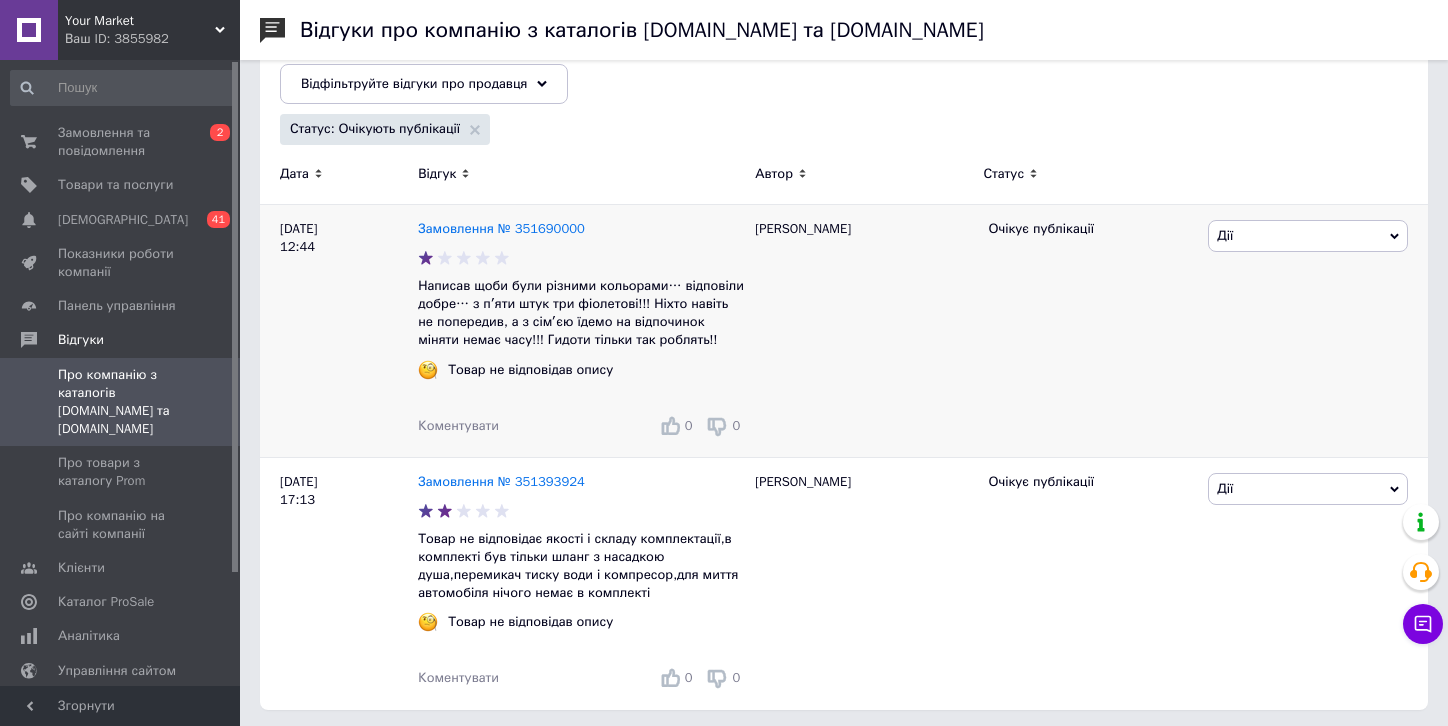 scroll, scrollTop: 268, scrollLeft: 0, axis: vertical 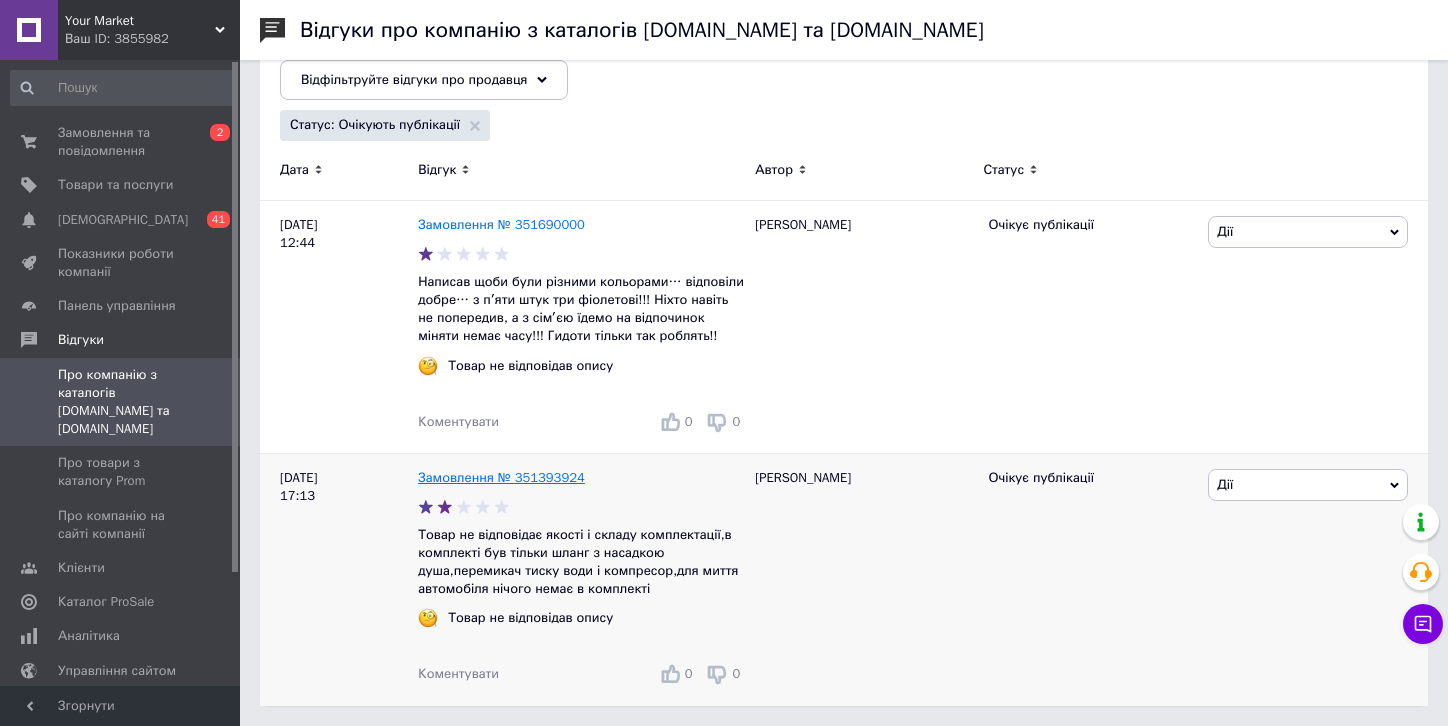 click on "Замовлення № 351393924" at bounding box center [501, 477] 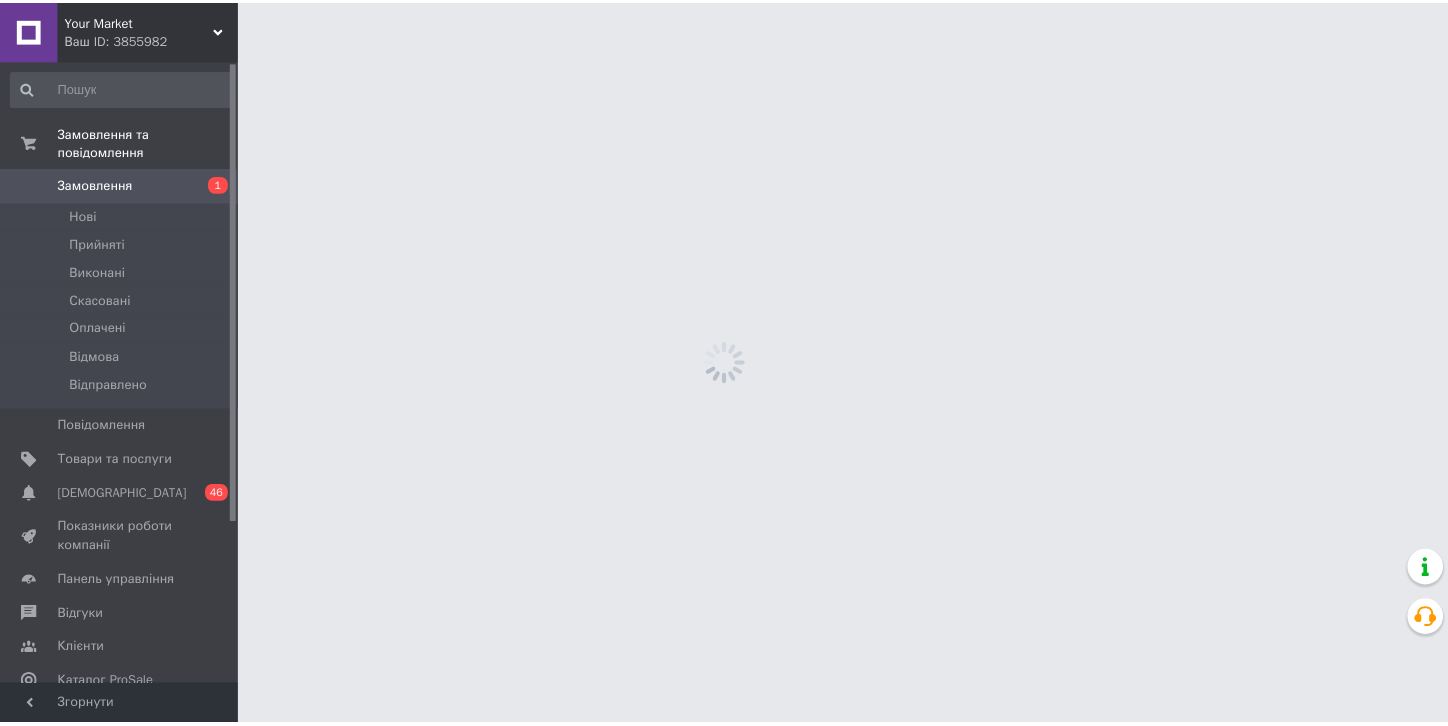 scroll, scrollTop: 0, scrollLeft: 0, axis: both 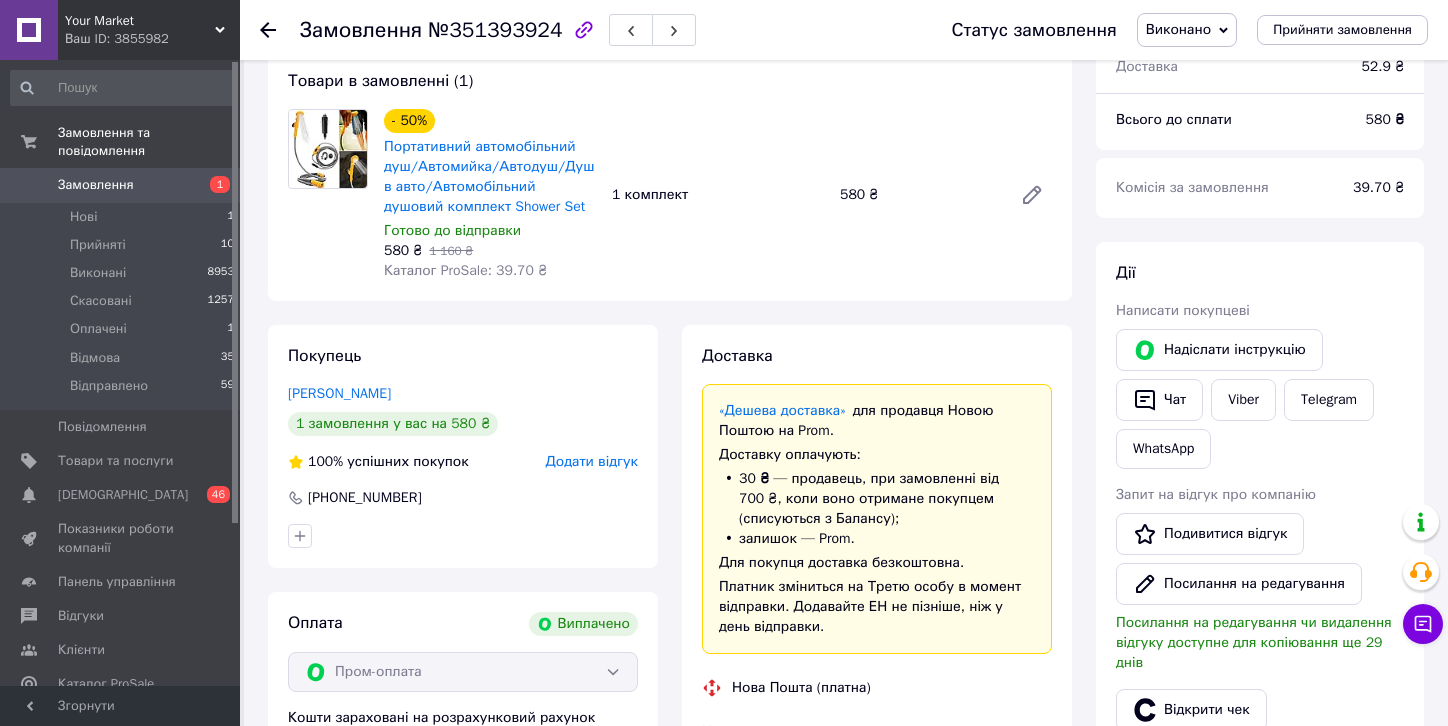 click on "Портативний автомобільний душ/Автомийка/Автодуш/Душ в авто/Автомобільний душовий комплект Shower Set" at bounding box center (490, 177) 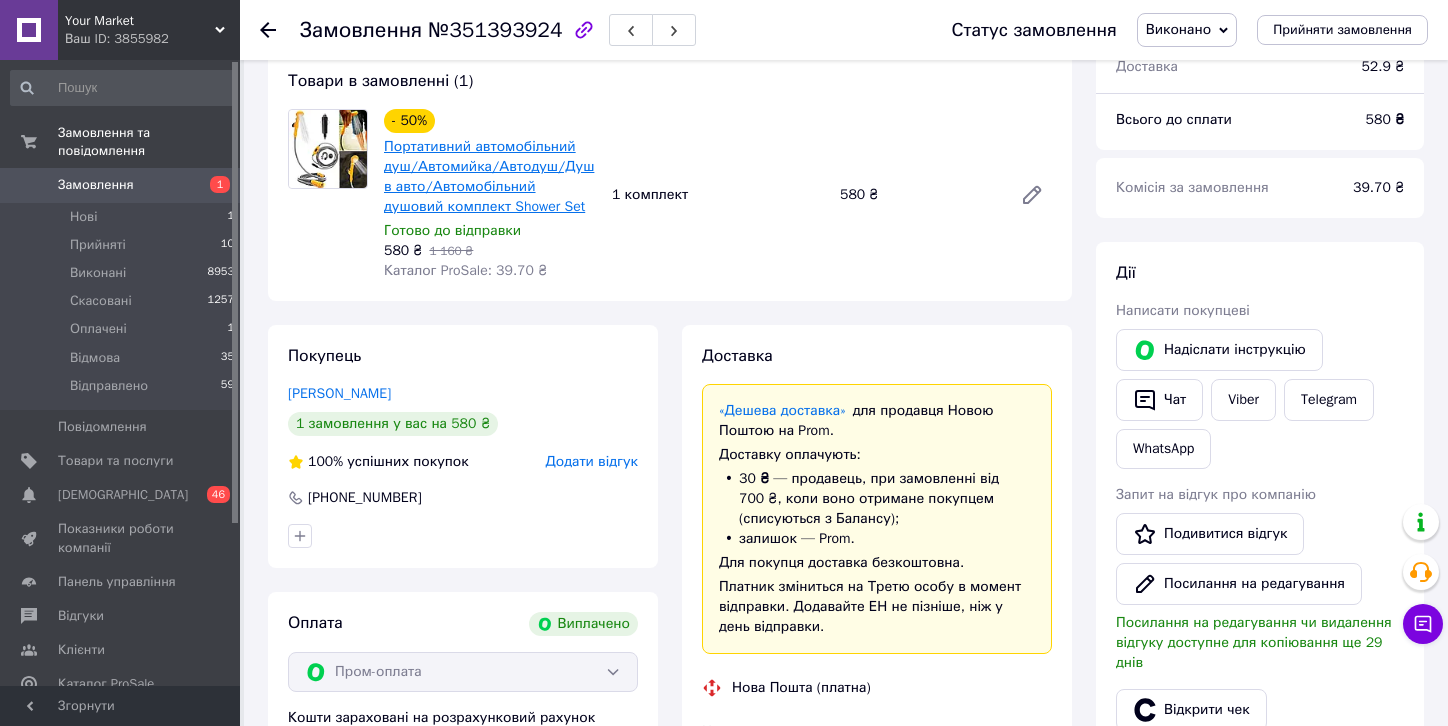 click on "Портативний автомобільний душ/Автомийка/Автодуш/Душ в авто/Автомобільний душовий комплект Shower Set" at bounding box center (489, 176) 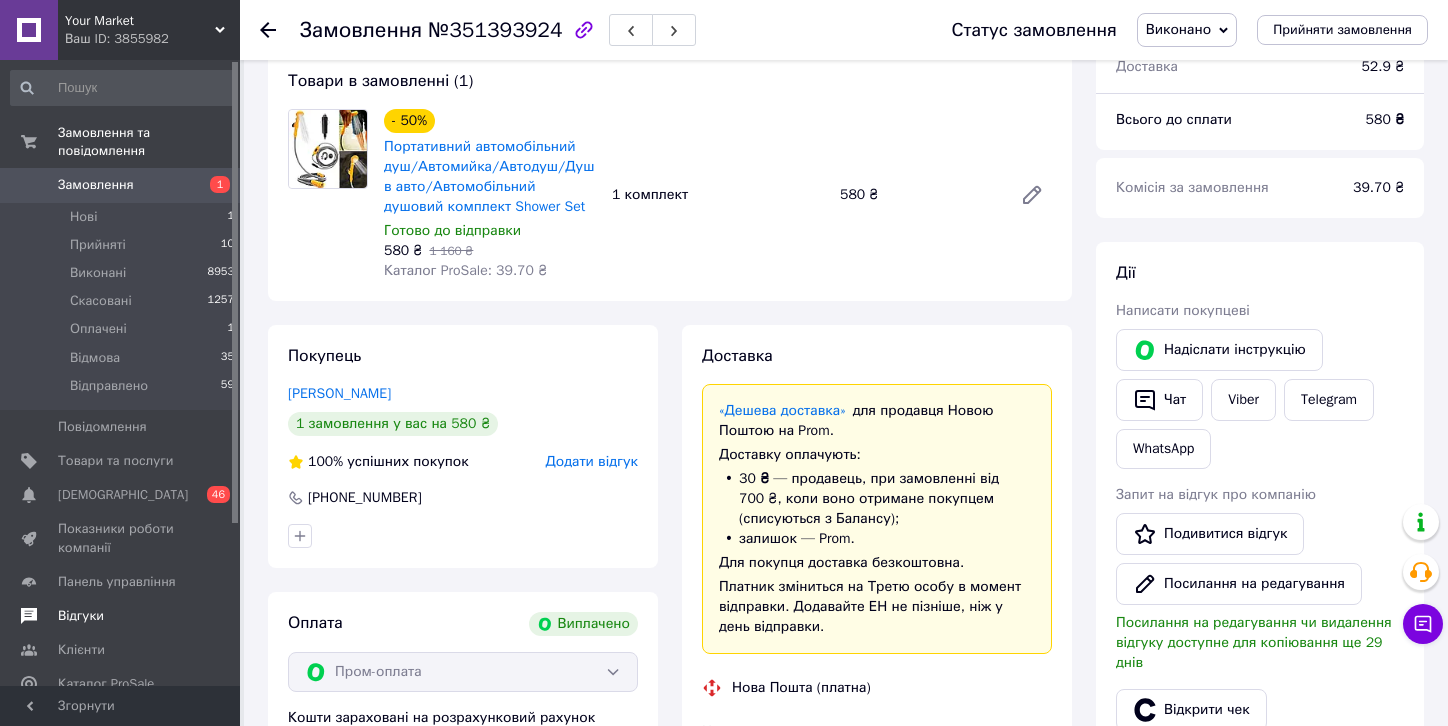 click at bounding box center [29, 616] 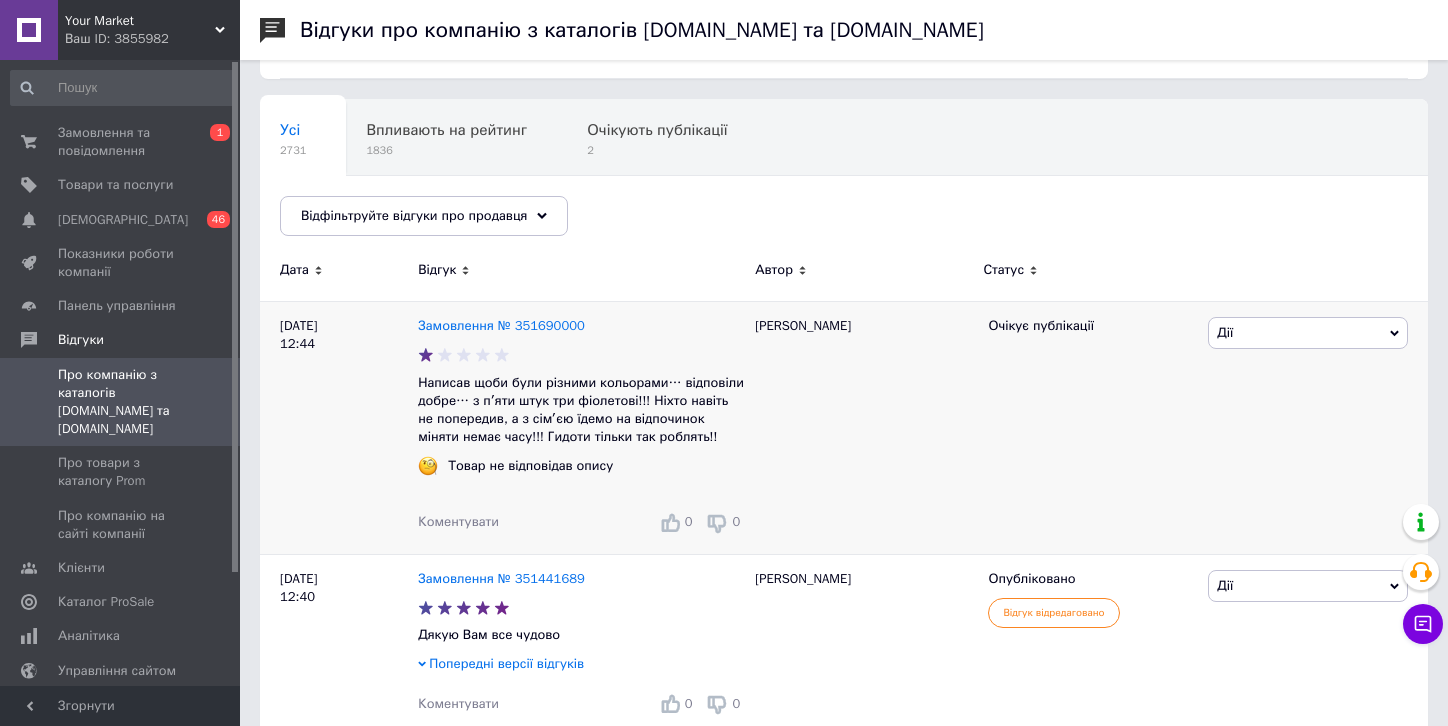 scroll, scrollTop: 48, scrollLeft: 0, axis: vertical 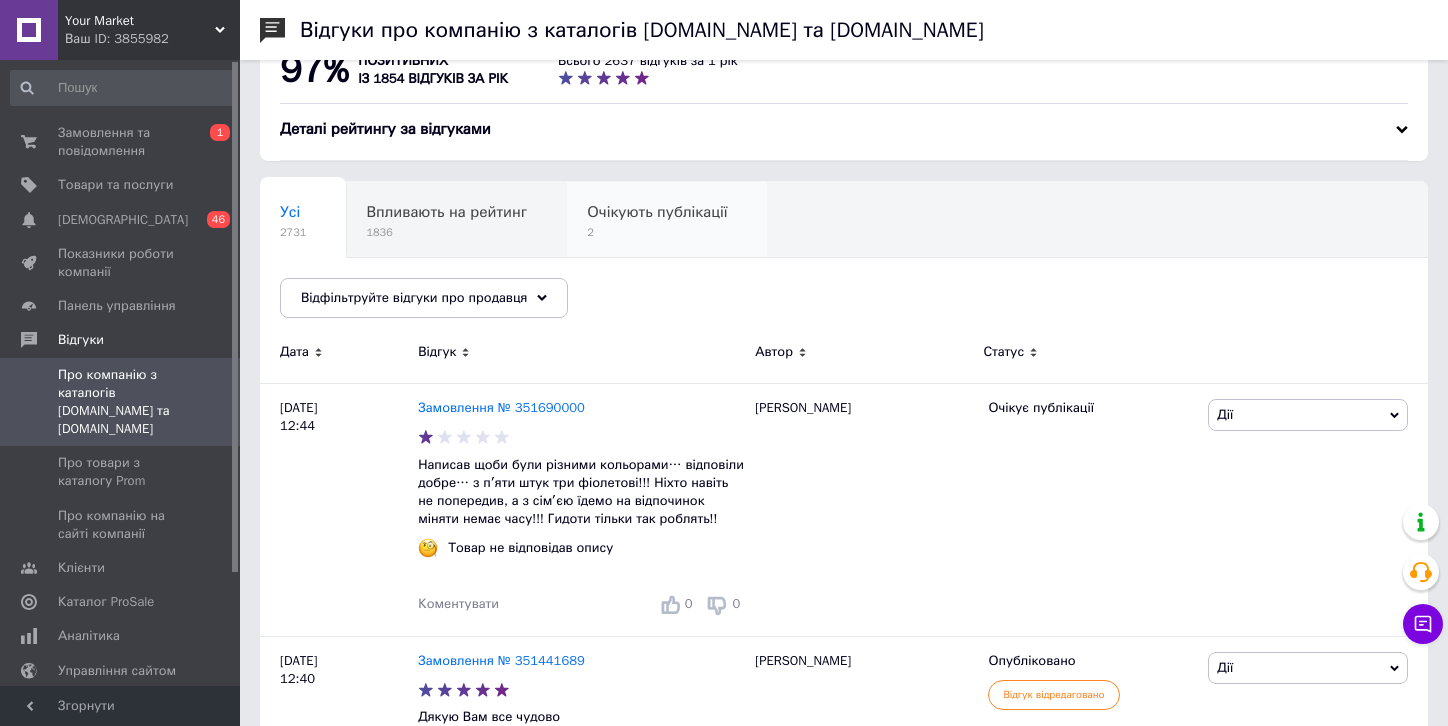 click on "Очікують публікації 2" at bounding box center (667, 220) 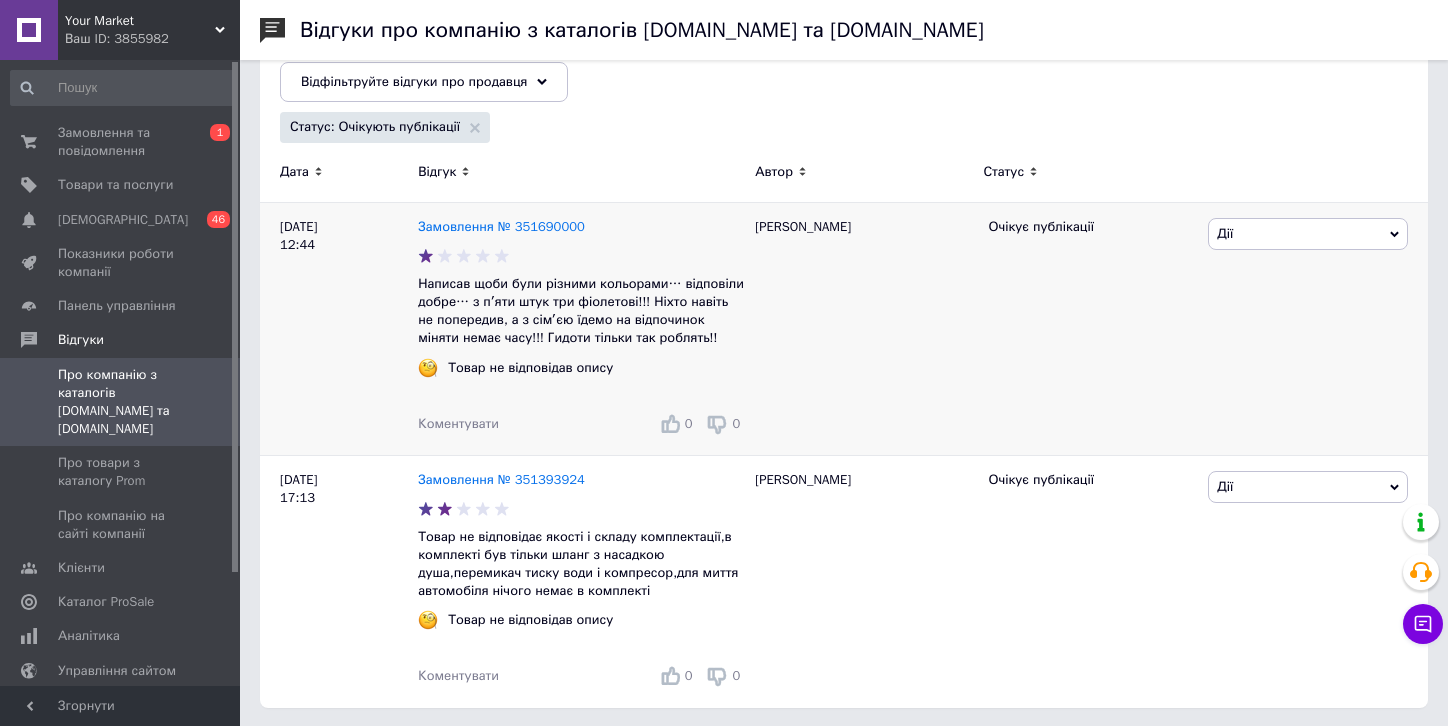 scroll, scrollTop: 268, scrollLeft: 0, axis: vertical 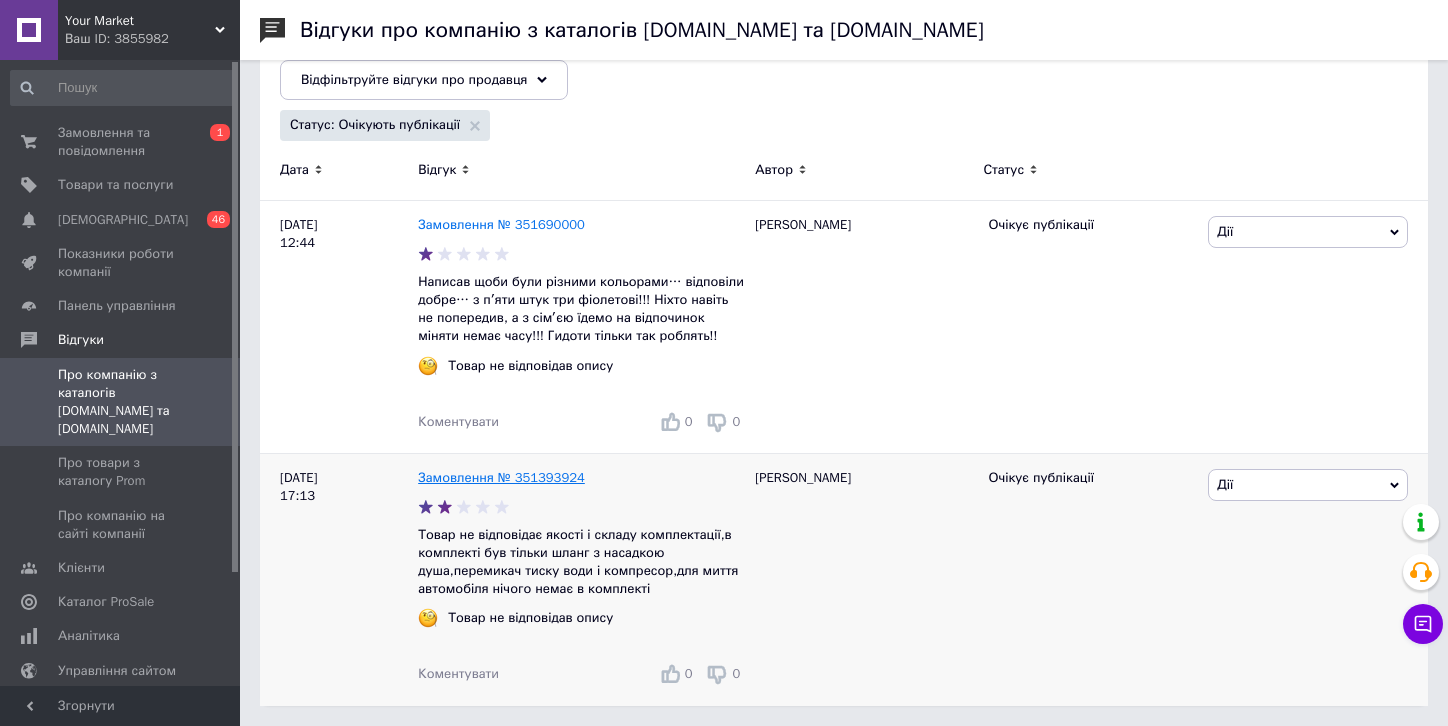 click on "Замовлення № 351393924" at bounding box center [501, 477] 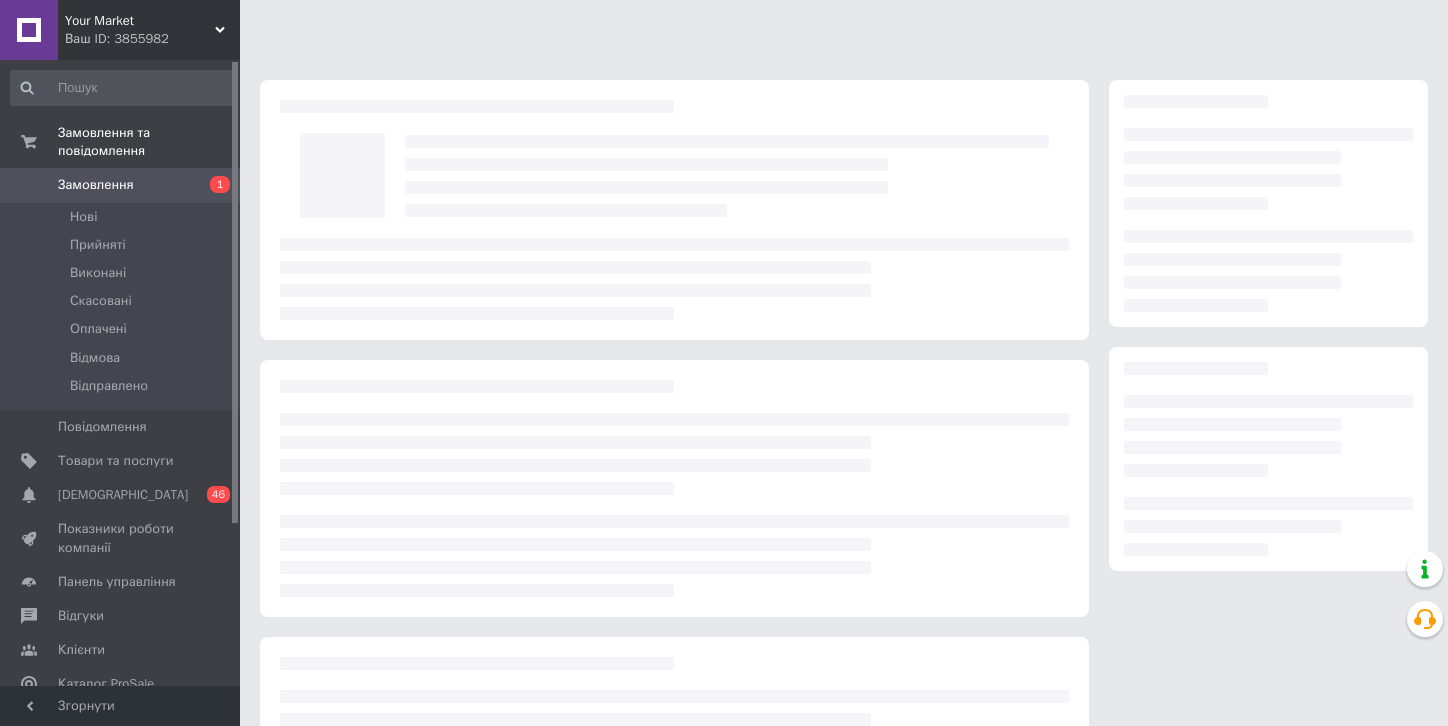 scroll, scrollTop: 0, scrollLeft: 0, axis: both 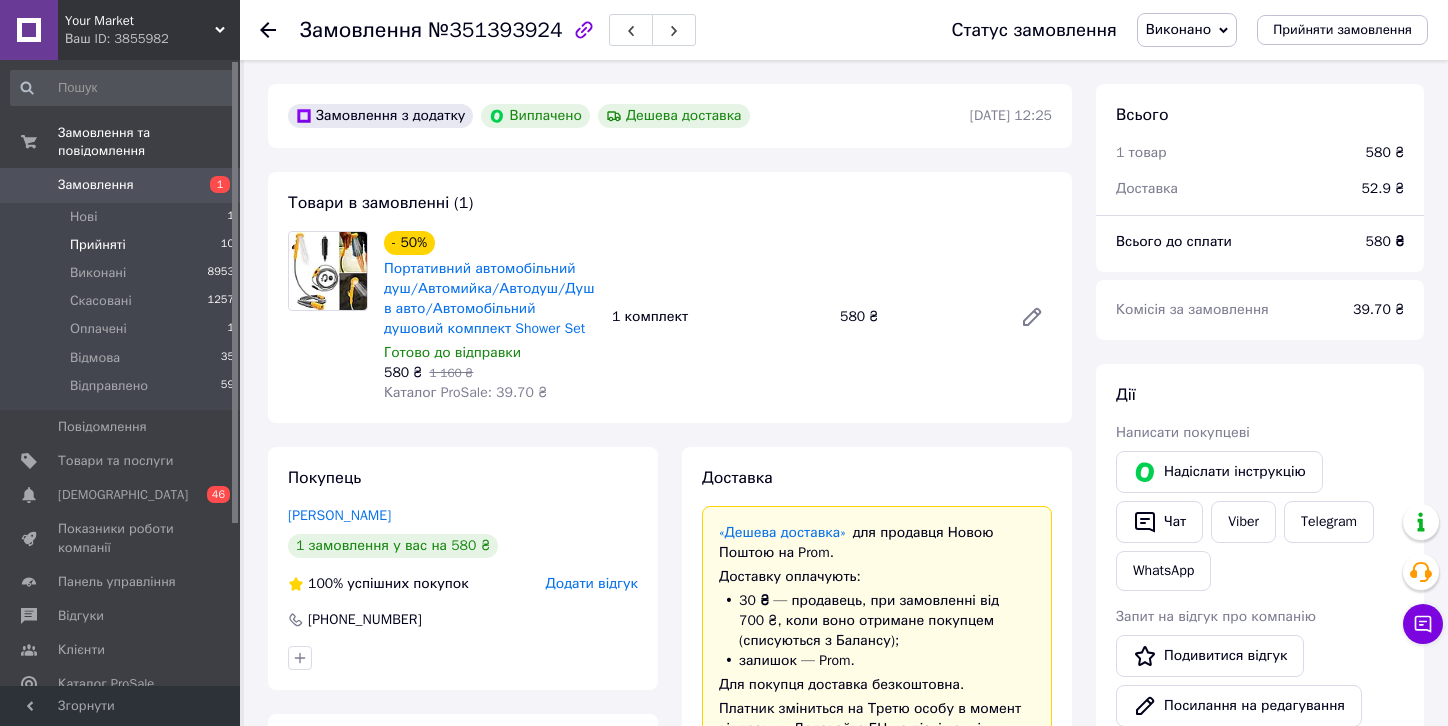 click on "Прийняті" at bounding box center [98, 245] 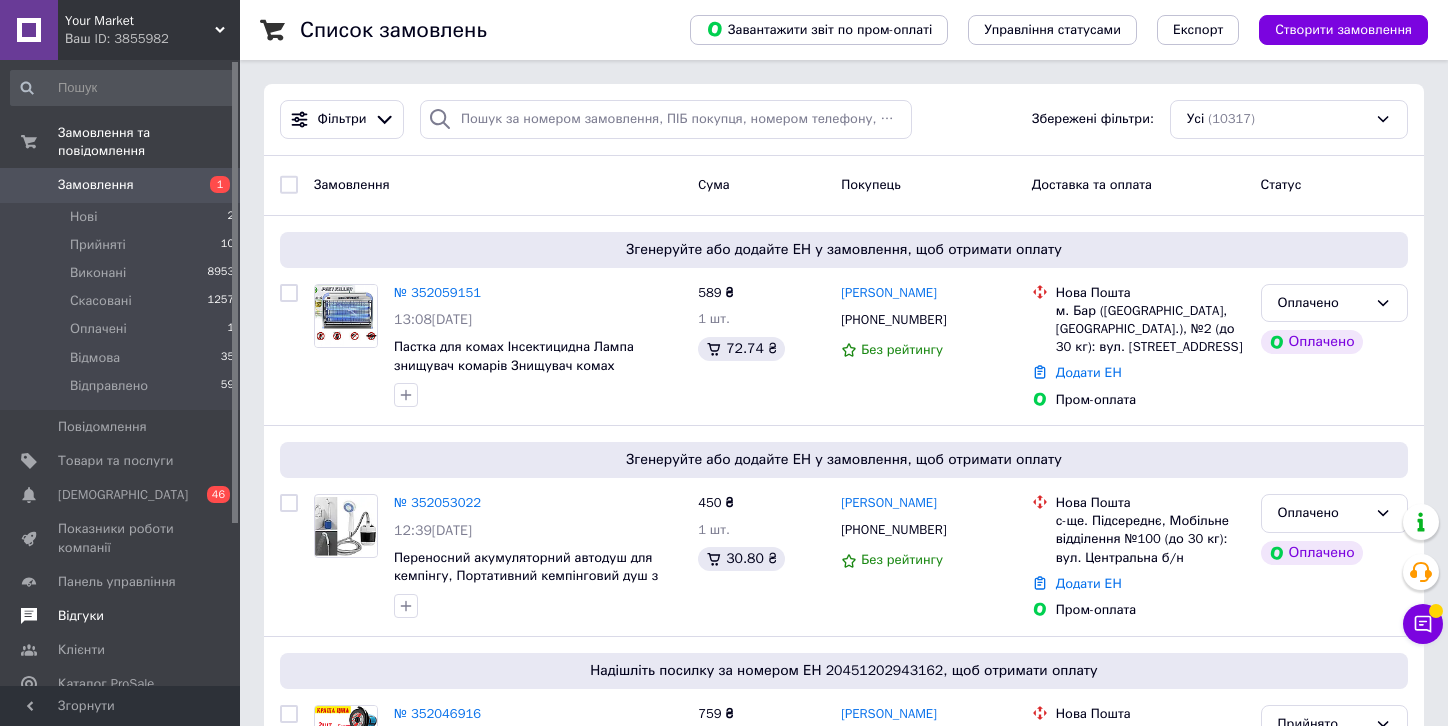 click on "Відгуки" at bounding box center [81, 616] 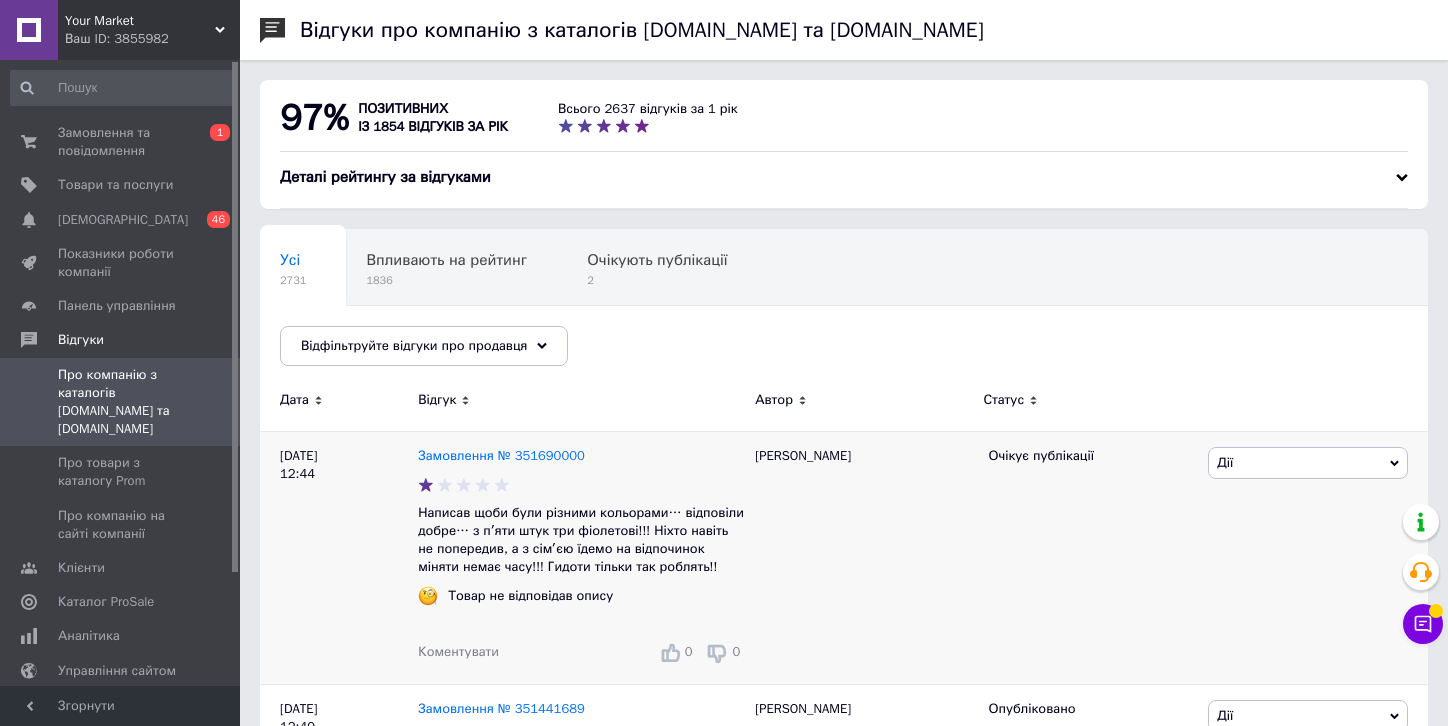 click on "Дії" at bounding box center (1308, 463) 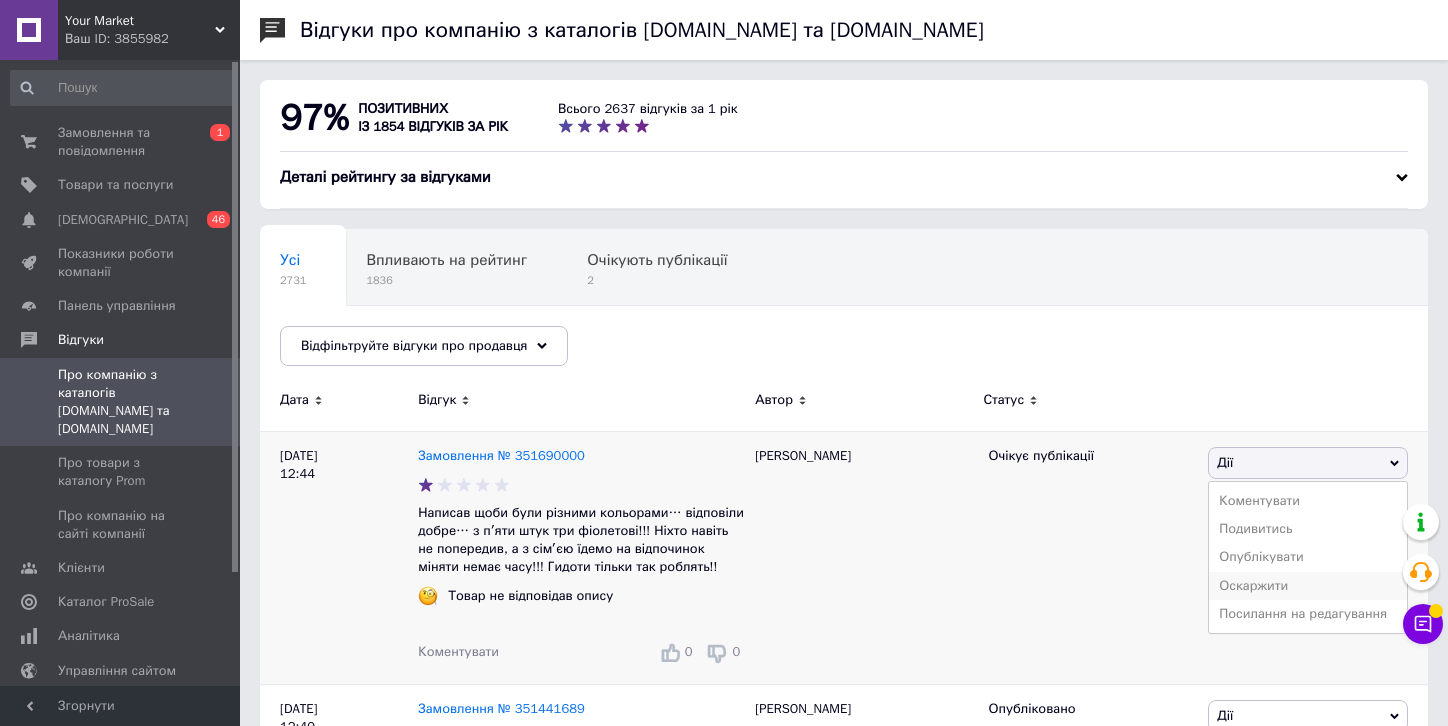 click on "Оскаржити" at bounding box center [1308, 586] 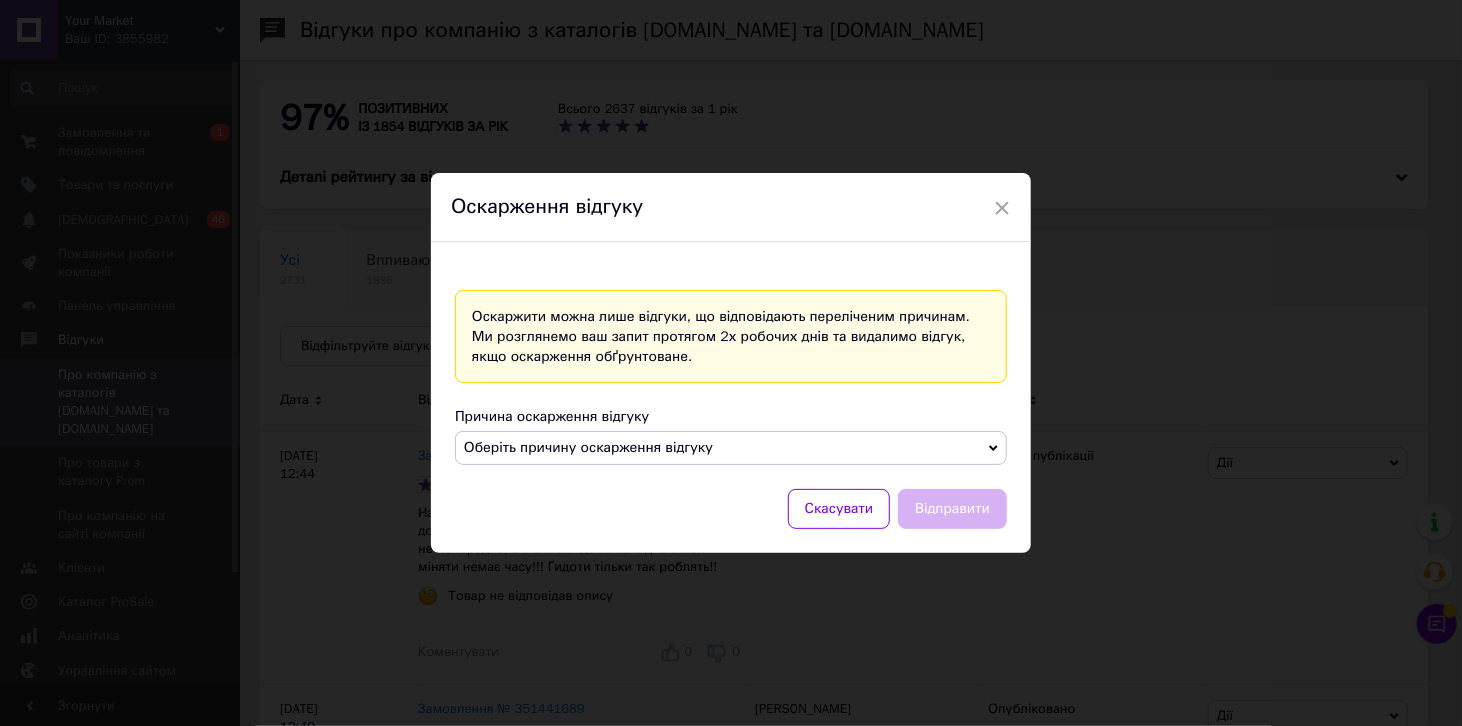 click on "Оберіть причину оскарження відгуку" at bounding box center (588, 447) 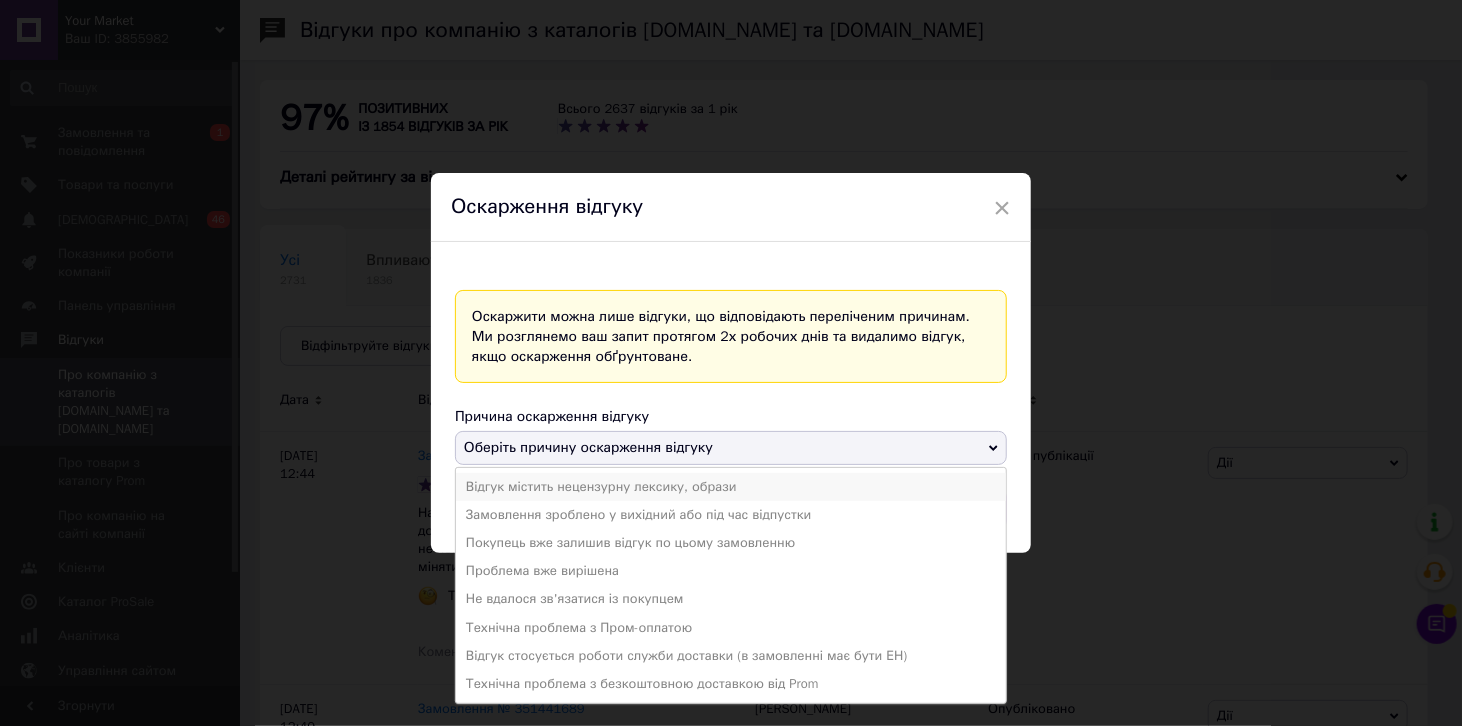 click on "Відгук містить нецензурну лексику, образи" at bounding box center (731, 487) 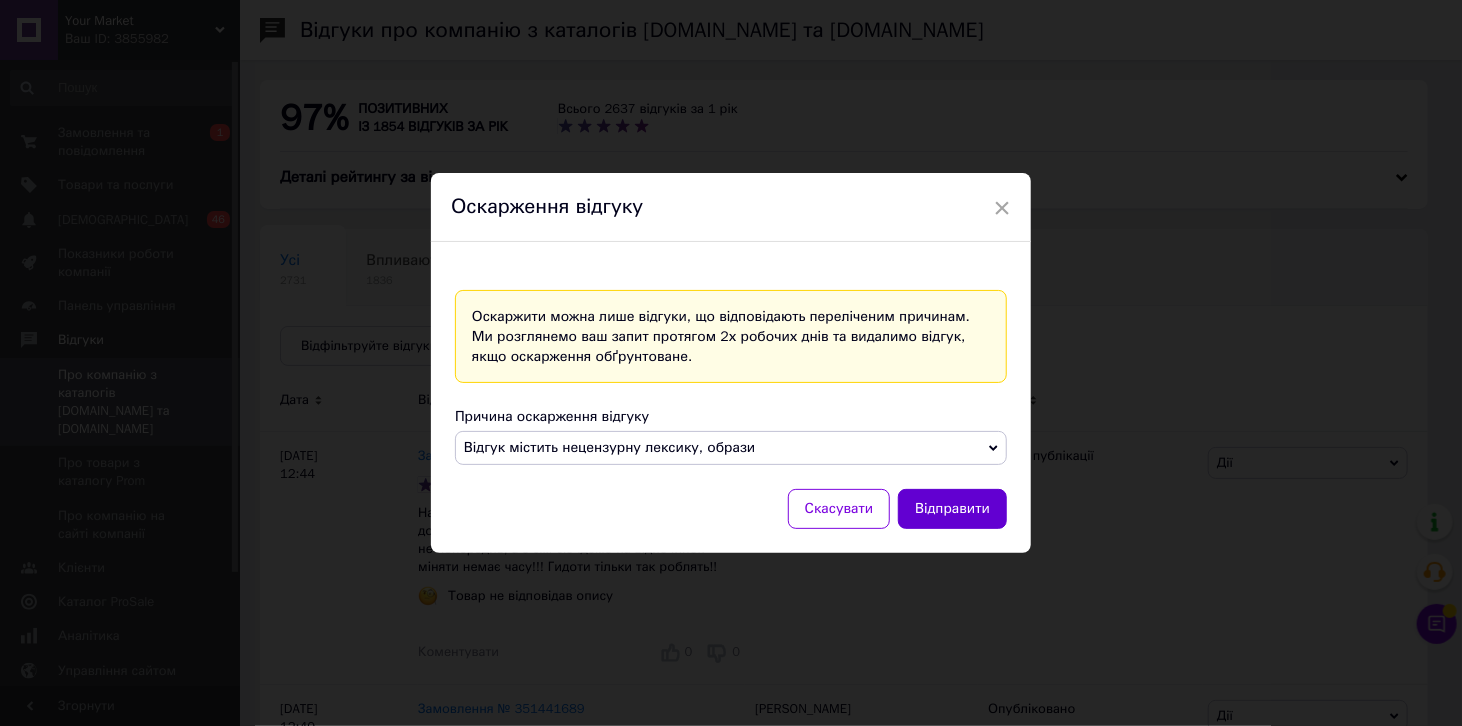 click on "Відправити" at bounding box center (952, 509) 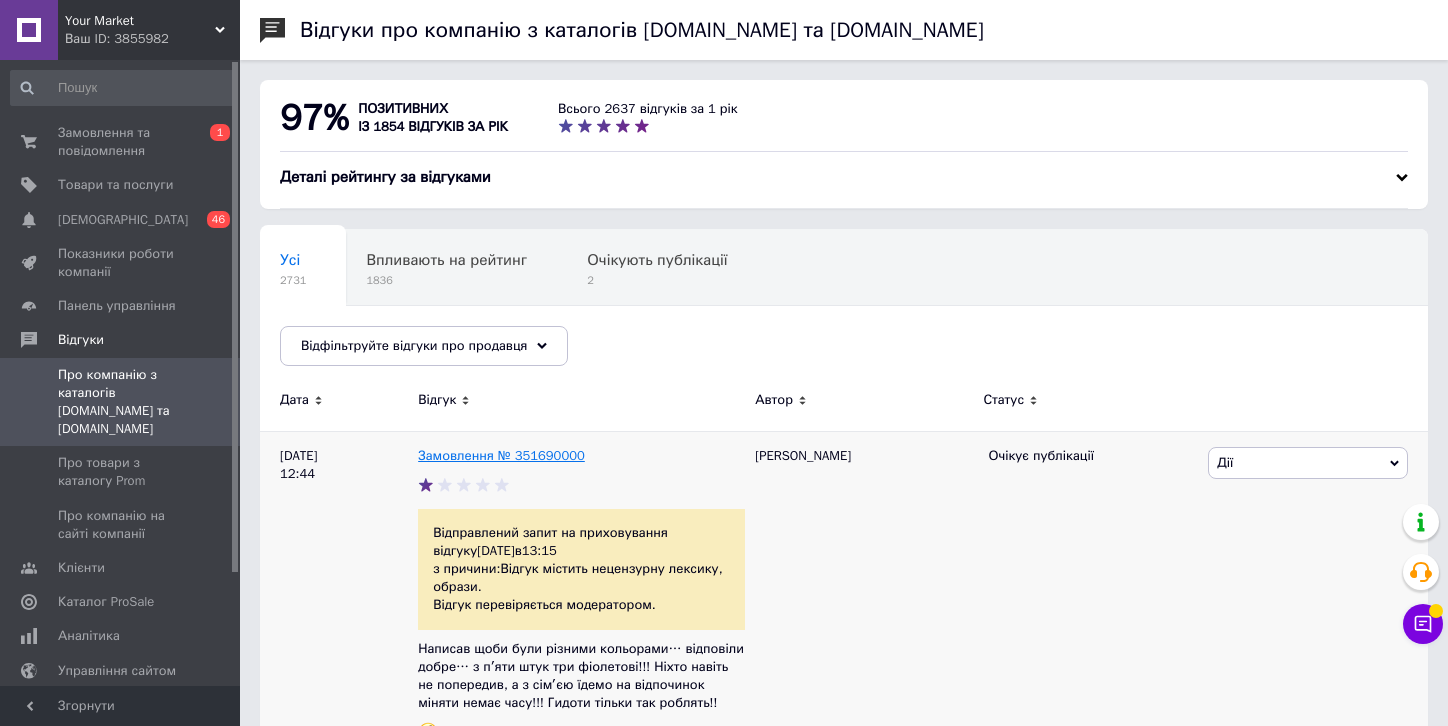 click on "Замовлення № 351690000" at bounding box center (501, 455) 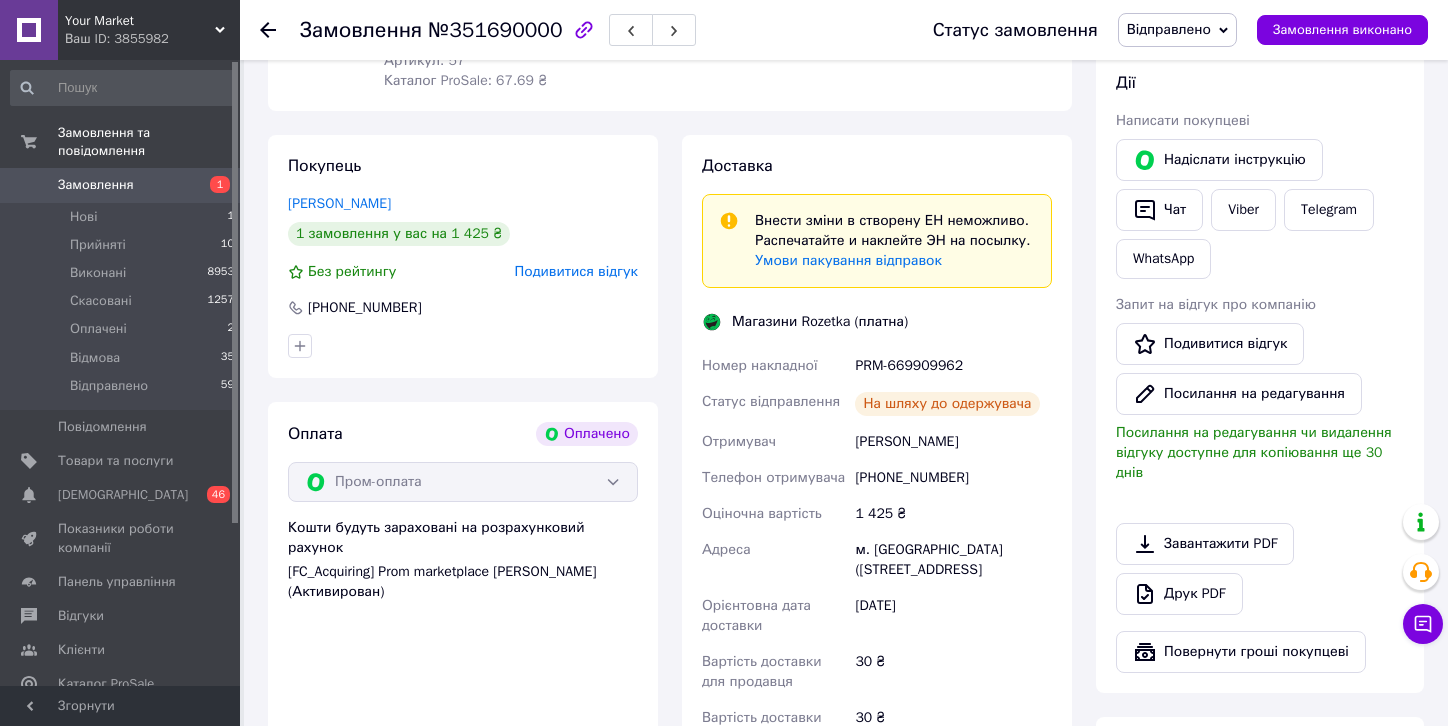 scroll, scrollTop: 375, scrollLeft: 0, axis: vertical 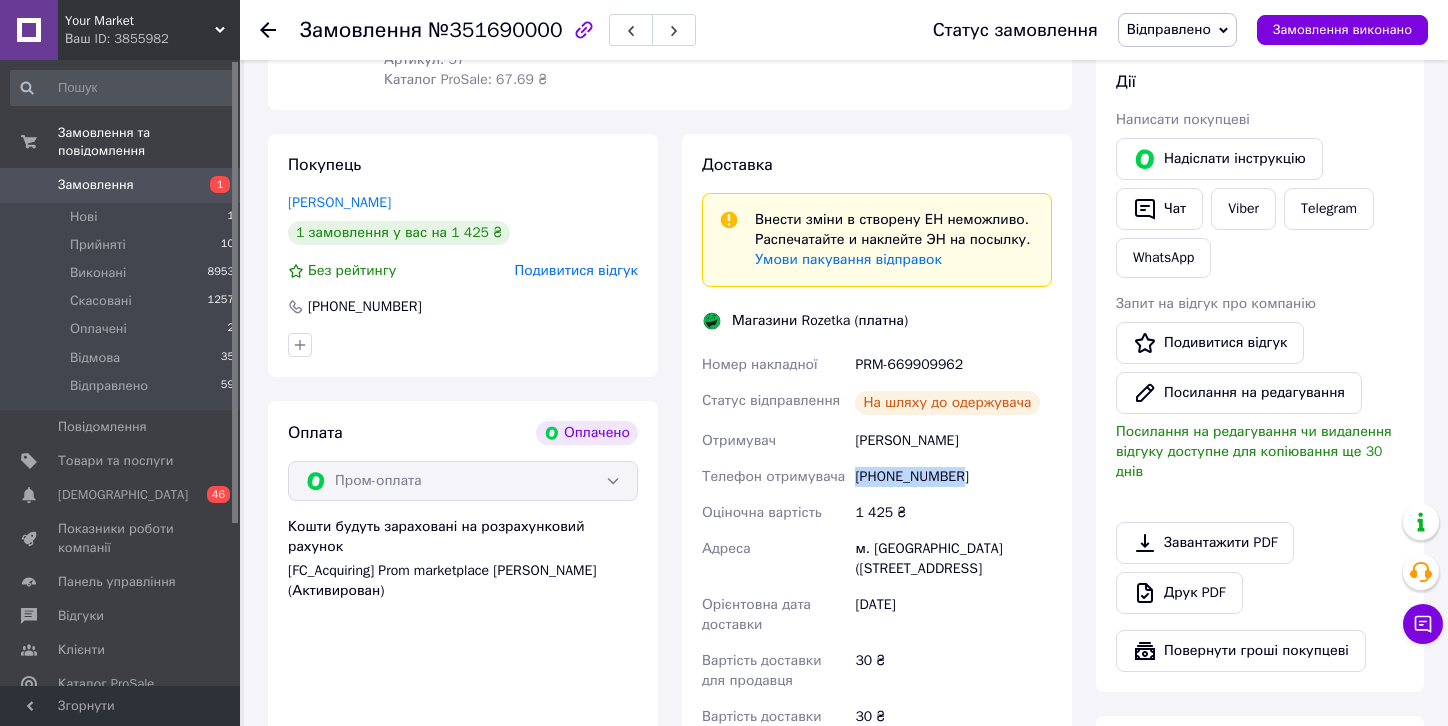 drag, startPoint x: 959, startPoint y: 480, endPoint x: 858, endPoint y: 481, distance: 101.00495 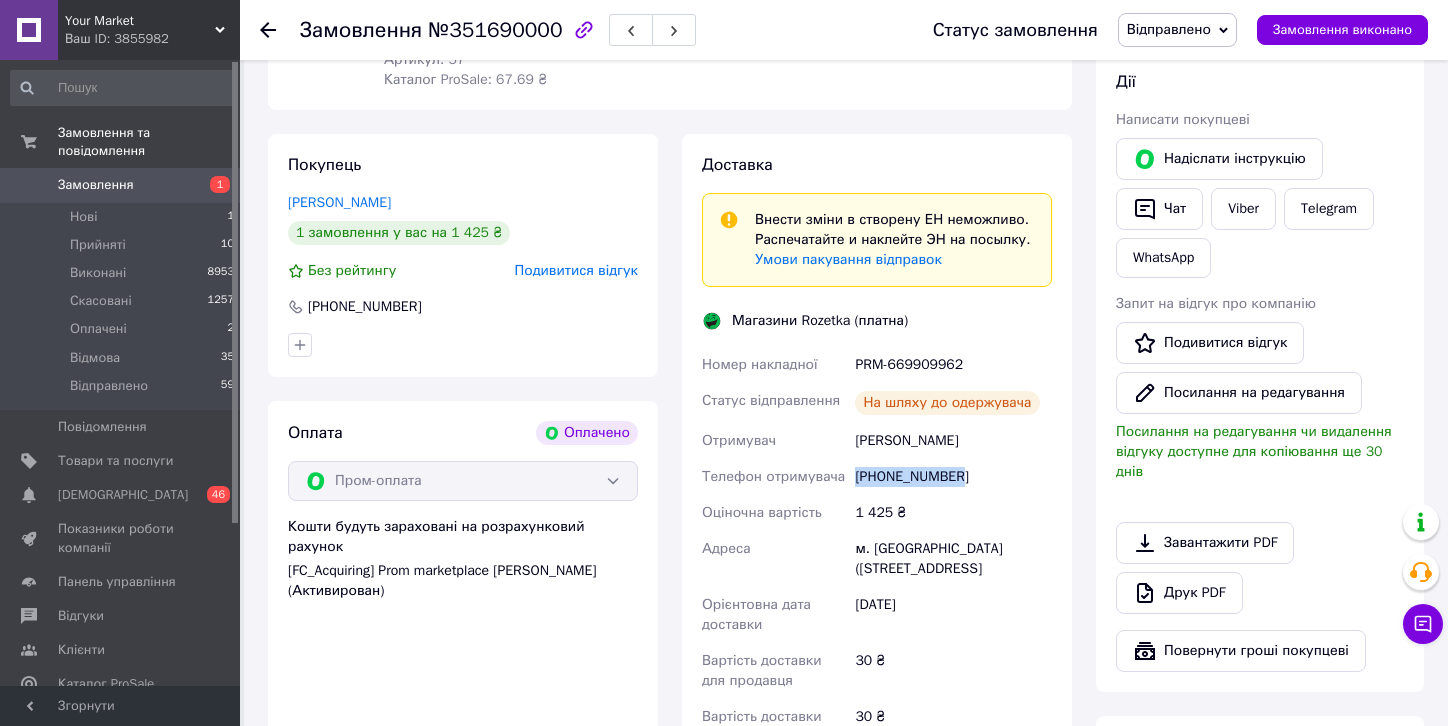 copy on "[PHONE_NUMBER]" 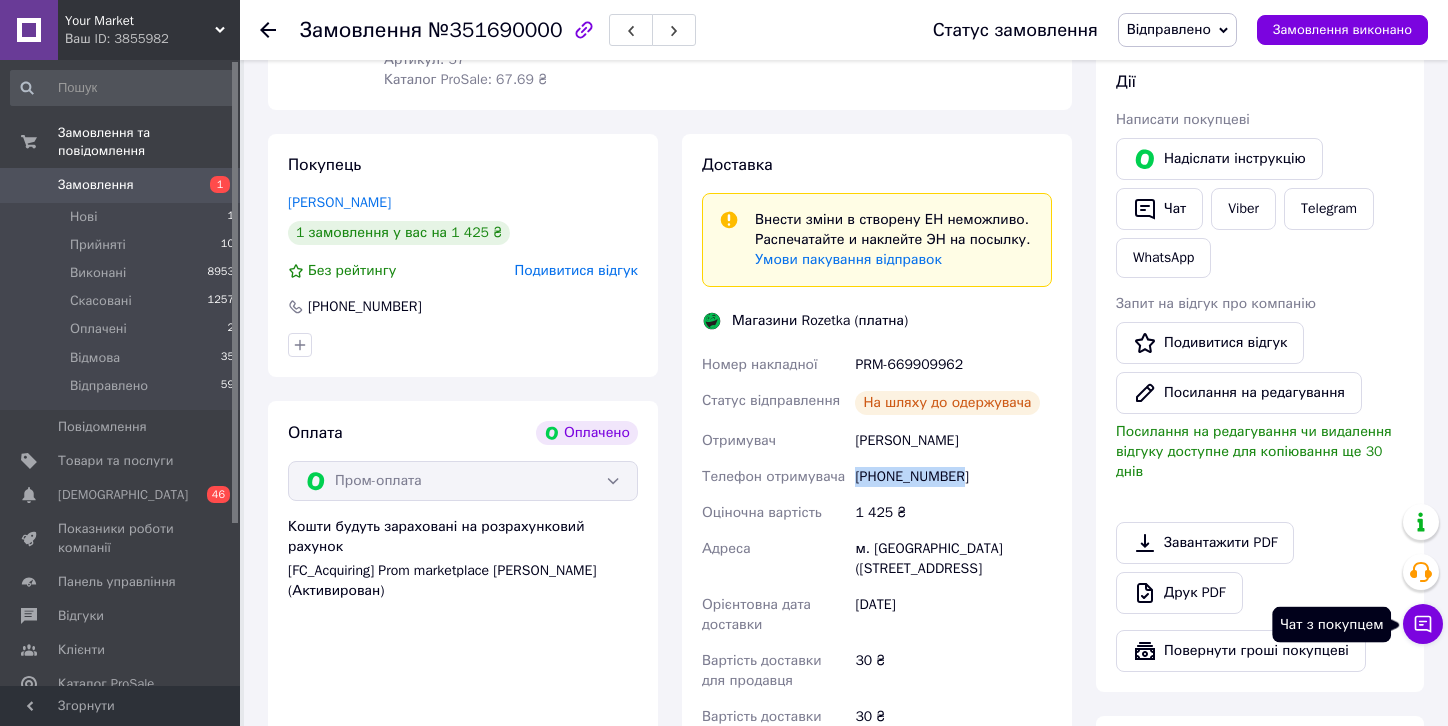 click 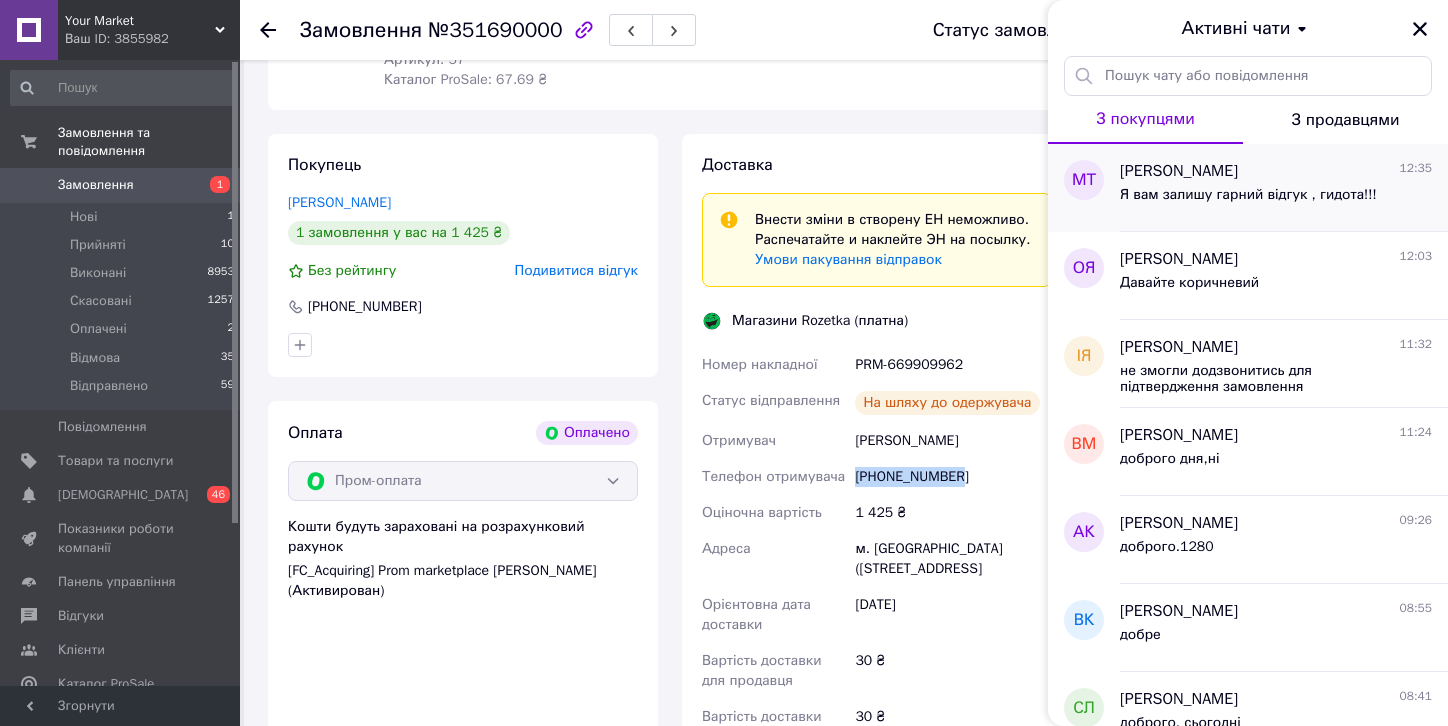 click on "Я вам залишу гарний відгук , гидота!!!" at bounding box center (1248, 195) 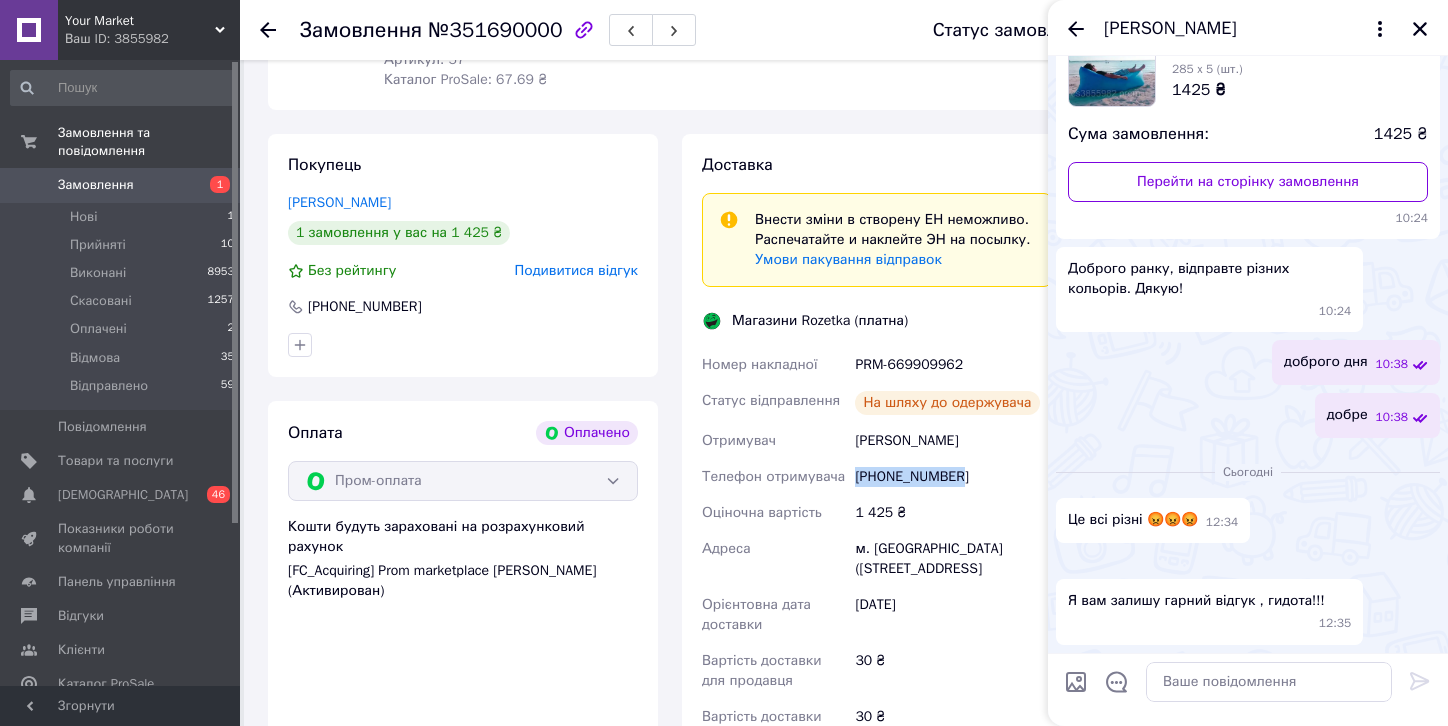 scroll, scrollTop: 423, scrollLeft: 0, axis: vertical 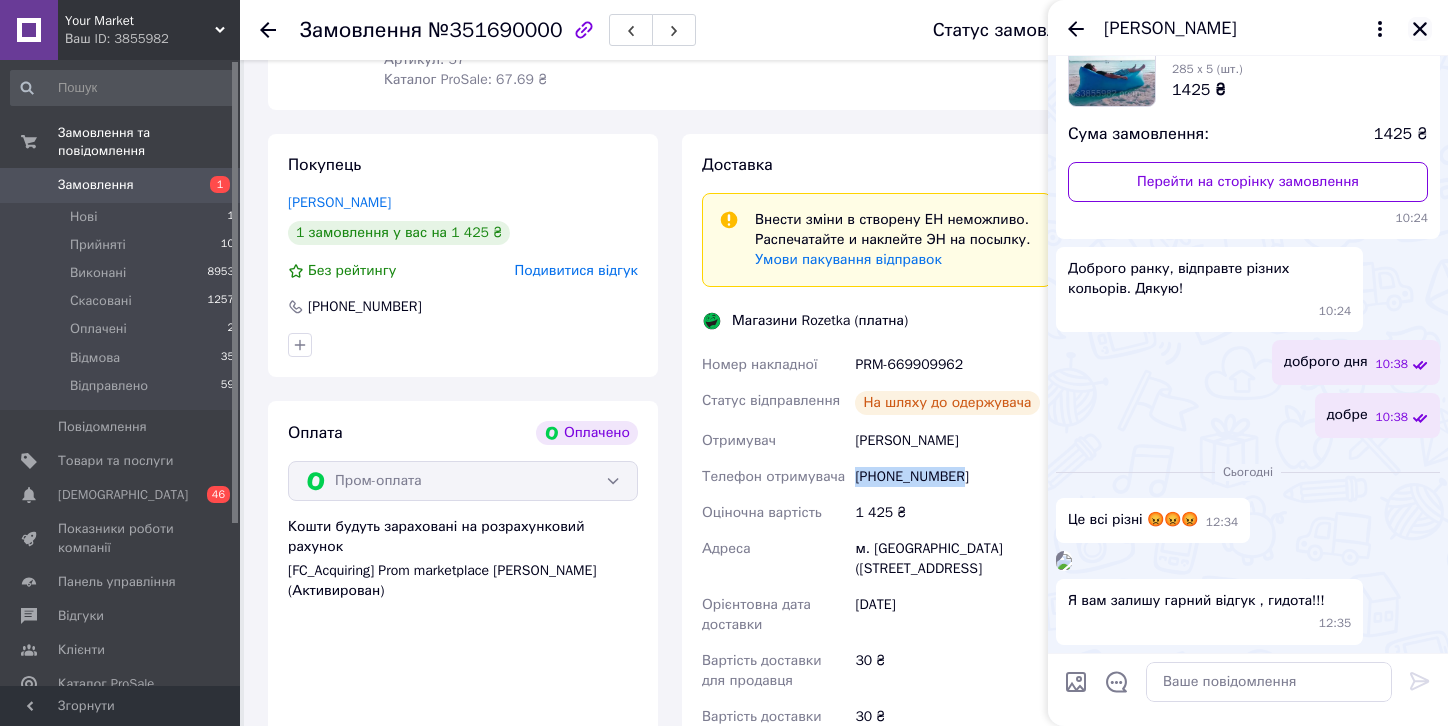 click 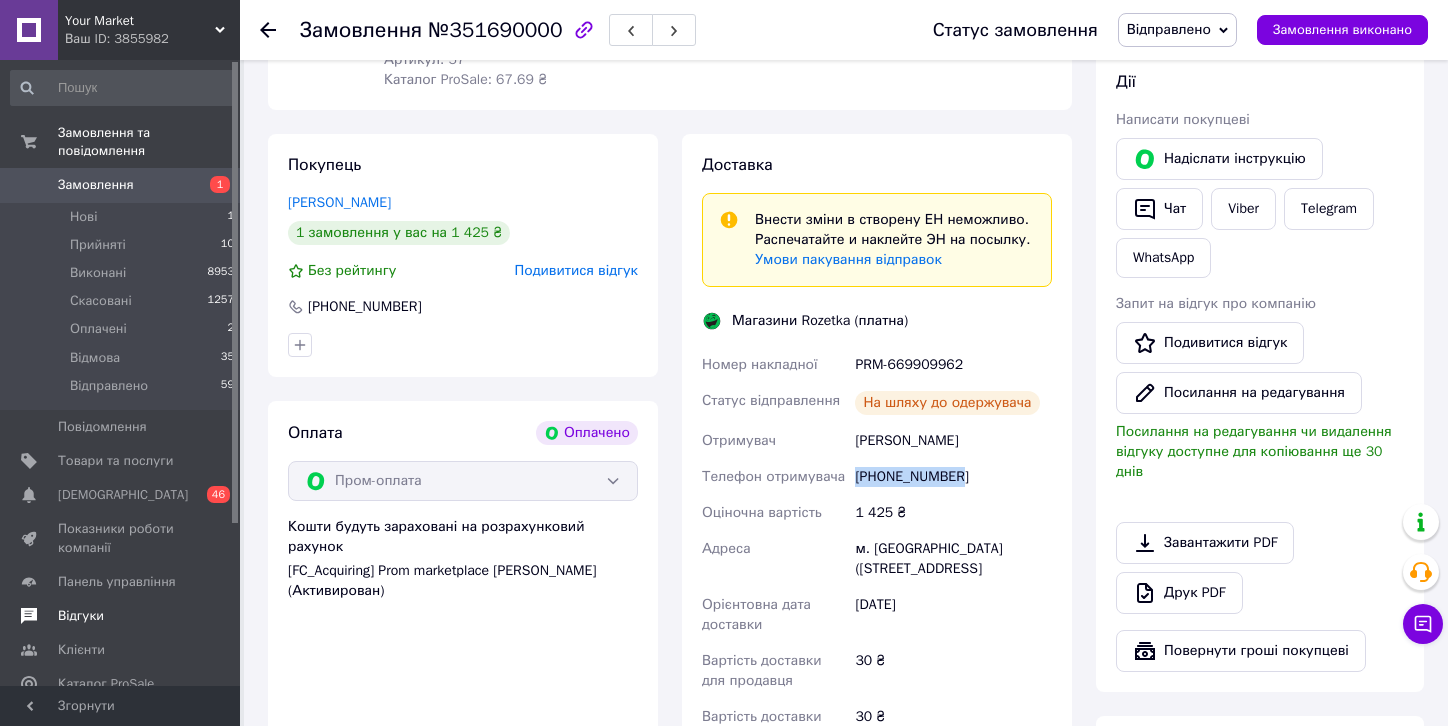 click on "Відгуки" at bounding box center [81, 616] 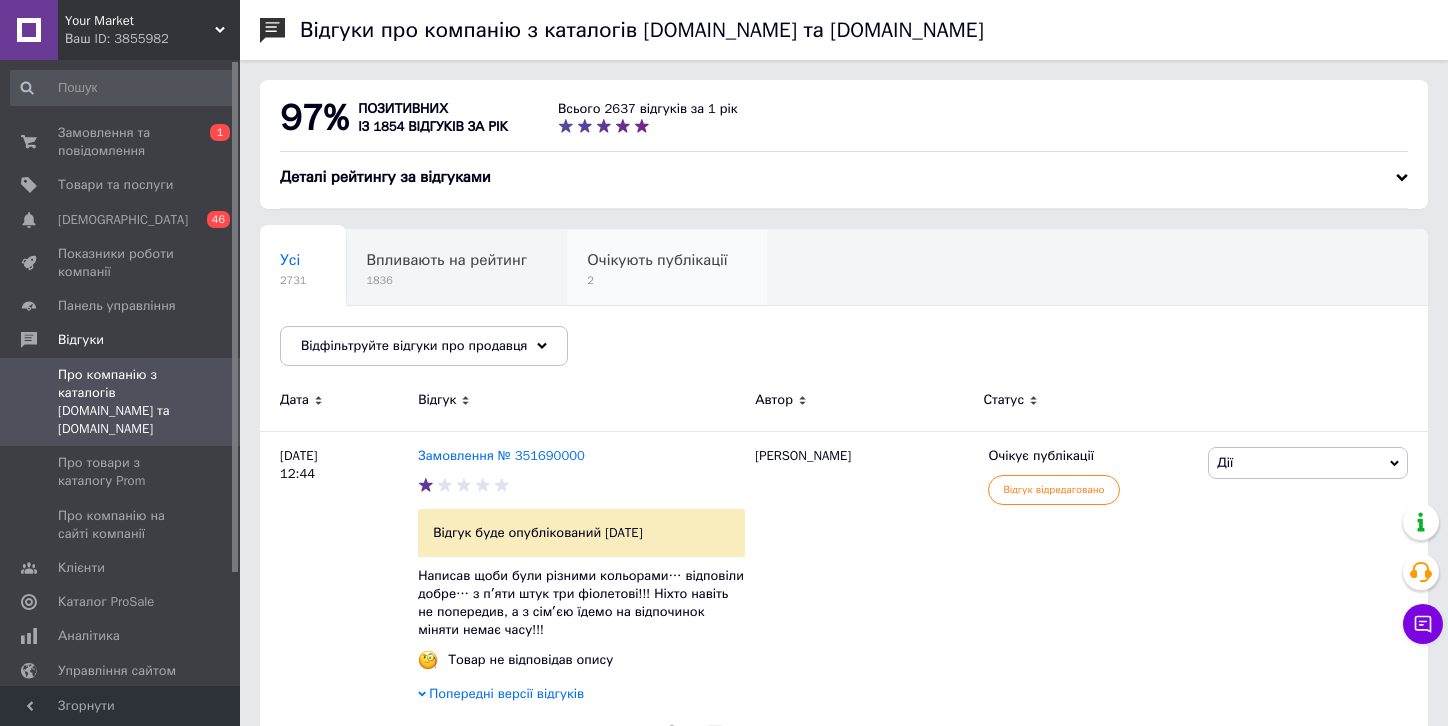 click on "Очікують публікації" at bounding box center (657, 260) 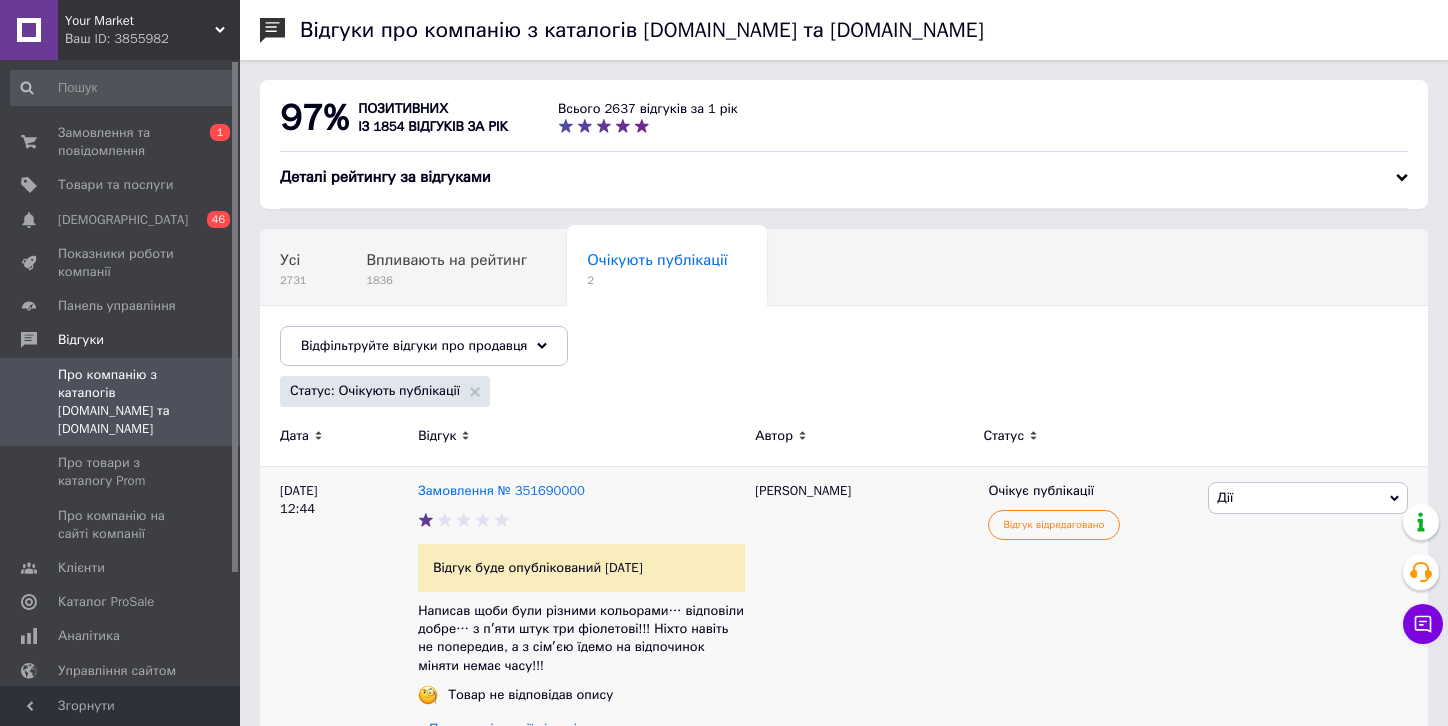 scroll, scrollTop: 349, scrollLeft: 0, axis: vertical 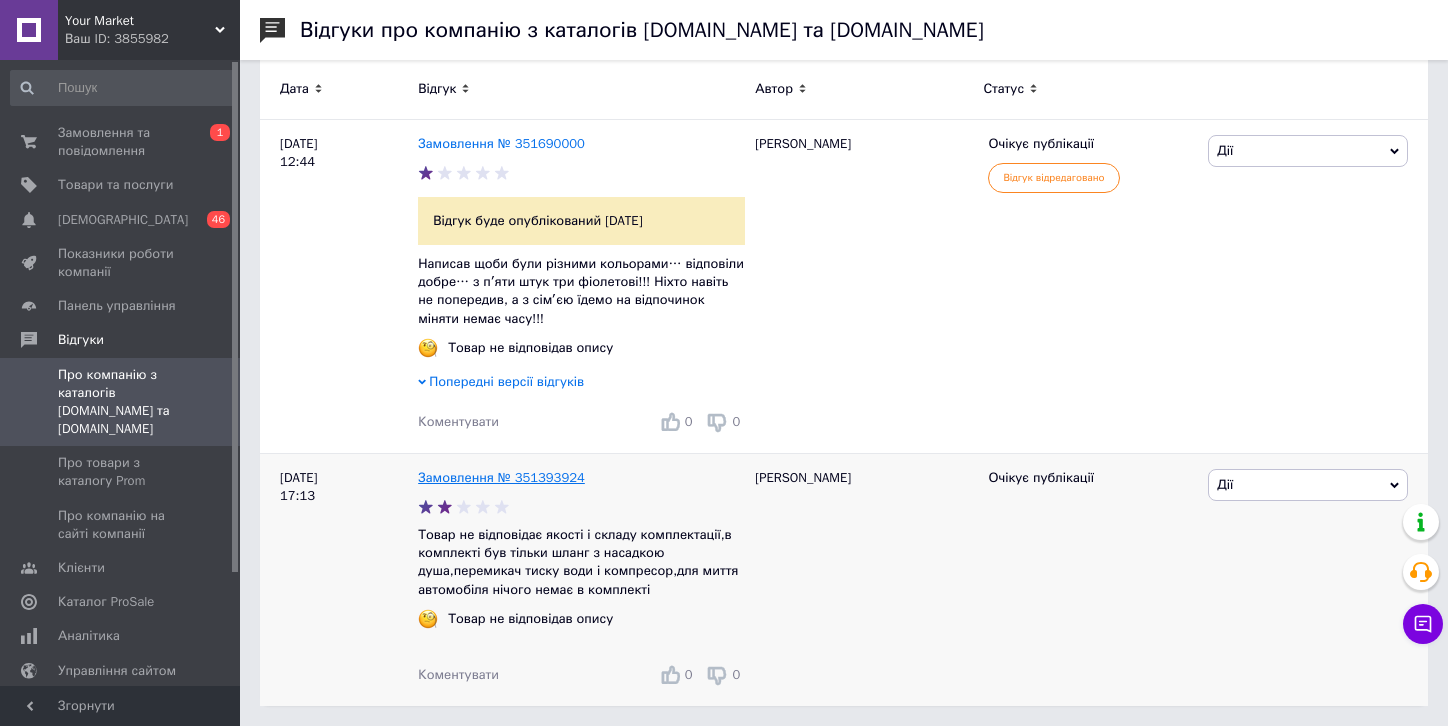 click on "Замовлення № 351393924" at bounding box center (501, 477) 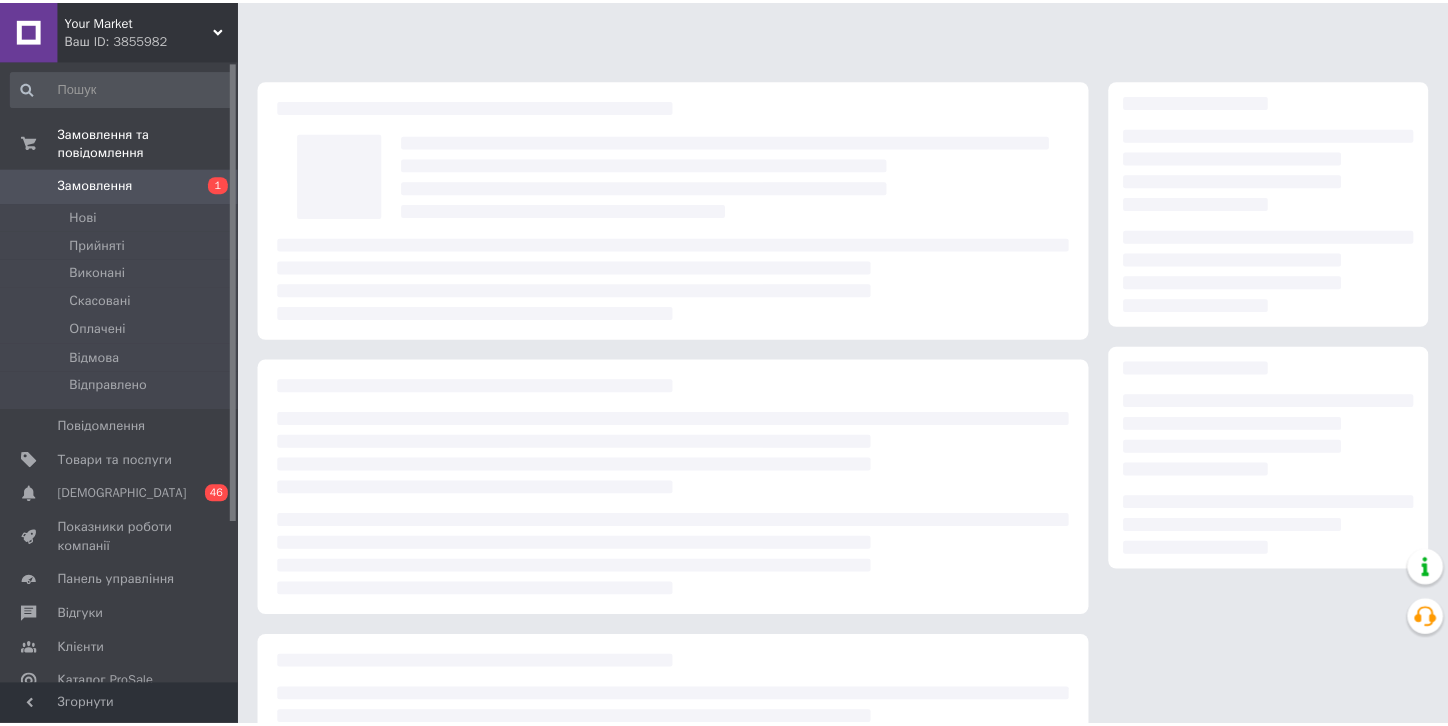 scroll, scrollTop: 0, scrollLeft: 0, axis: both 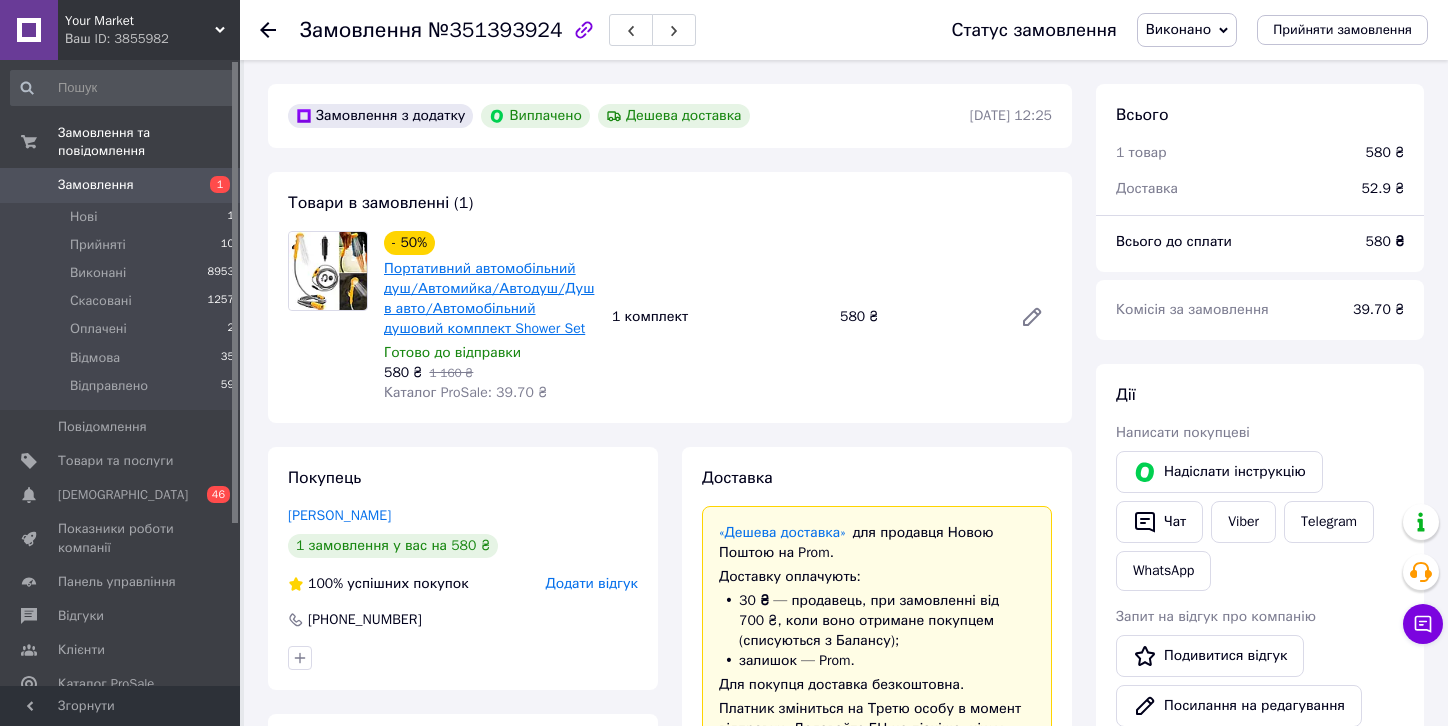 click on "Портативний автомобільний душ/Автомийка/Автодуш/Душ в авто/Автомобільний душовий комплект Shower Set" at bounding box center [489, 298] 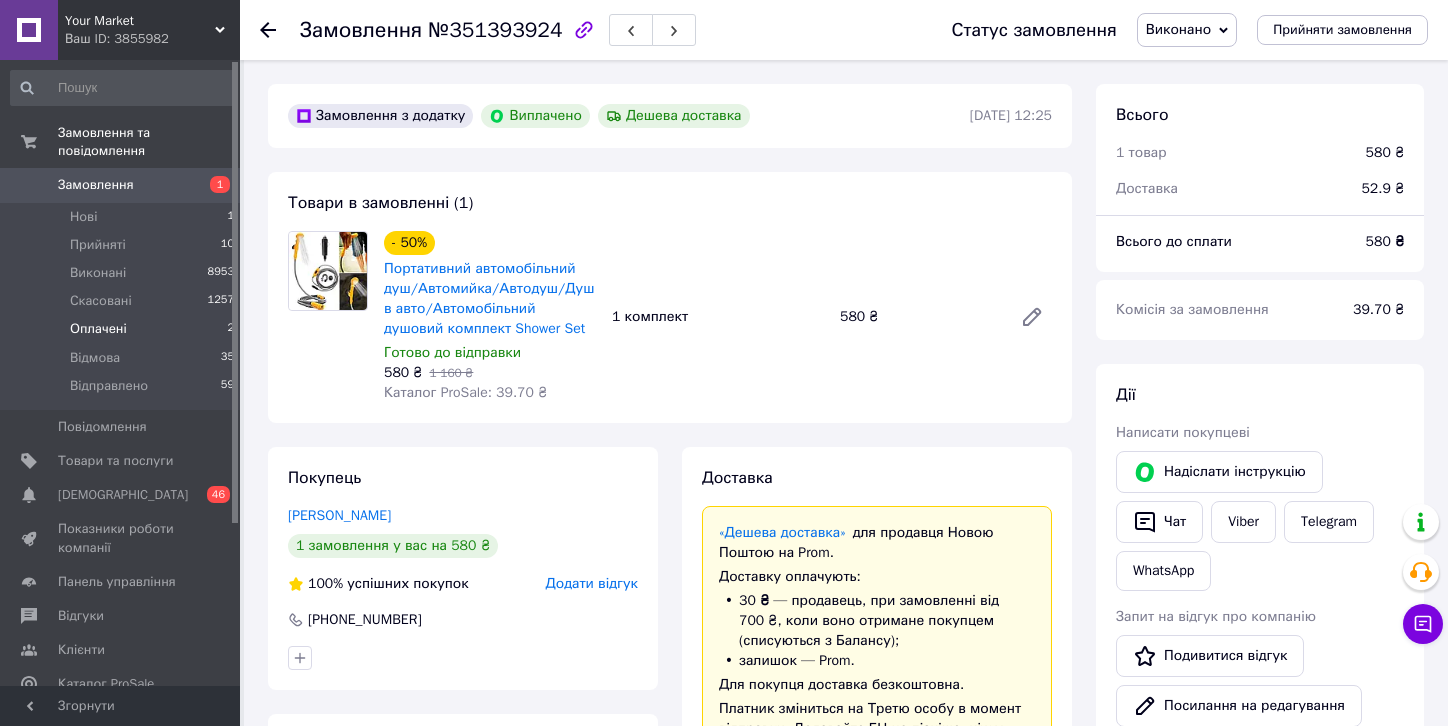 click on "Оплачені" at bounding box center [98, 329] 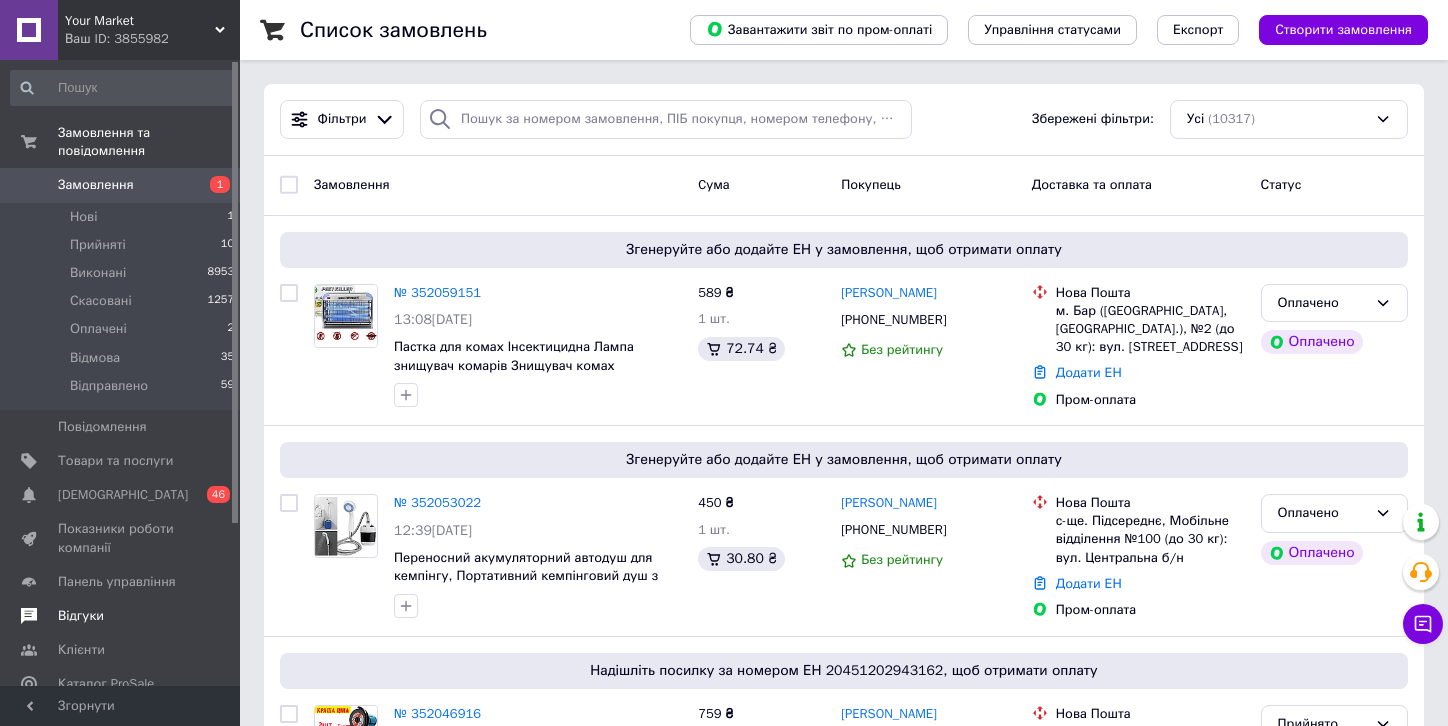 click on "Відгуки" at bounding box center [81, 616] 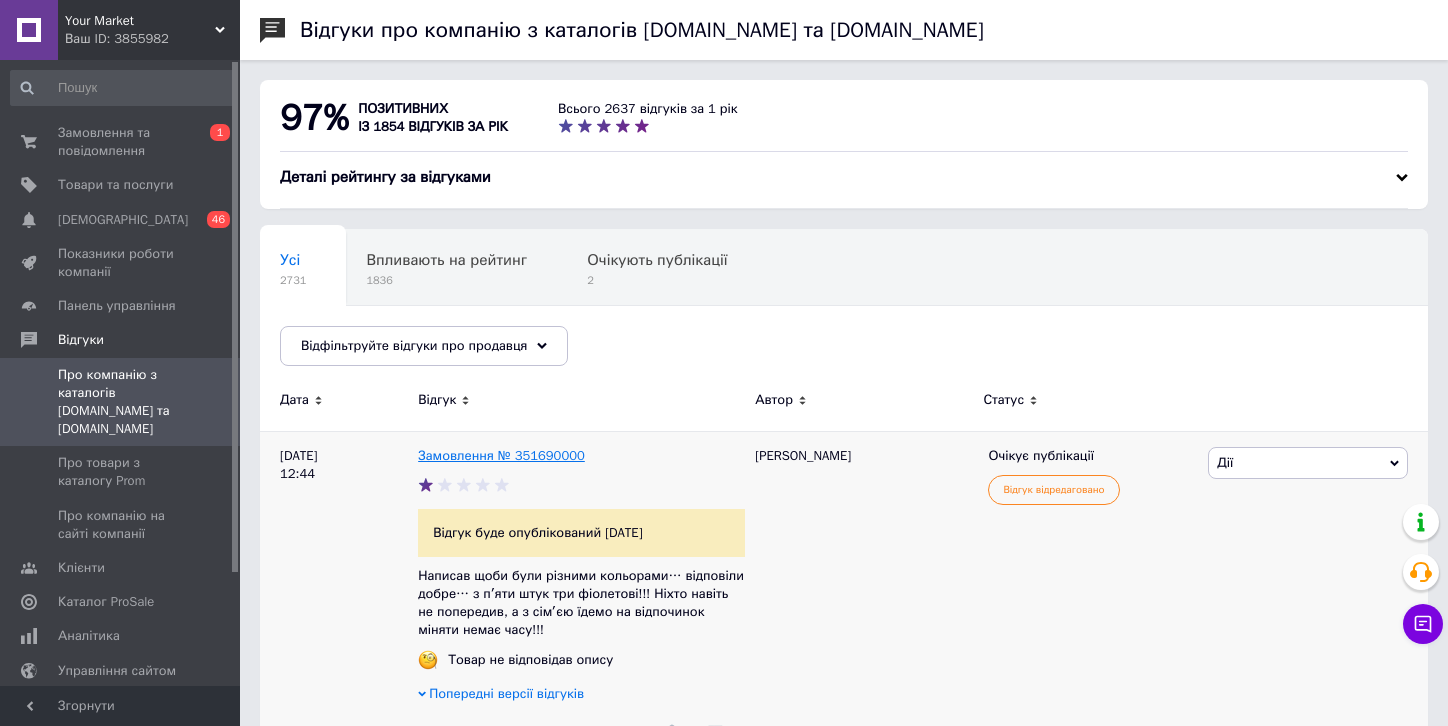 click on "Замовлення № 351690000" at bounding box center [501, 455] 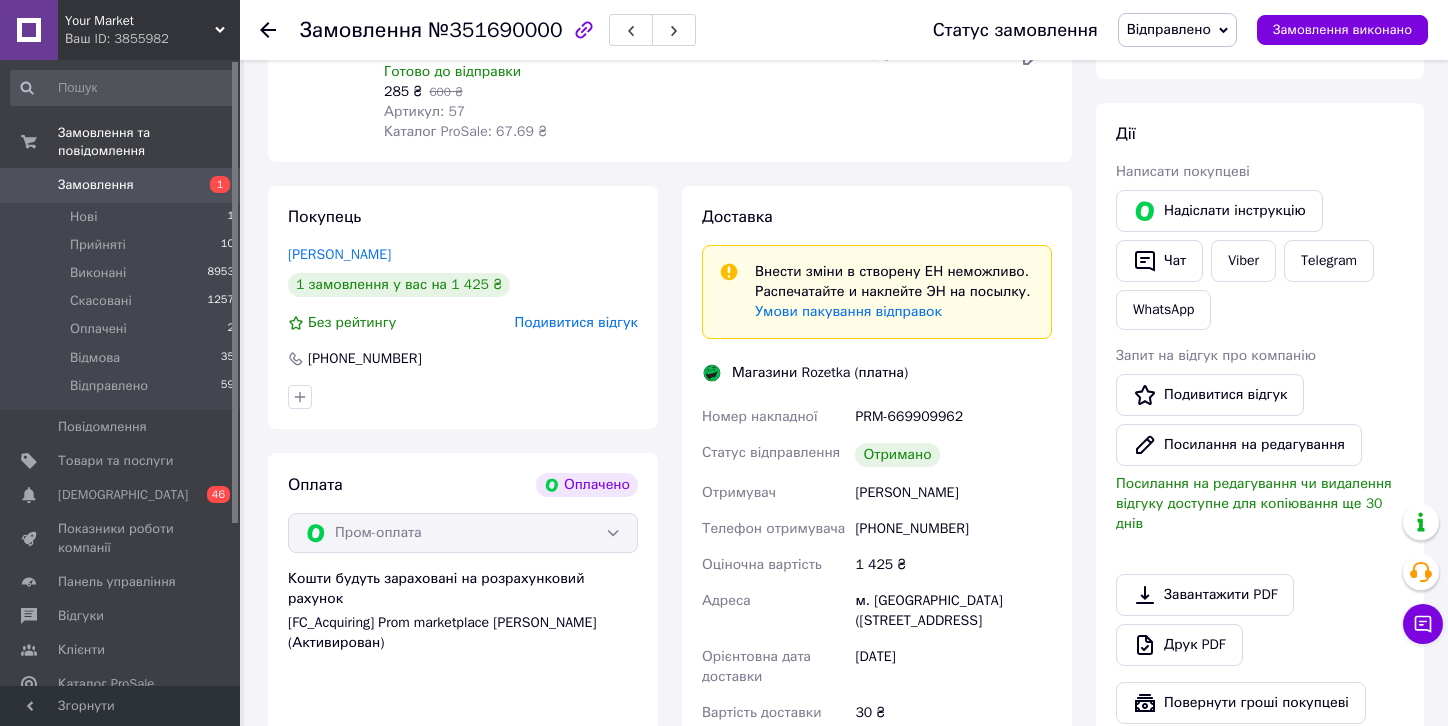 scroll, scrollTop: 328, scrollLeft: 0, axis: vertical 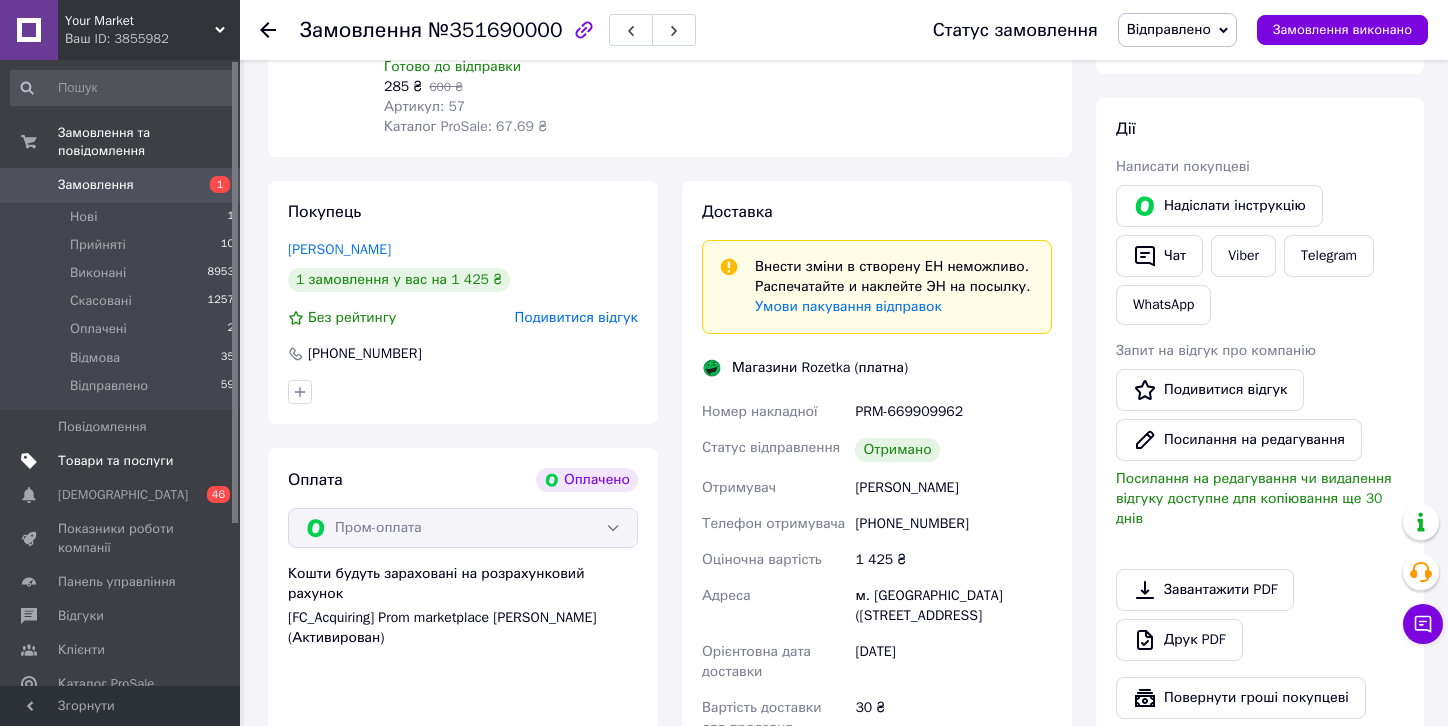 click on "Товари та послуги" at bounding box center (115, 461) 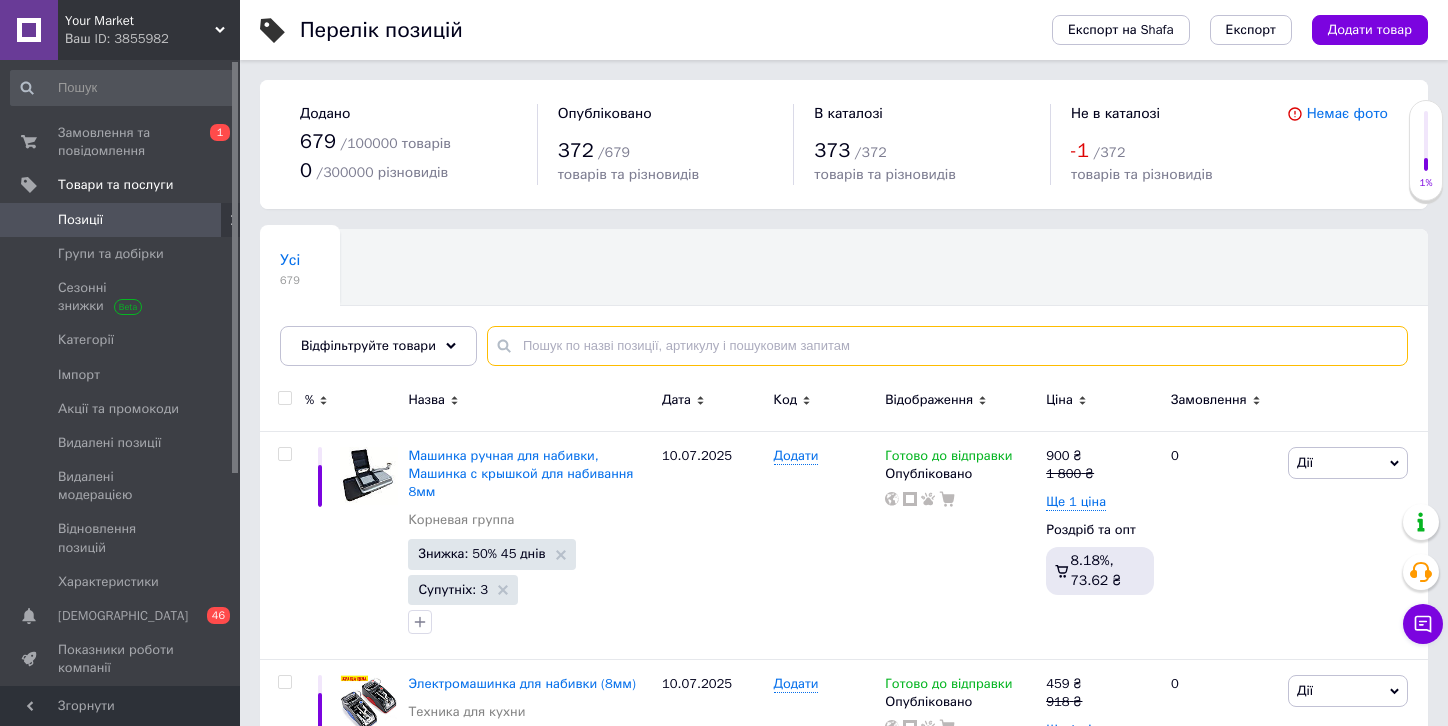 click at bounding box center (947, 346) 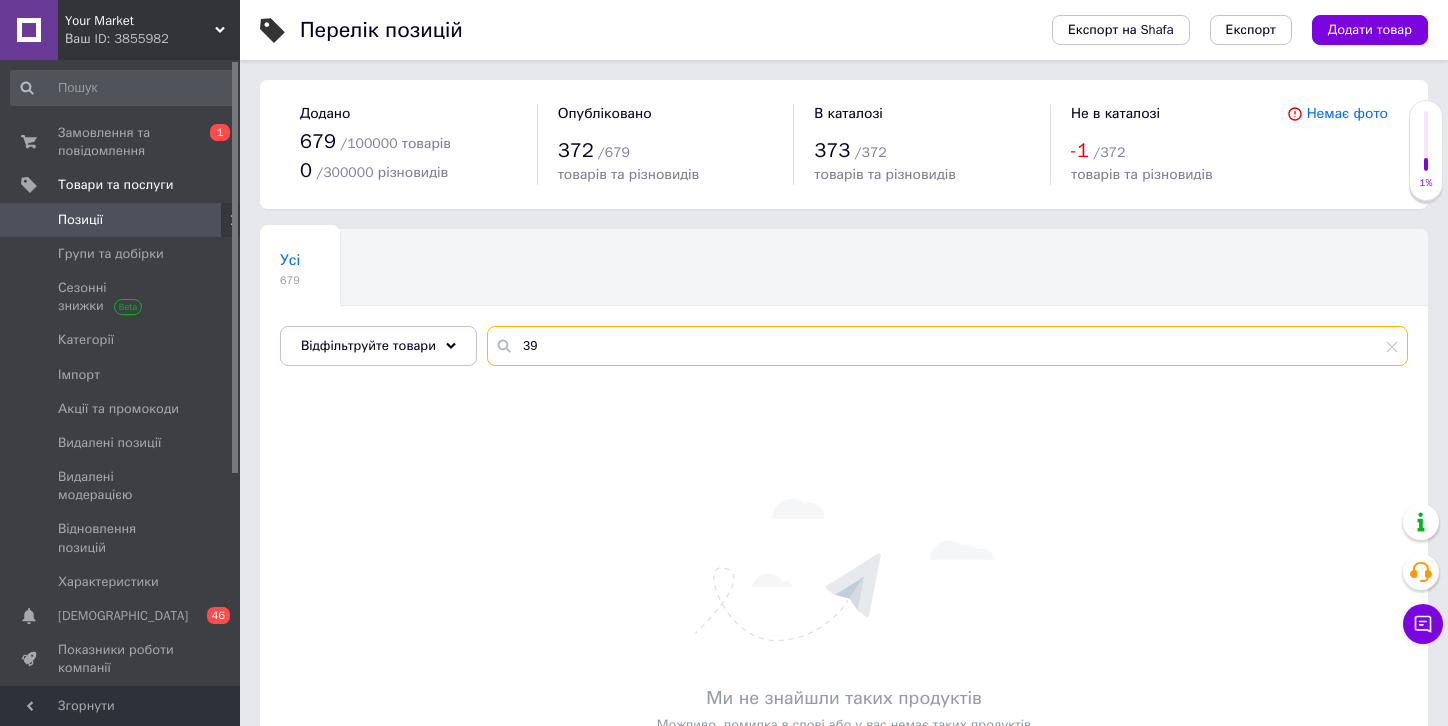 type on "3" 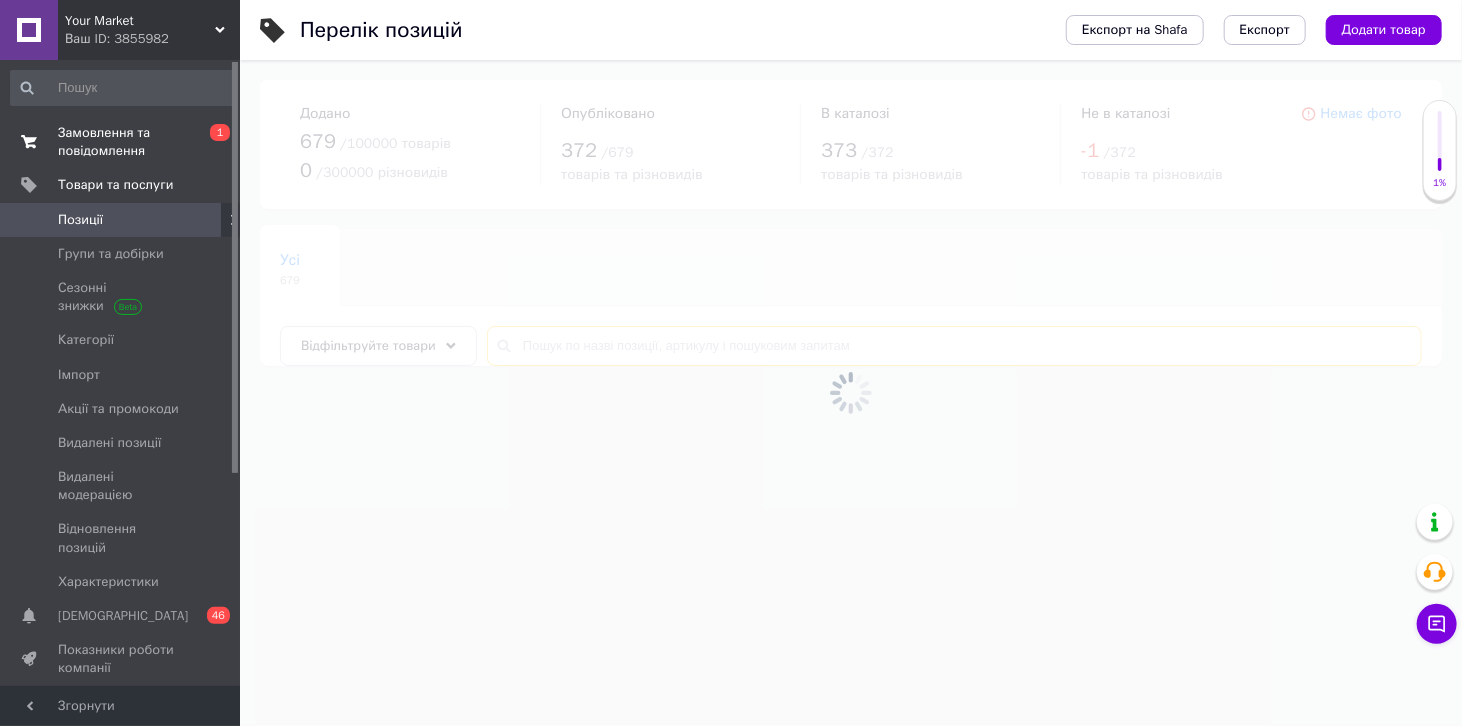 type 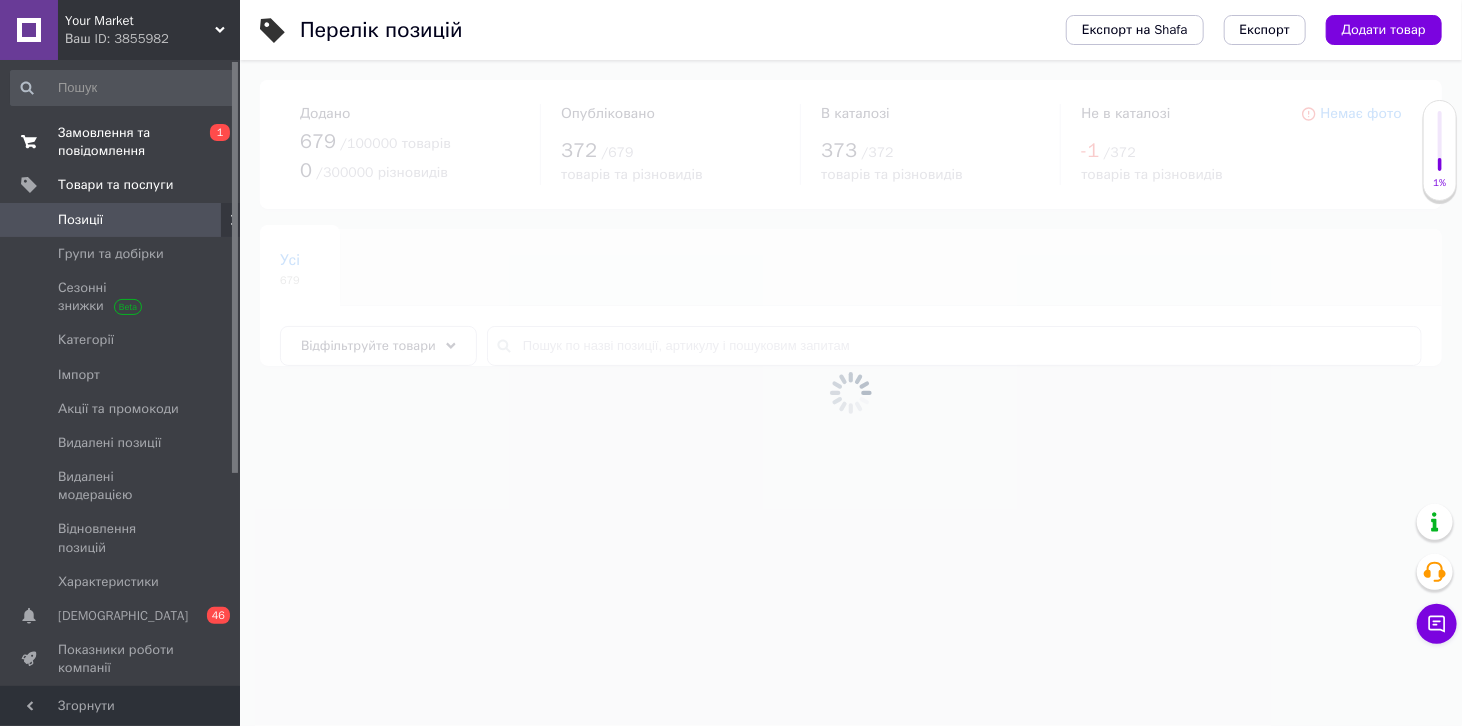 click on "Замовлення та повідомлення" at bounding box center [121, 142] 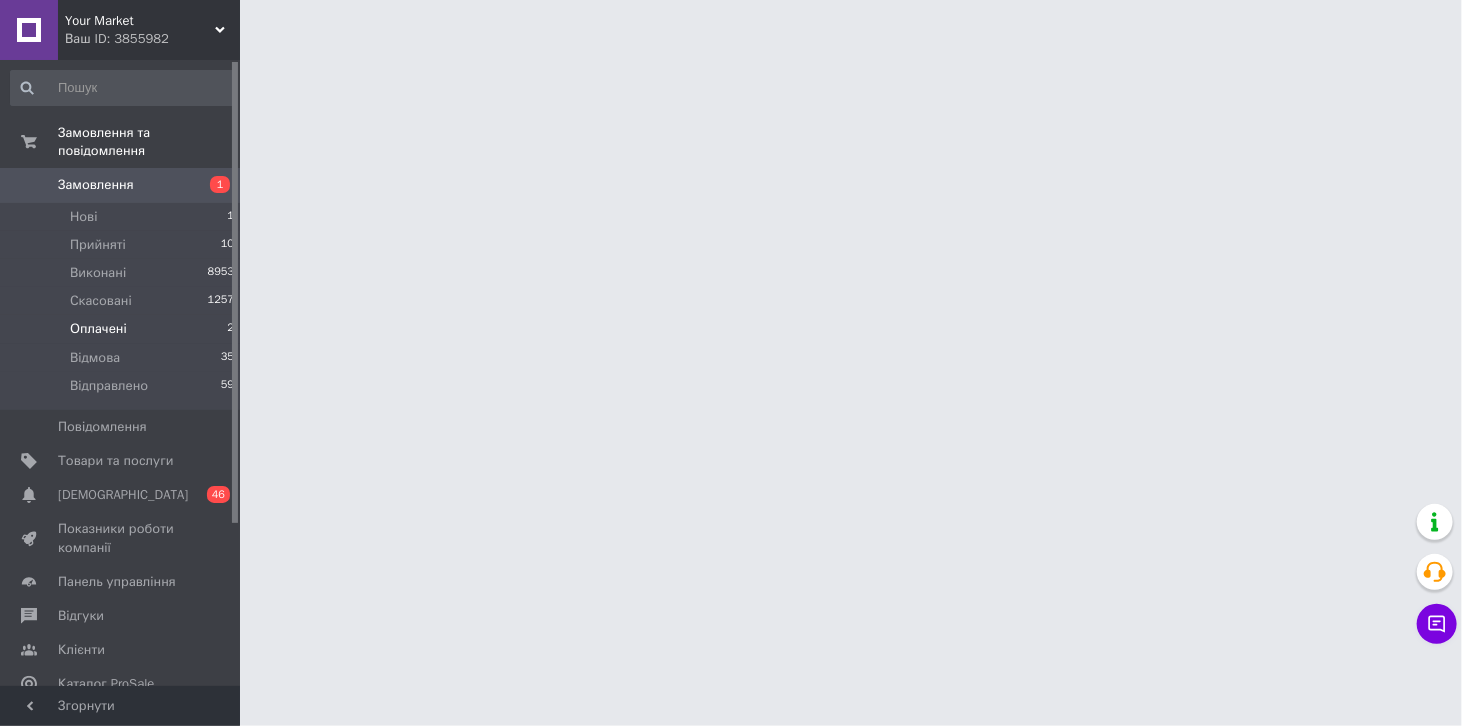 click on "Оплачені" at bounding box center [98, 329] 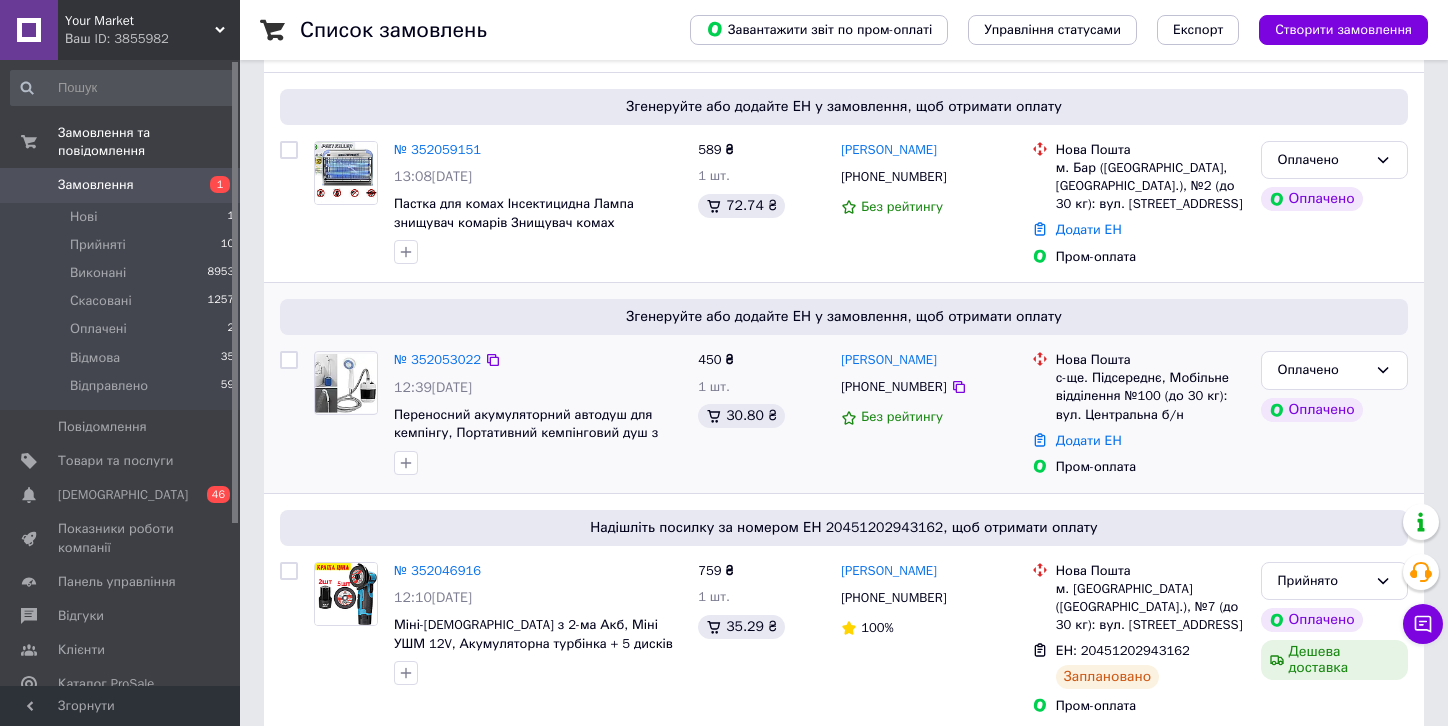 scroll, scrollTop: 151, scrollLeft: 0, axis: vertical 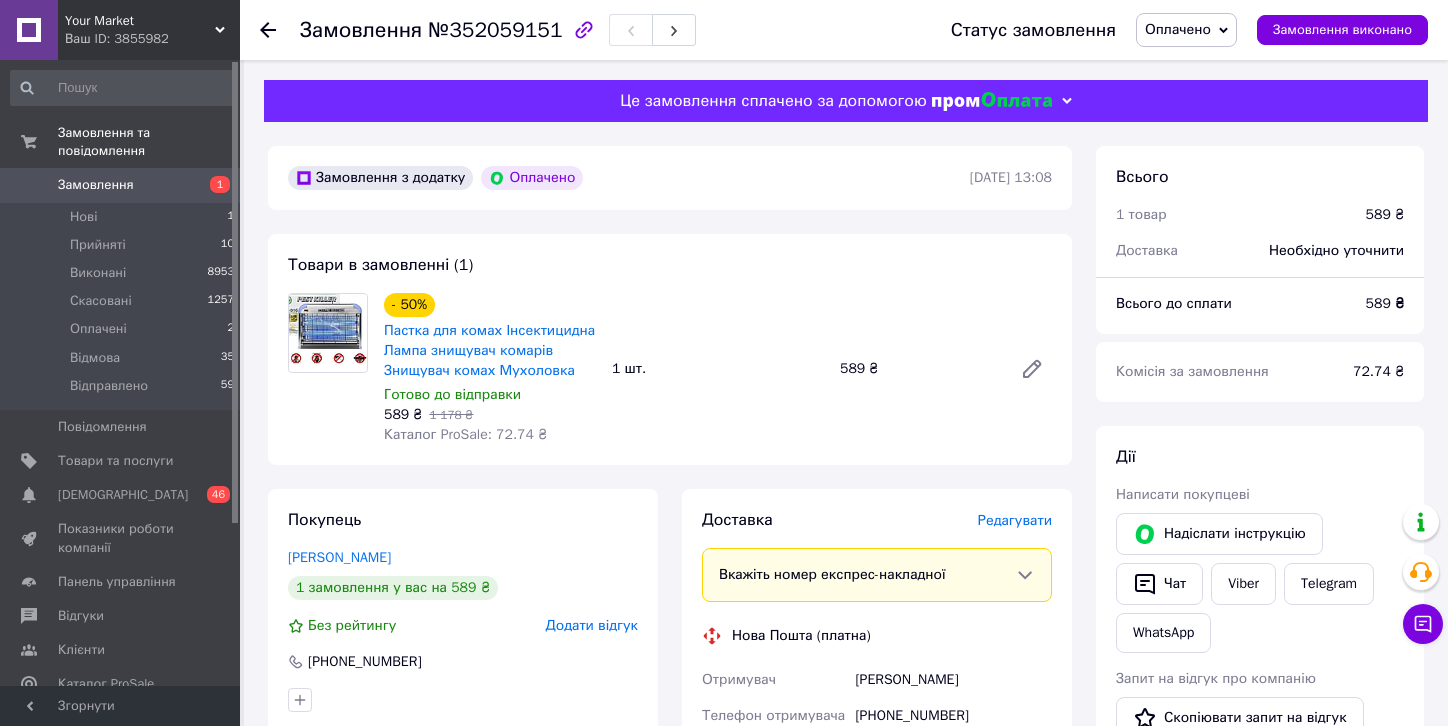 click on "Оплачено" at bounding box center [1178, 29] 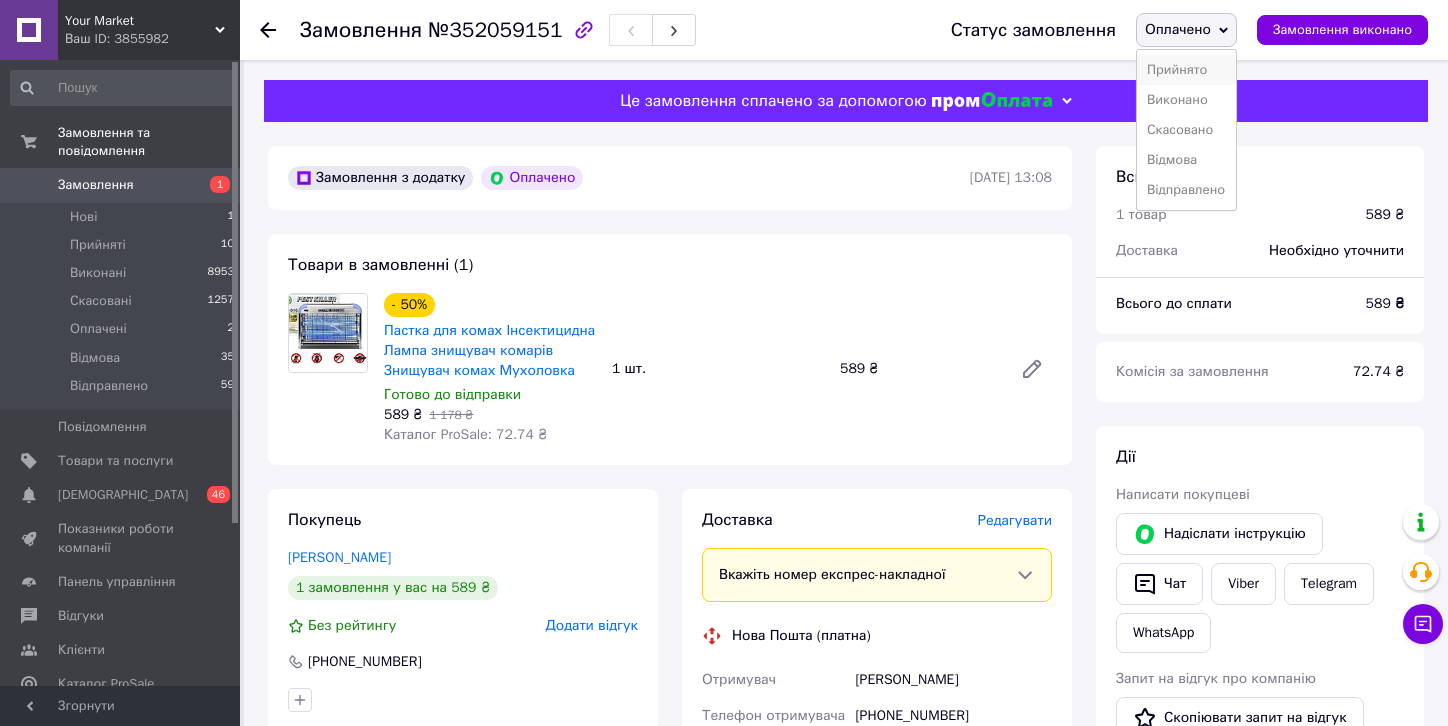 click on "Прийнято" at bounding box center [1186, 70] 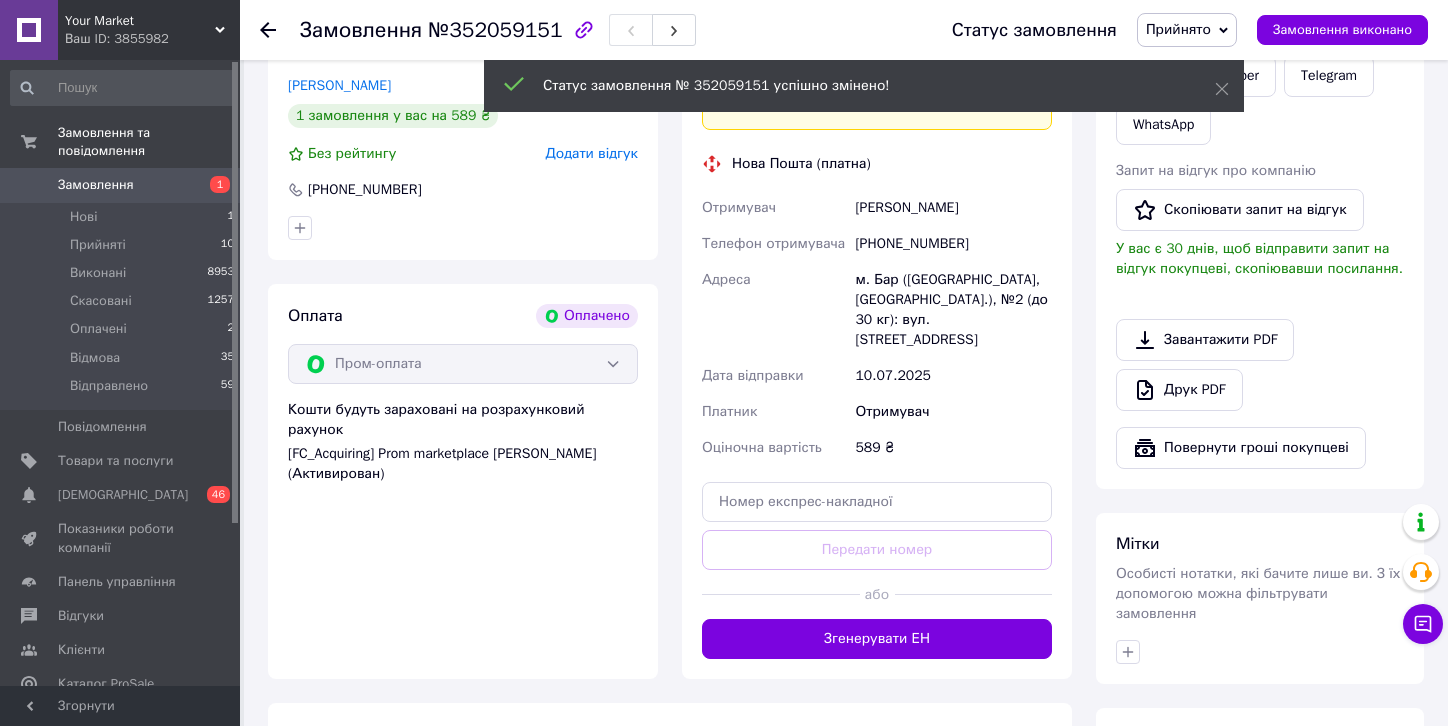 scroll, scrollTop: 542, scrollLeft: 0, axis: vertical 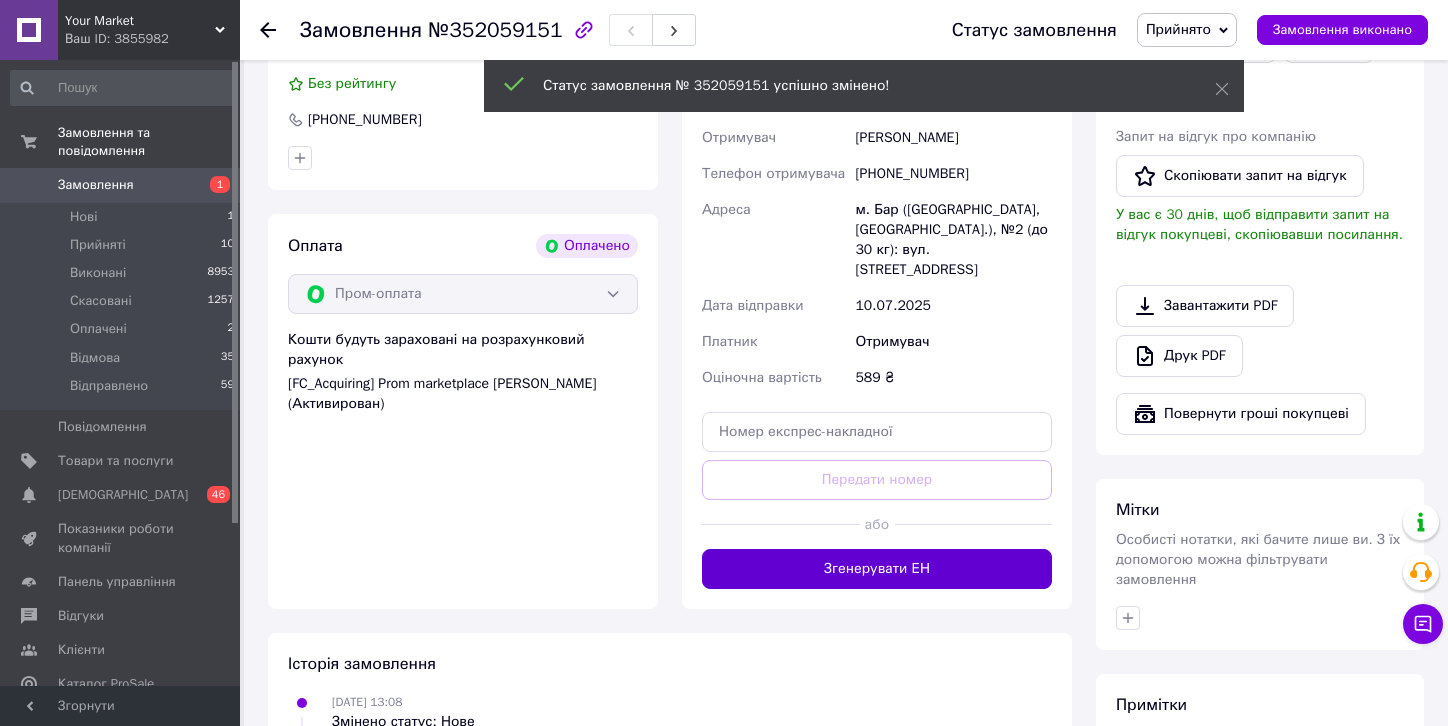 click on "Згенерувати ЕН" at bounding box center [877, 569] 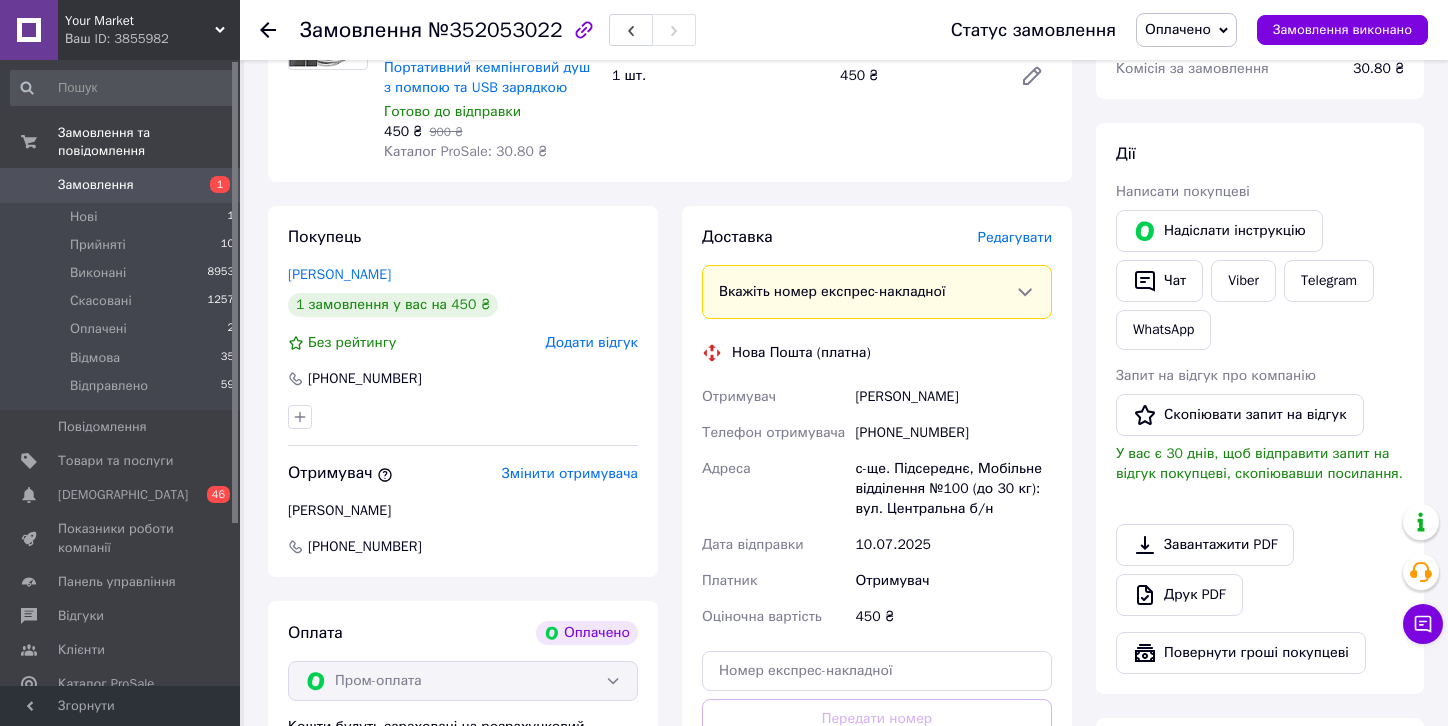 scroll, scrollTop: 343, scrollLeft: 0, axis: vertical 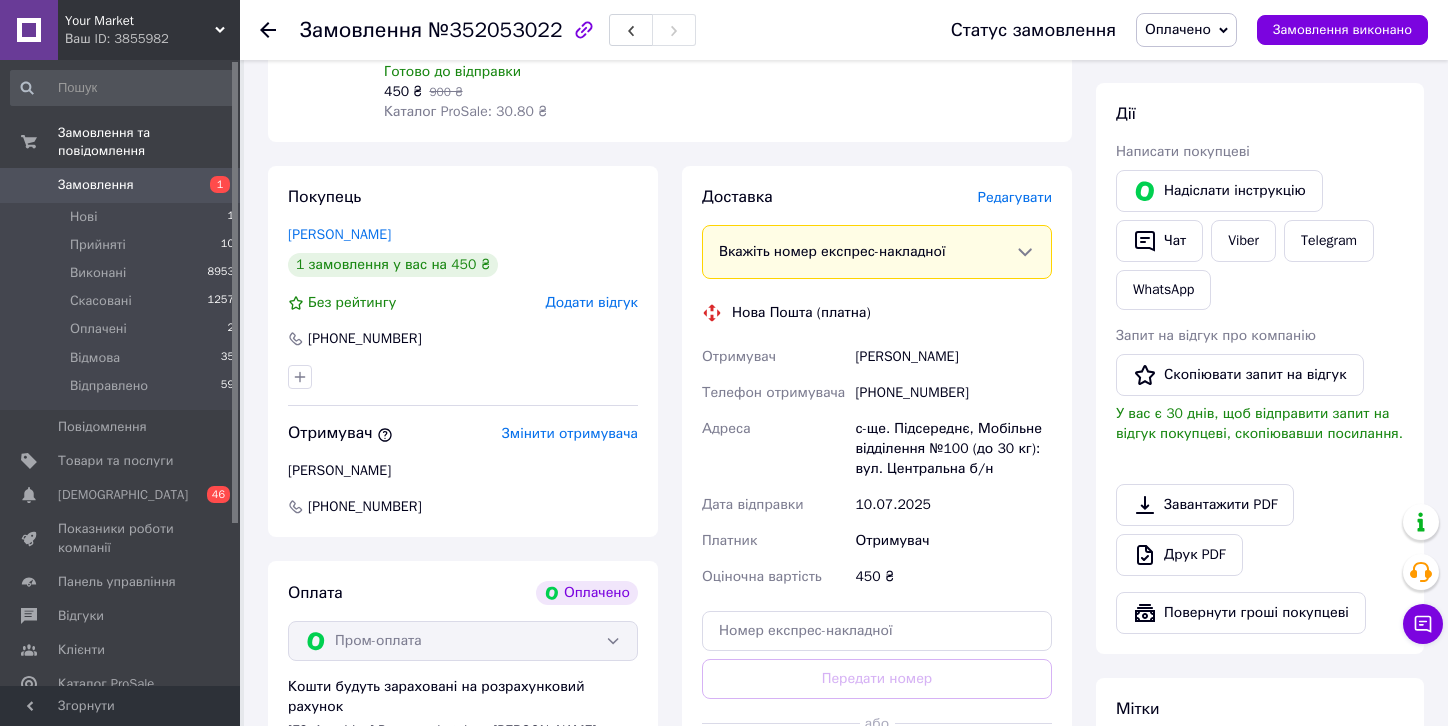 click on "Оплачено" at bounding box center (1178, 29) 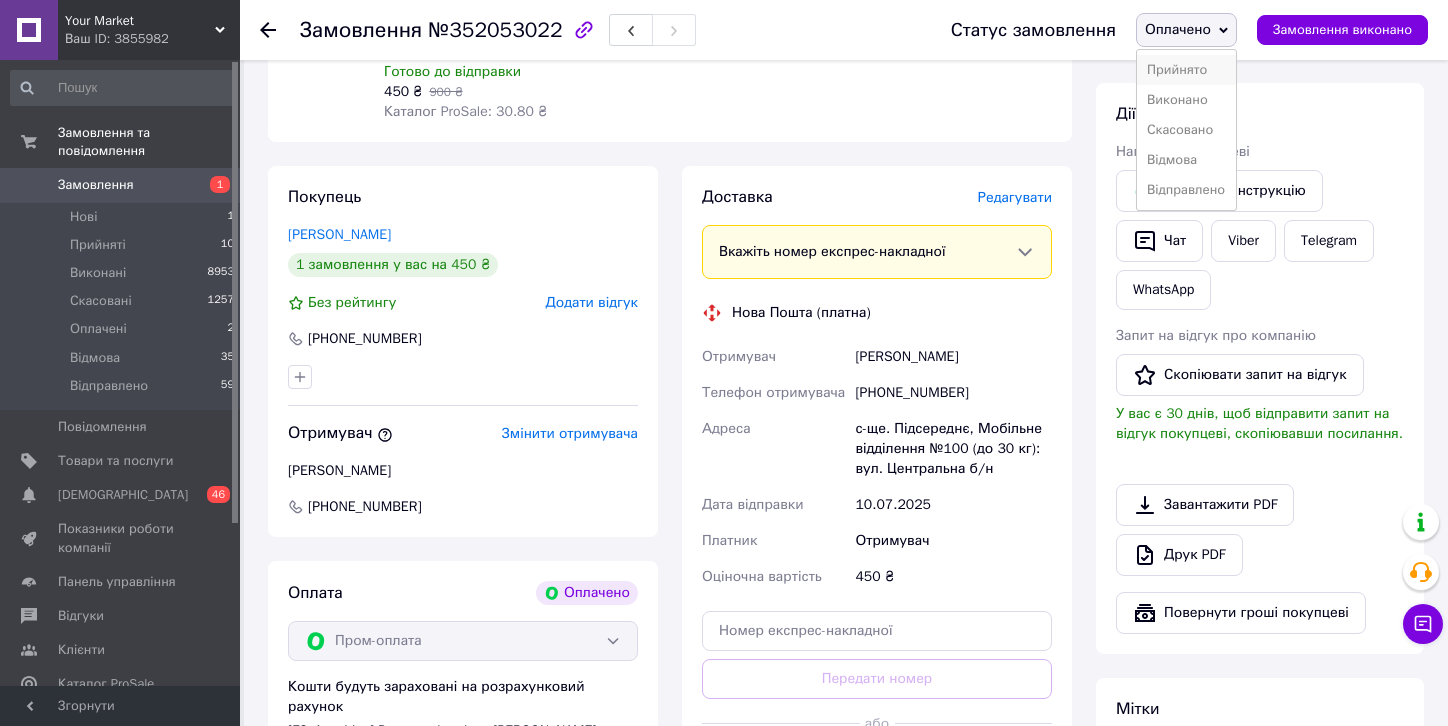 click on "Прийнято" at bounding box center [1186, 70] 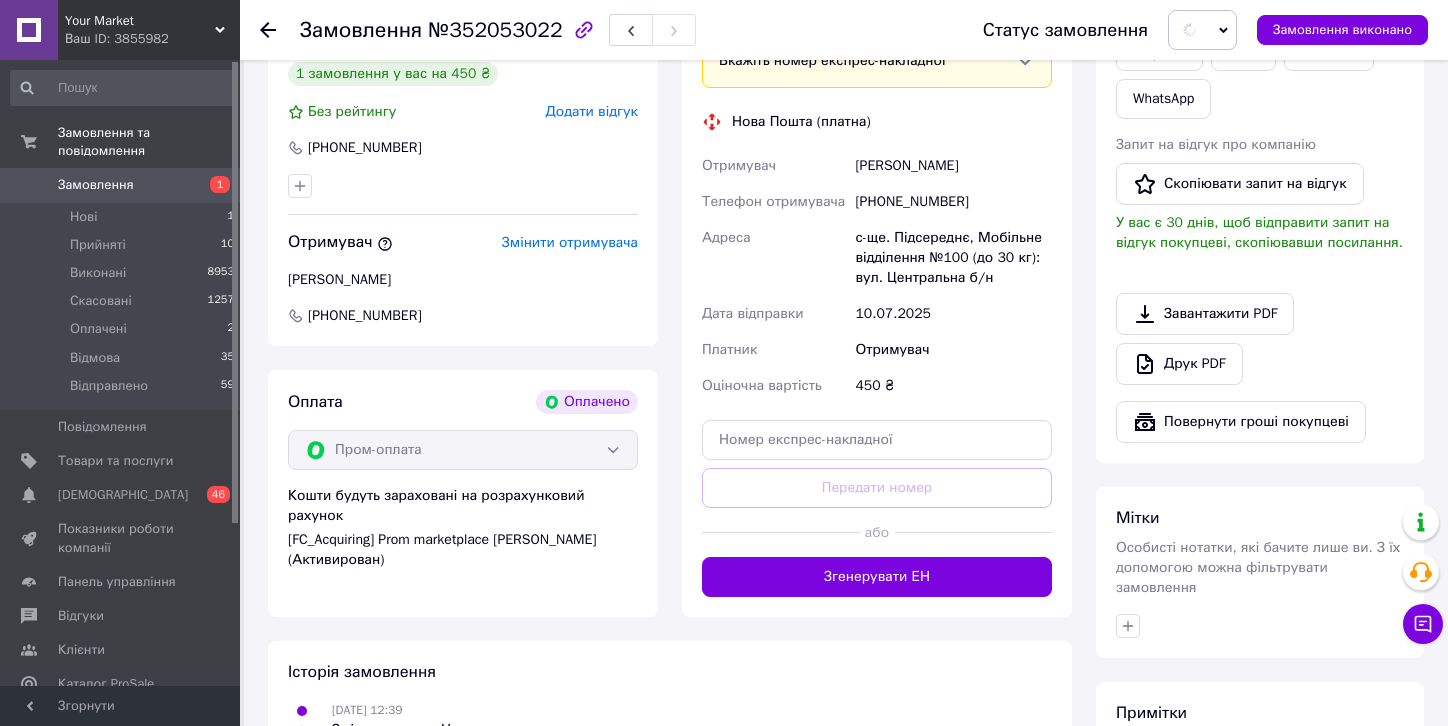 scroll, scrollTop: 568, scrollLeft: 0, axis: vertical 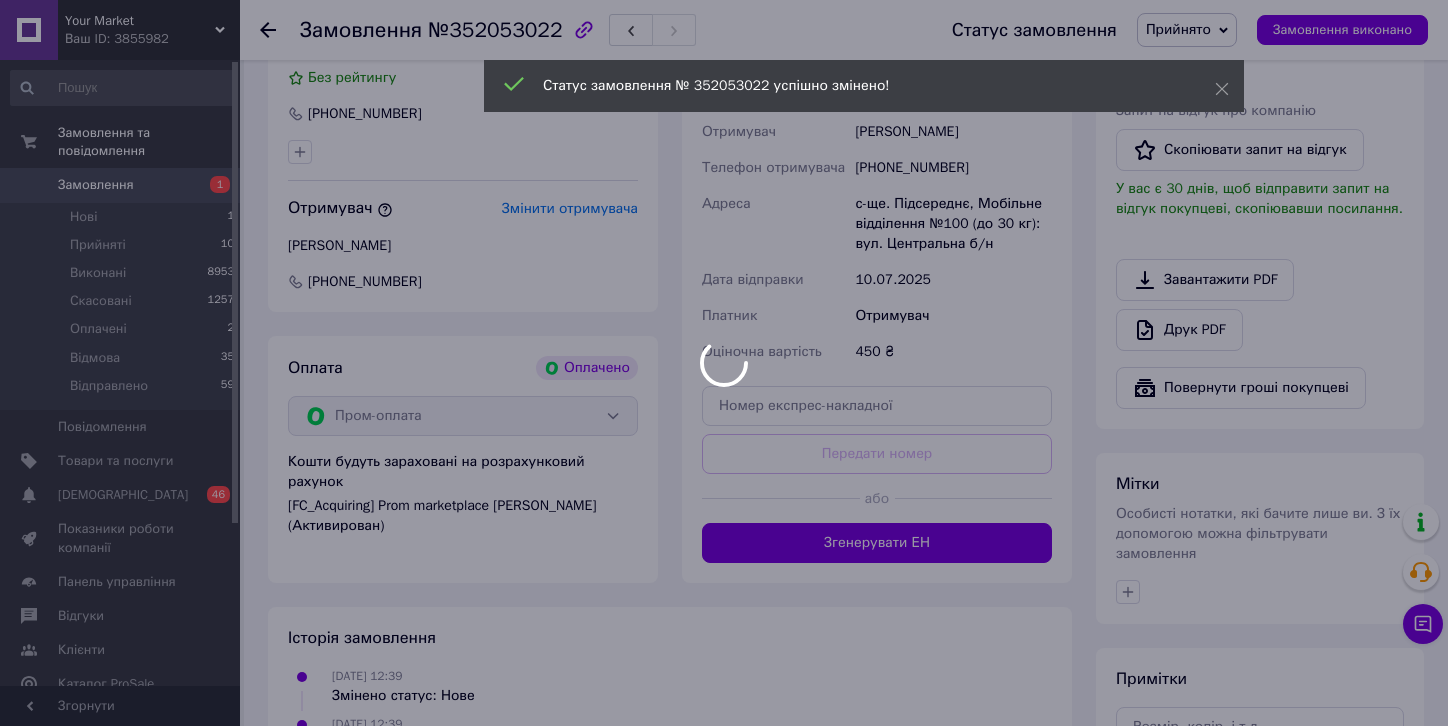 click on "Your Market Ваш ID: 3855982 Сайт Your Market Кабінет покупця Перевірити стан системи Сторінка на порталі Довідка Вийти Замовлення та повідомлення Замовлення 1 Нові 1 Прийняті 10 Виконані 8953 Скасовані 1257 Оплачені 2 Відмова 35 Відправлено 59 Повідомлення 0 Товари та послуги Сповіщення 0 46 Показники роботи компанії Панель управління Відгуки Клієнти Каталог ProSale Аналітика Управління сайтом Гаманець компанії Маркет Налаштування Тарифи та рахунки Prom топ Згорнути
Замовлення №352053022 Статус замовлення Прийнято Виконано <" at bounding box center (724, 184) 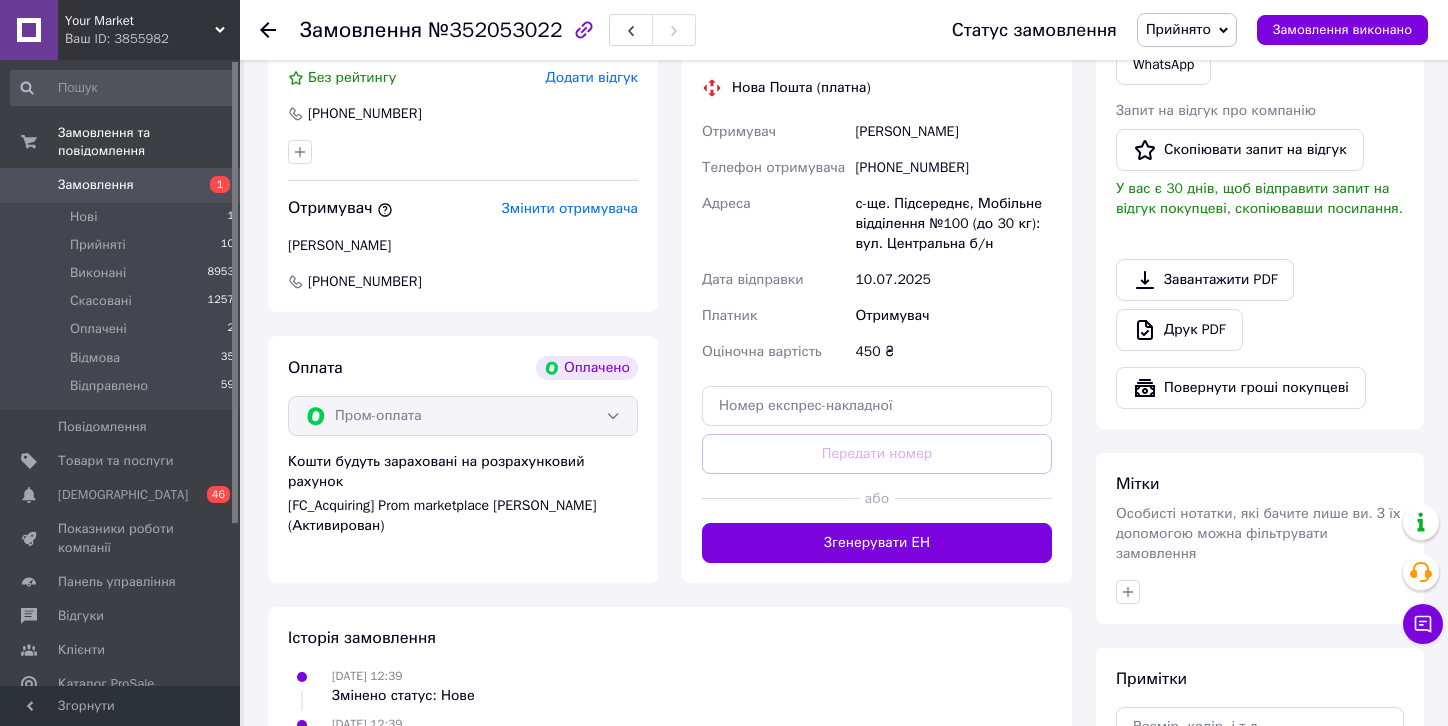 click on "Згенерувати ЕН" at bounding box center (877, 543) 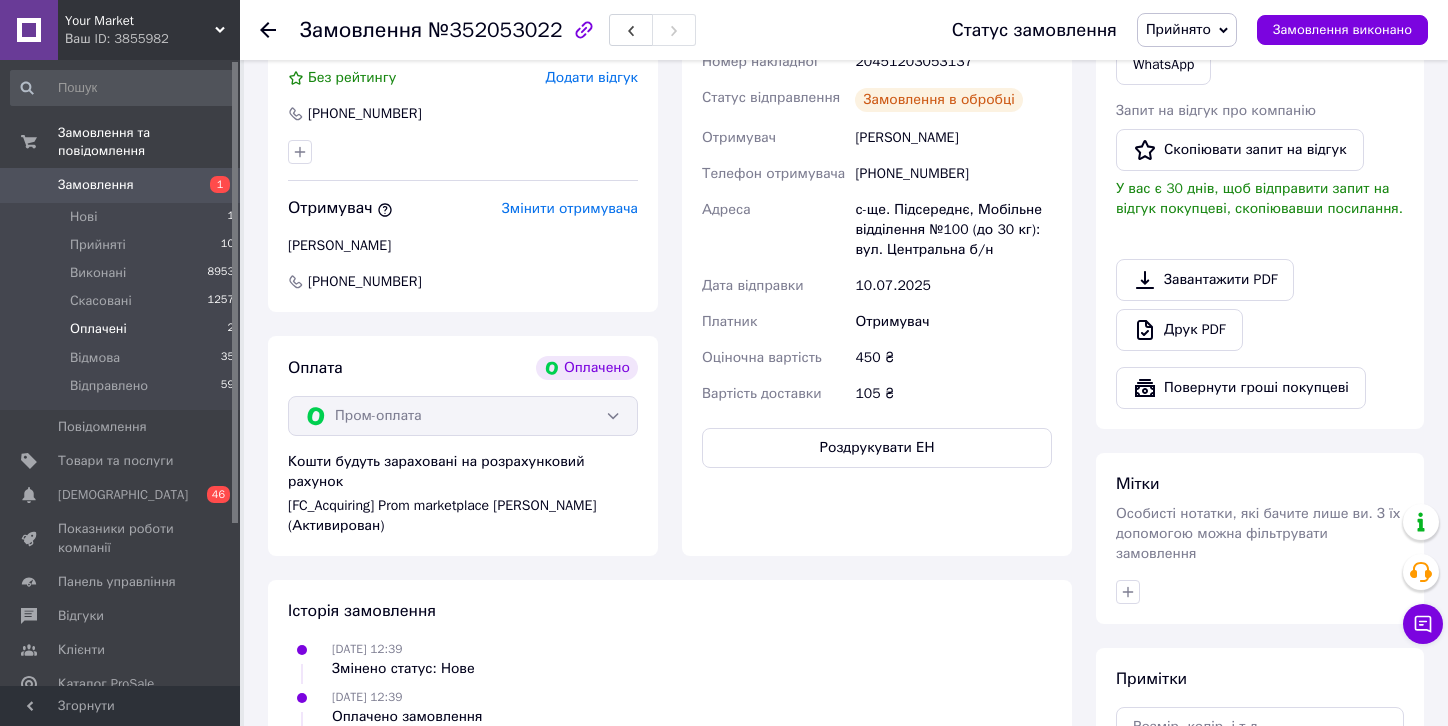 click on "Оплачені" at bounding box center [98, 329] 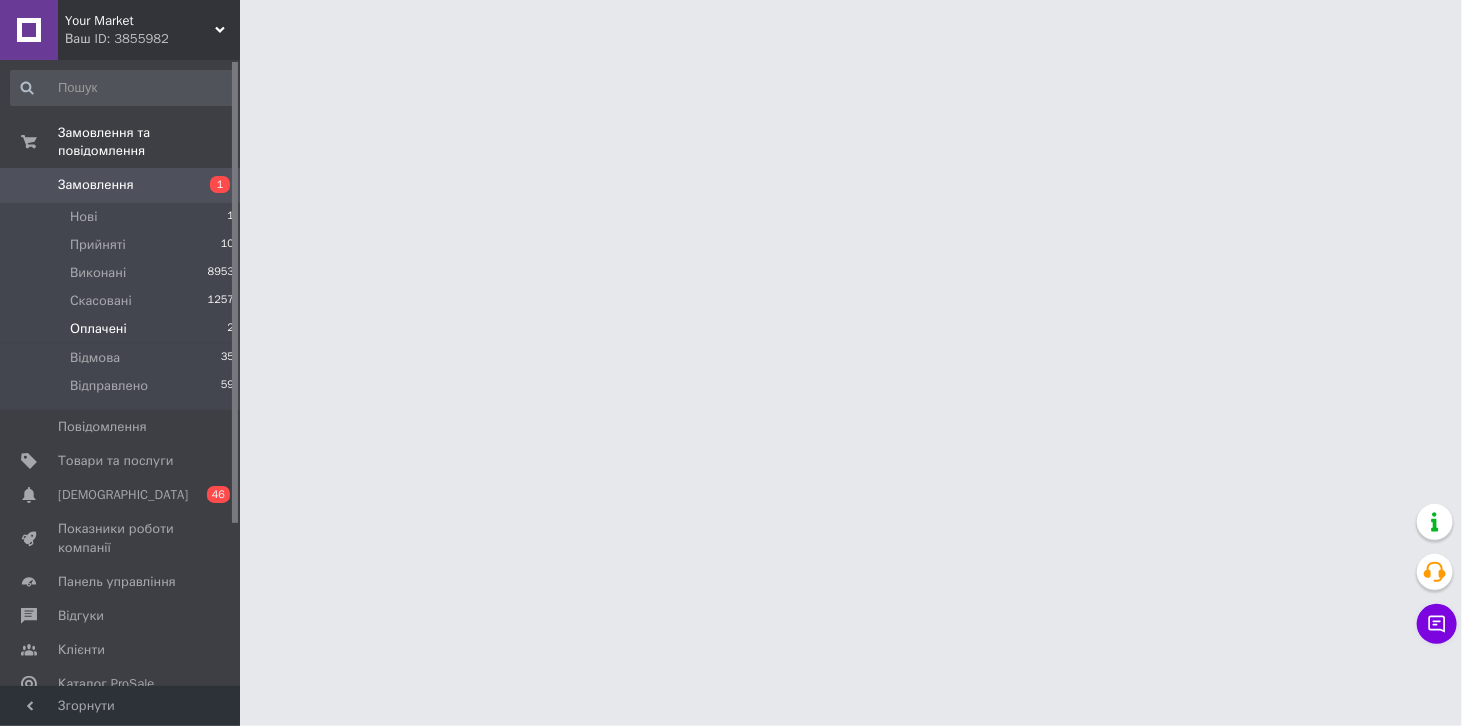 click on "Оплачені" at bounding box center (98, 329) 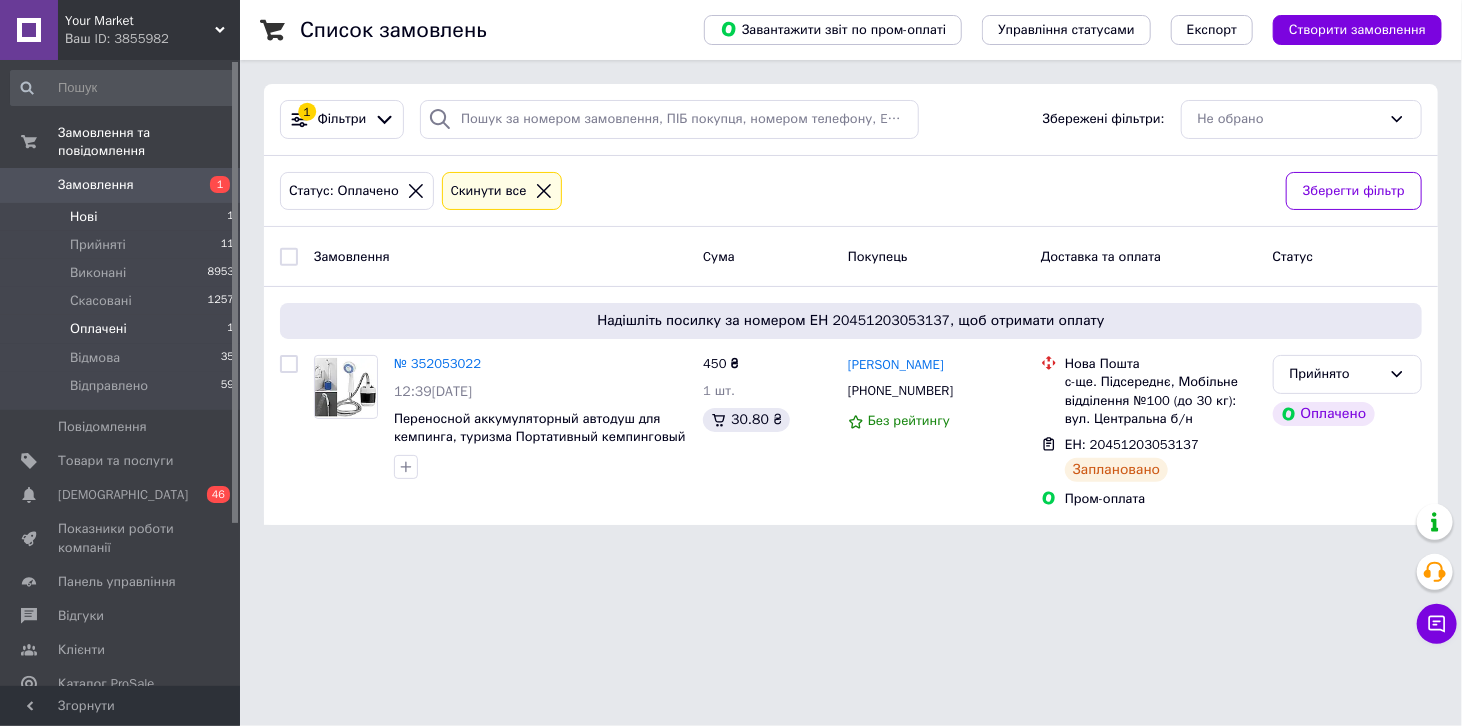click on "Нові" at bounding box center [83, 217] 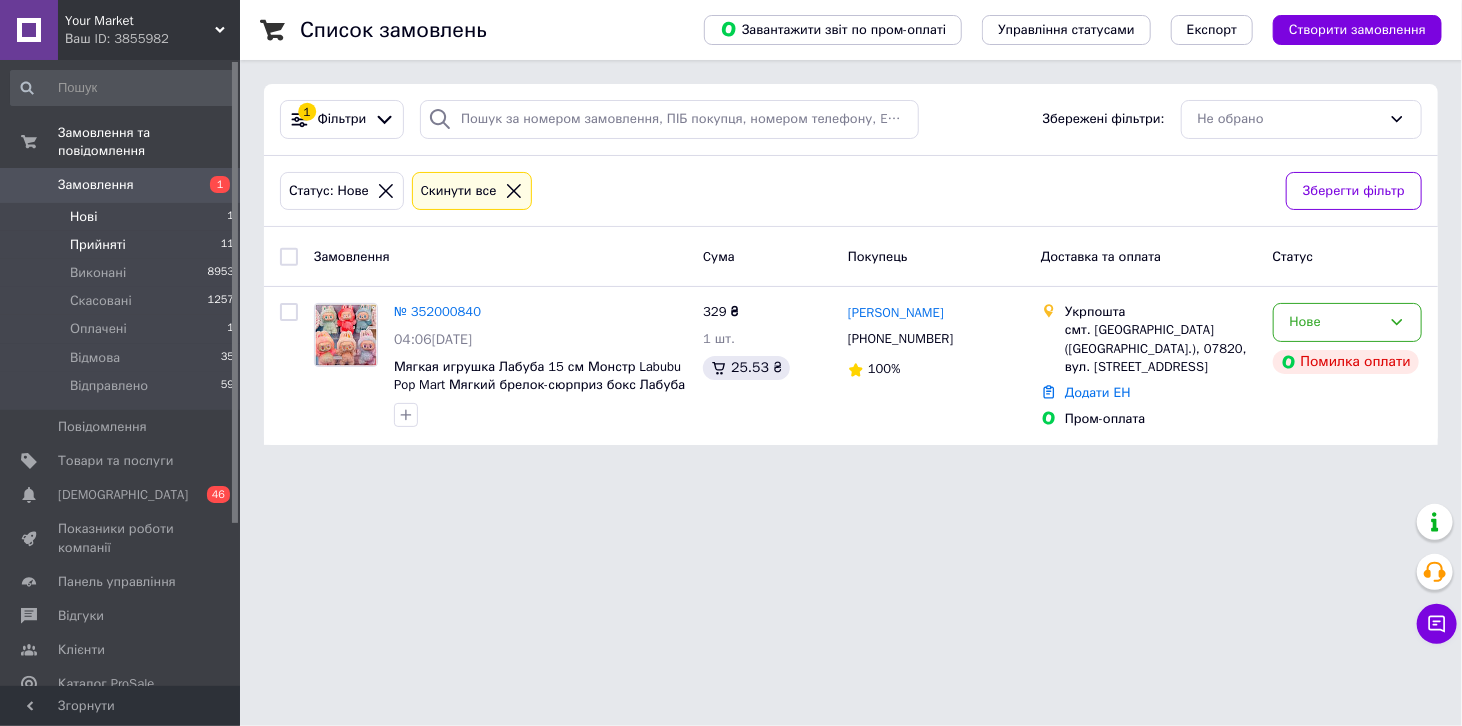 click on "Прийняті" at bounding box center [98, 245] 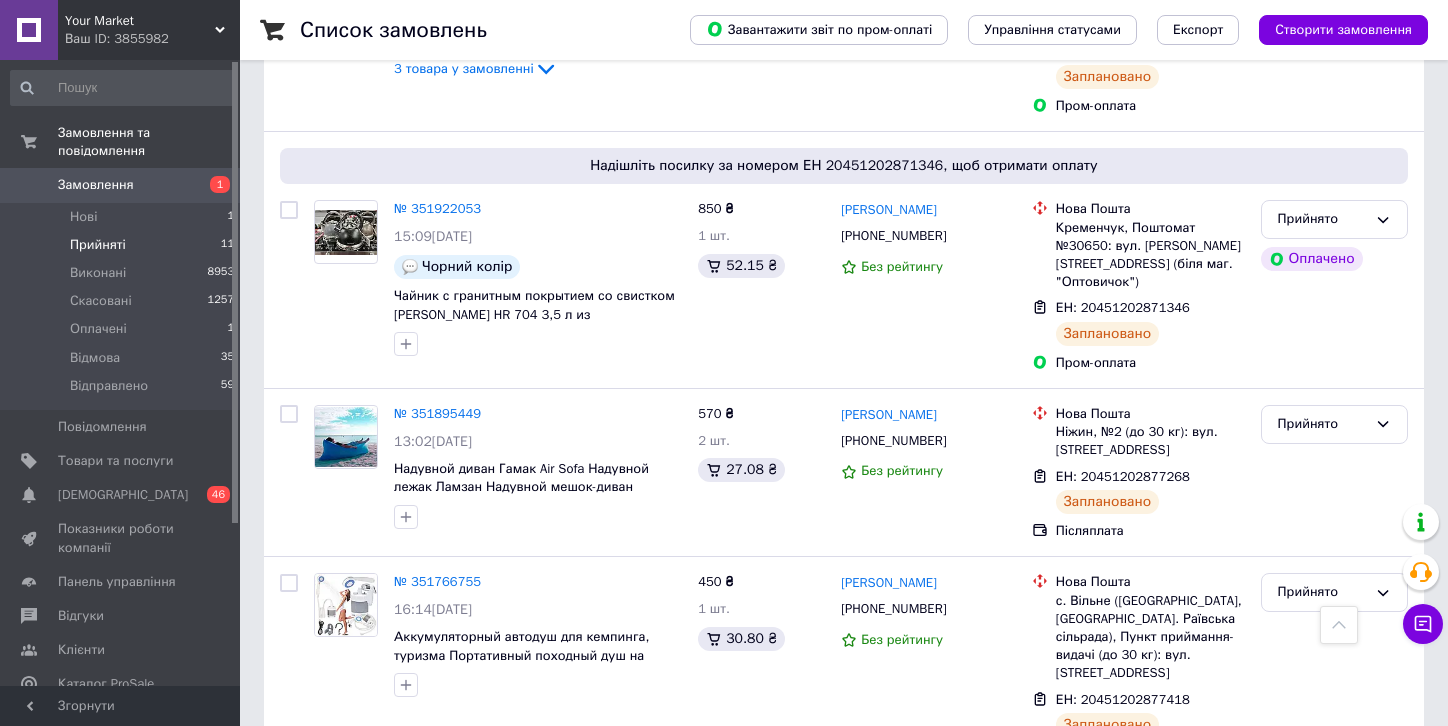 scroll, scrollTop: 2017, scrollLeft: 0, axis: vertical 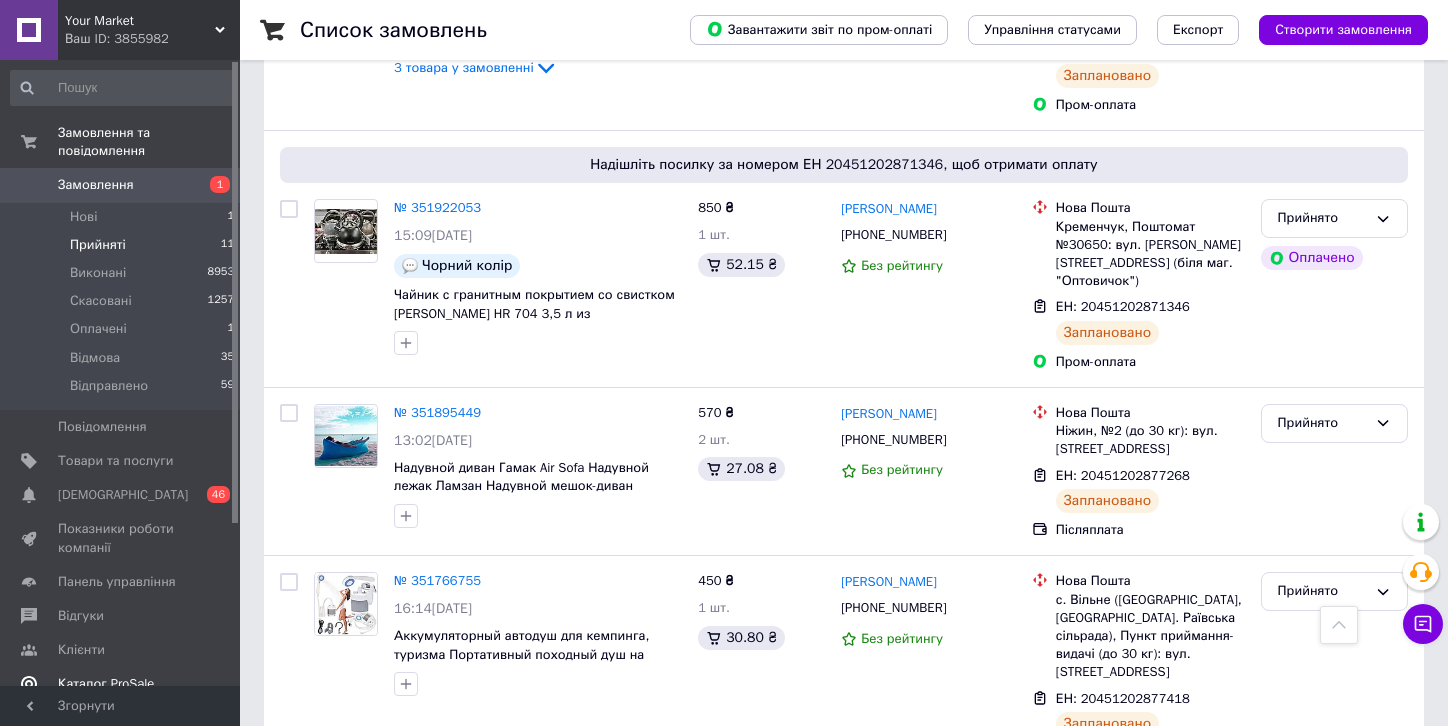 click on "Каталог ProSale" at bounding box center [106, 684] 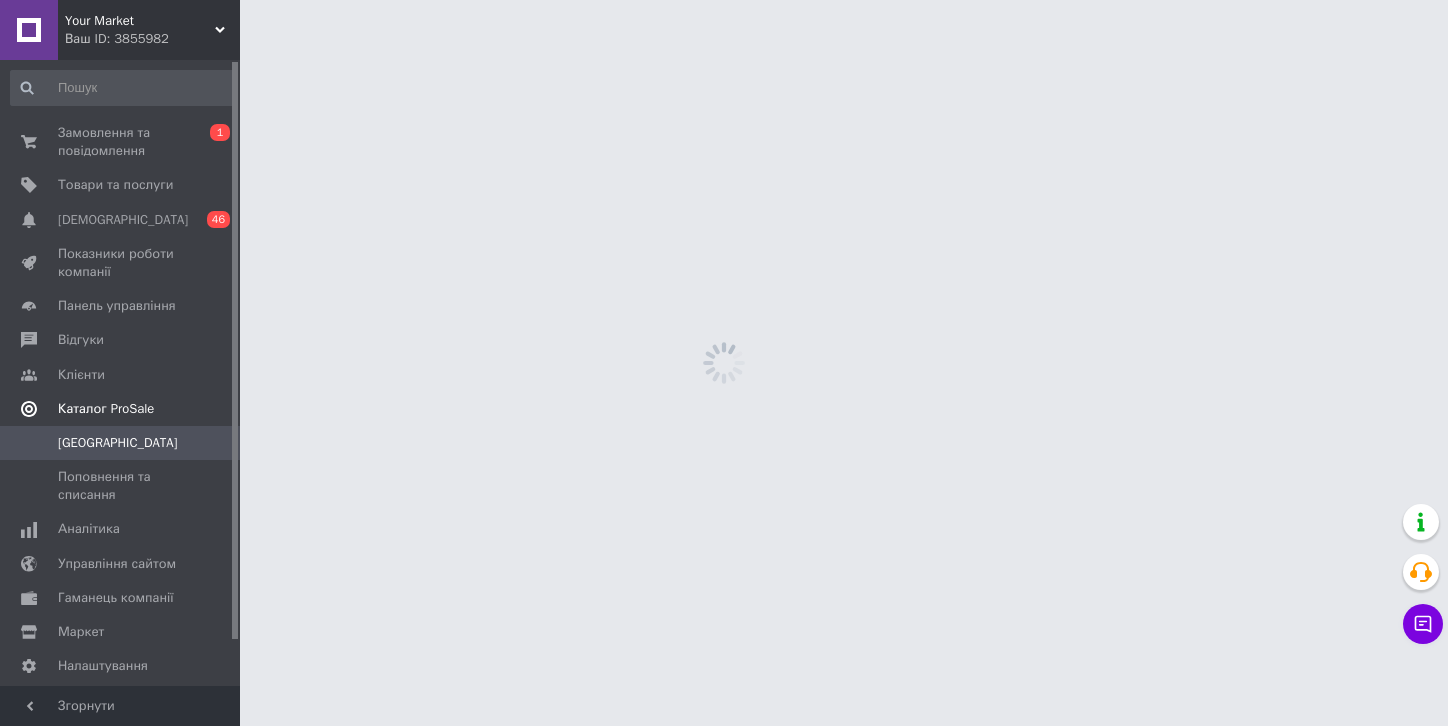 scroll, scrollTop: 0, scrollLeft: 0, axis: both 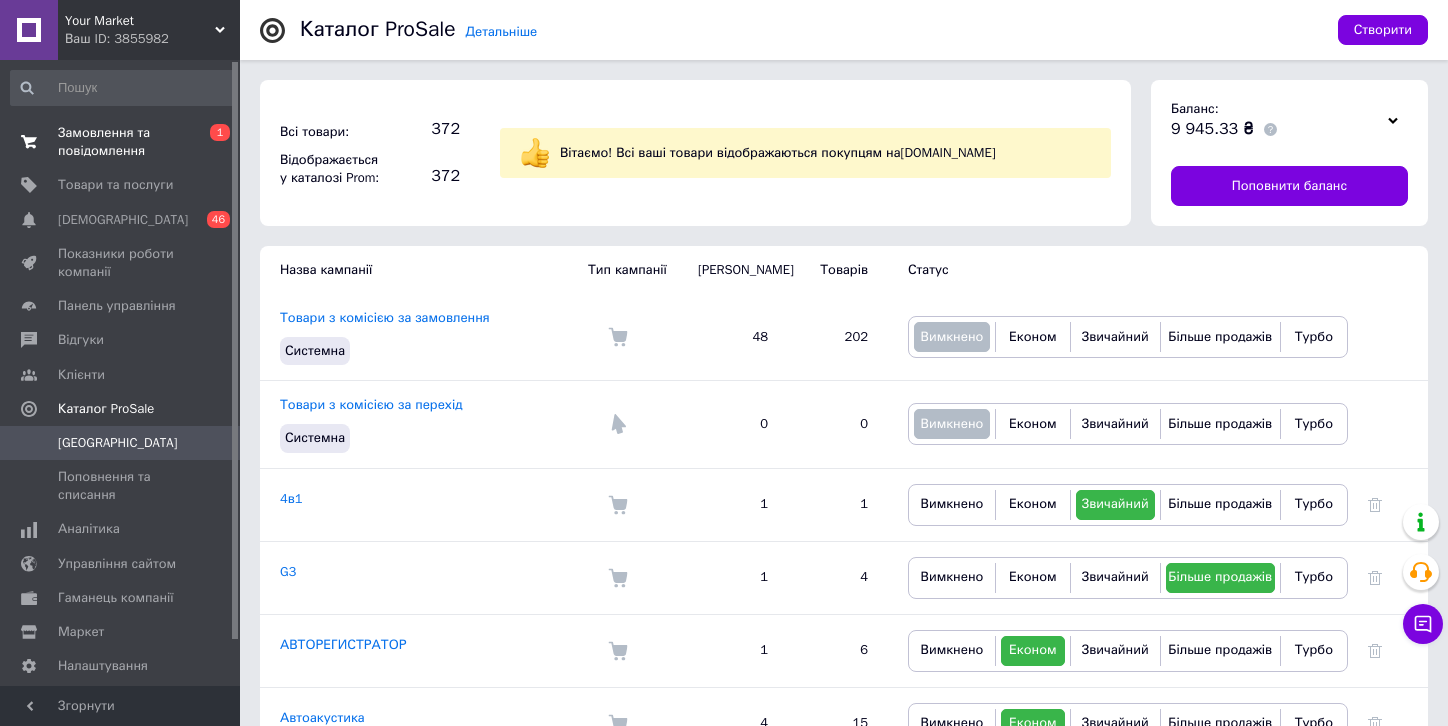 click on "Замовлення та повідомлення" at bounding box center [121, 142] 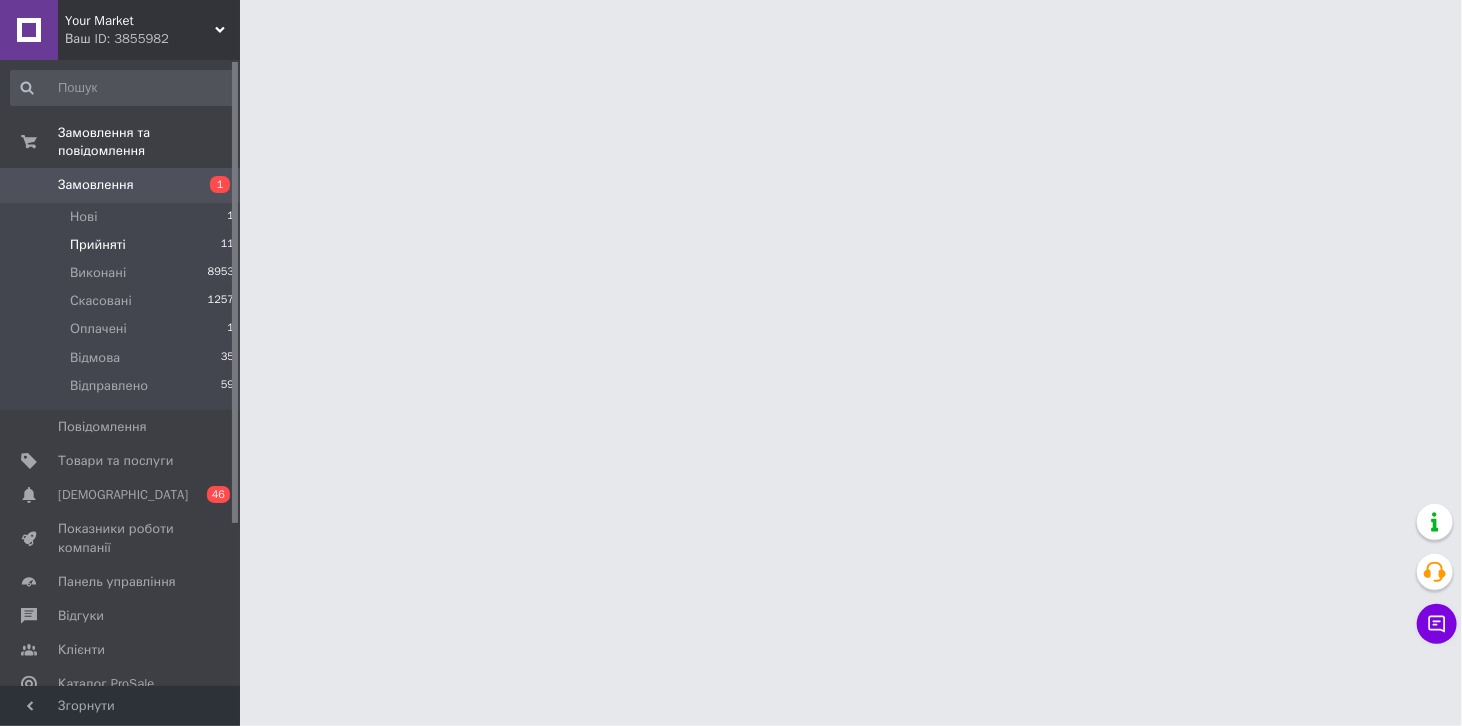 click on "Прийняті" at bounding box center (98, 245) 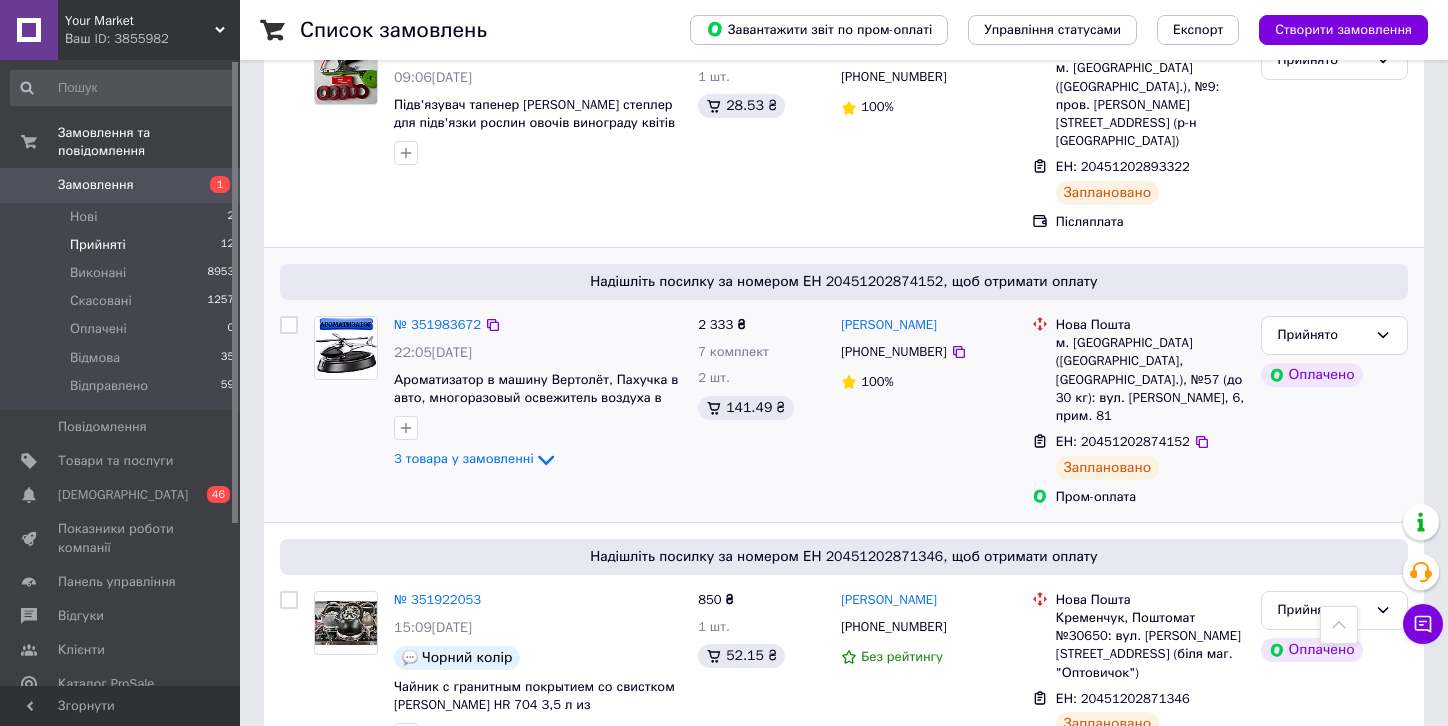 scroll, scrollTop: 1868, scrollLeft: 0, axis: vertical 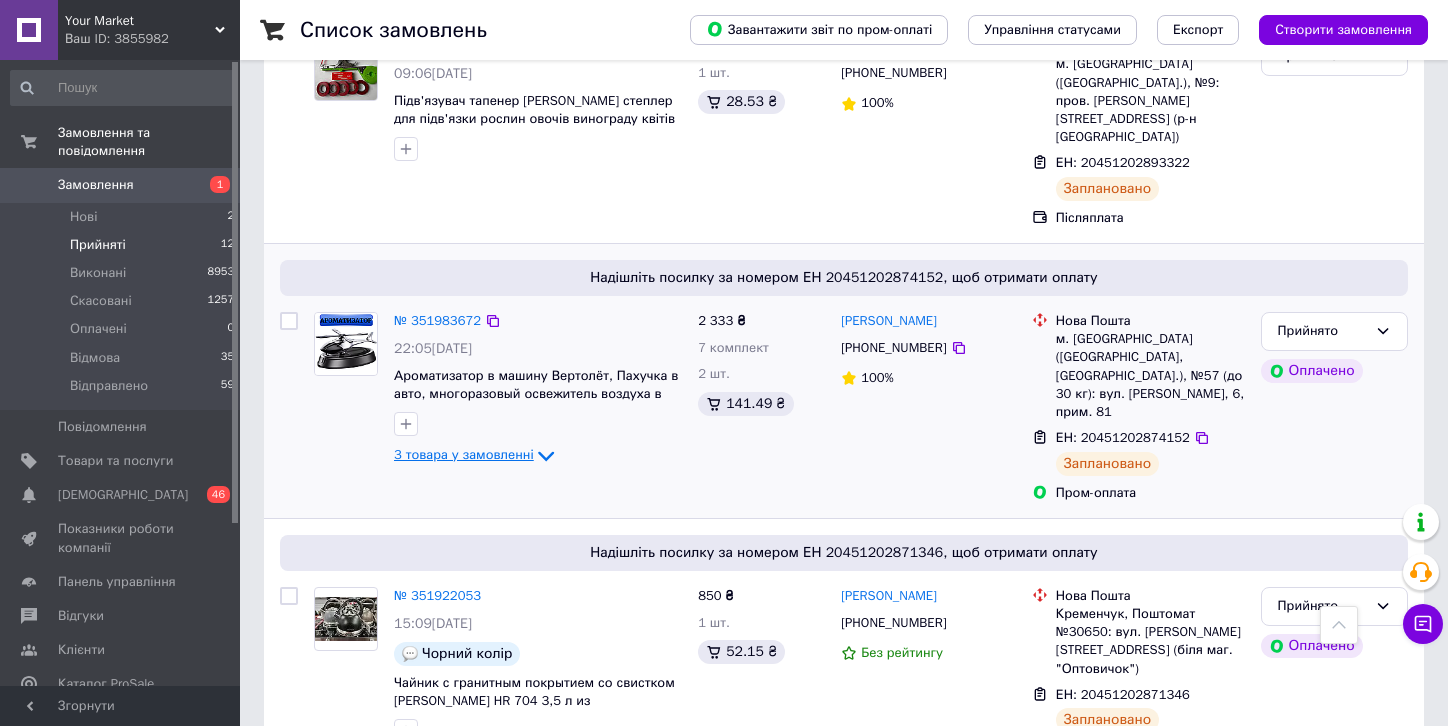 click 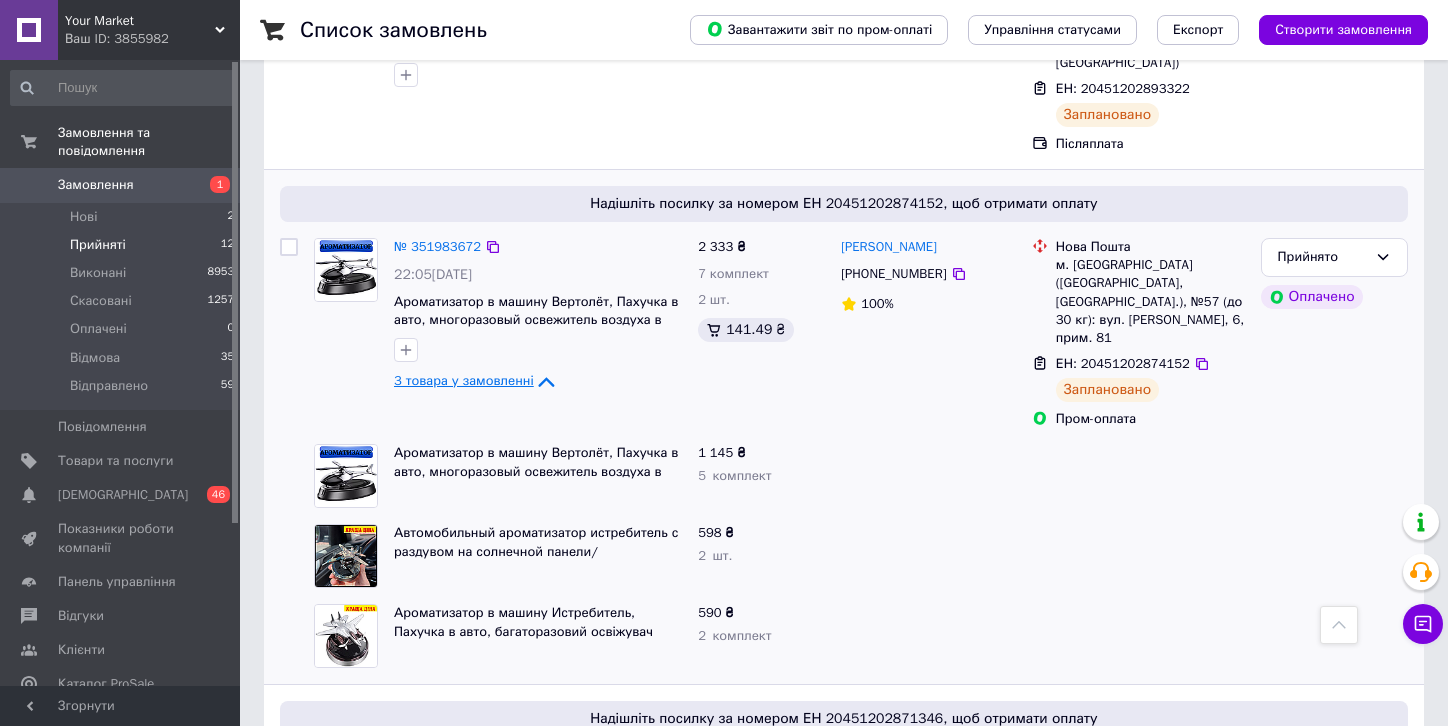 scroll, scrollTop: 1943, scrollLeft: 0, axis: vertical 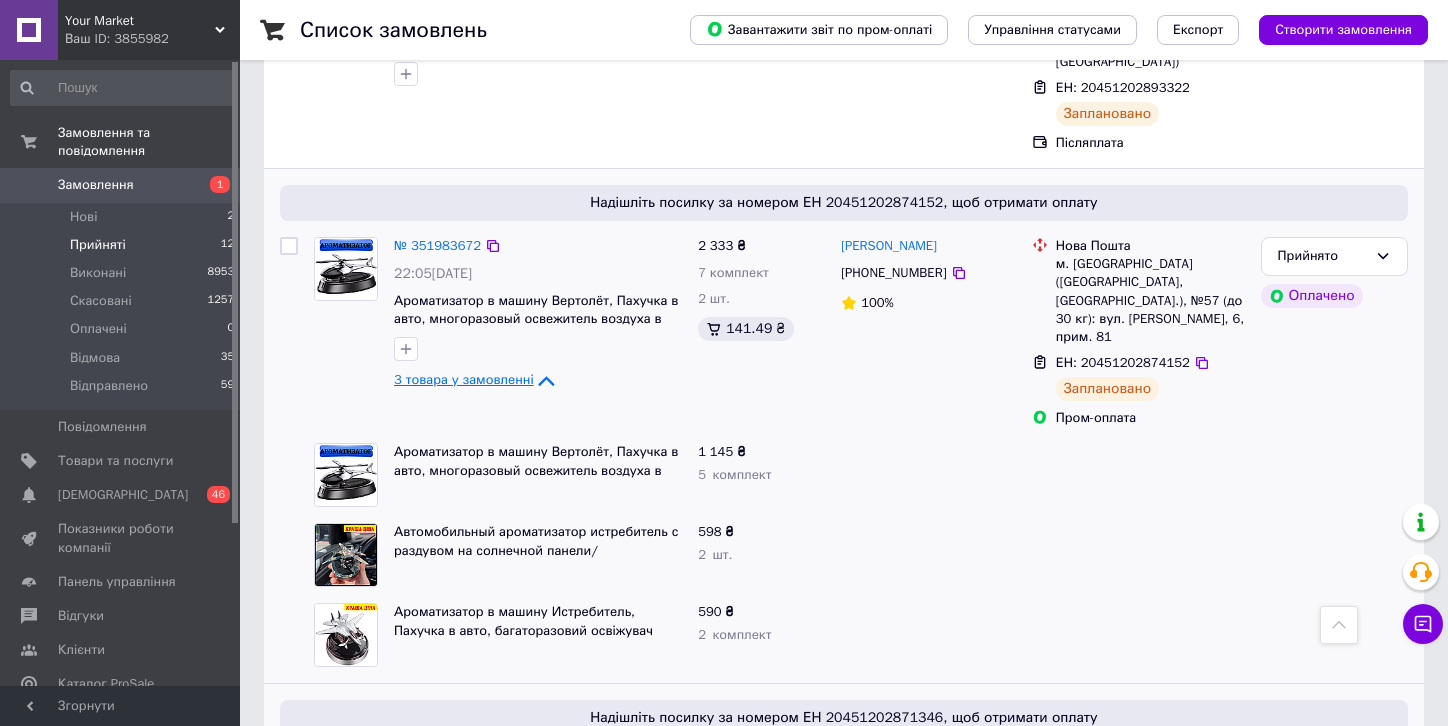 click on "№ 351922053" at bounding box center [538, 761] 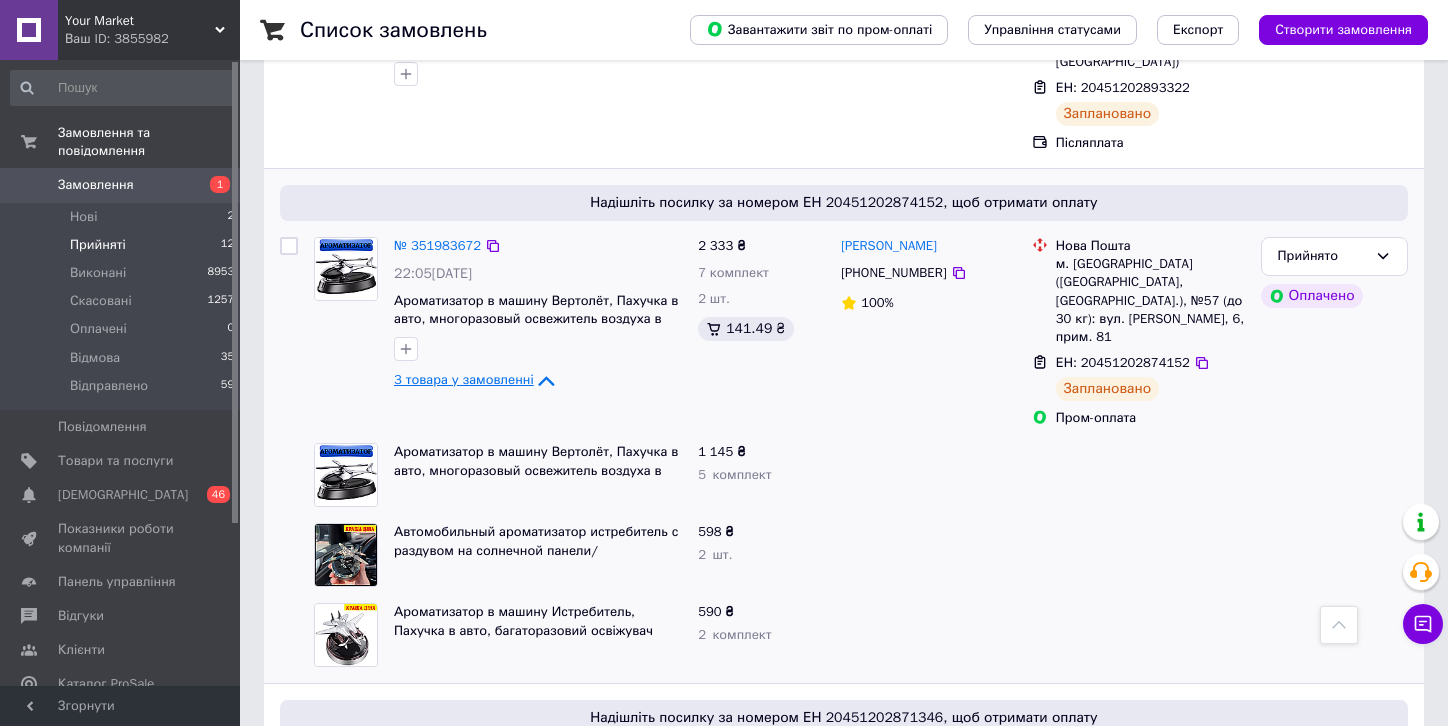 click on "Прийняті" at bounding box center (98, 245) 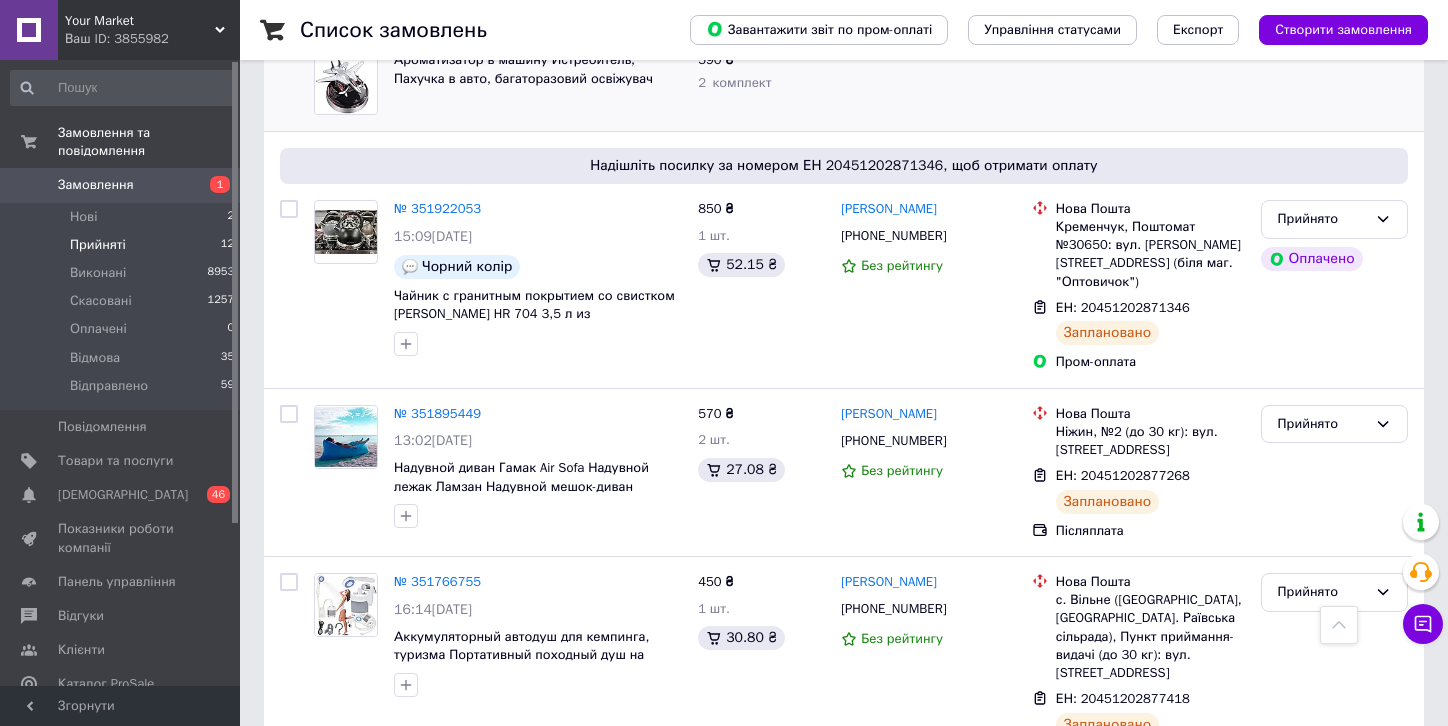 scroll, scrollTop: 2496, scrollLeft: 0, axis: vertical 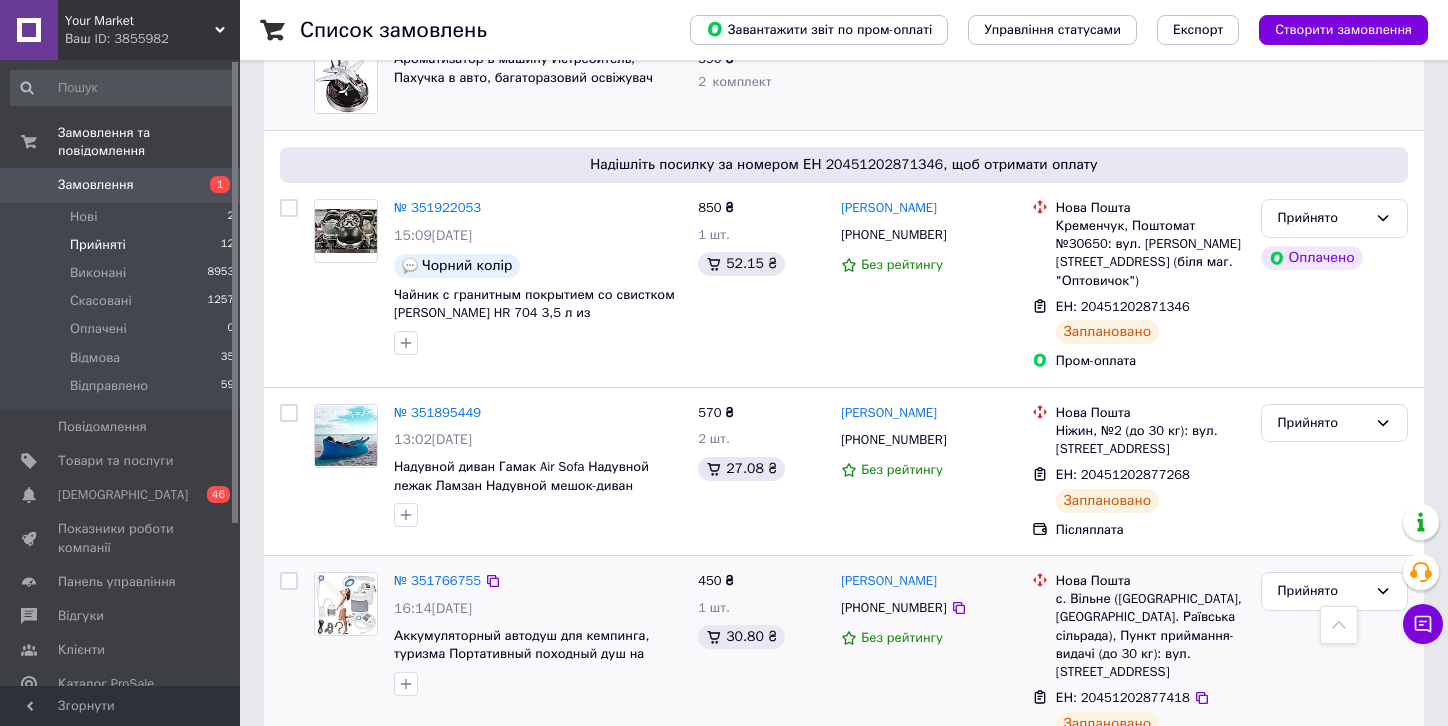 click on "450 ₴ 1 шт. 30.80 ₴" at bounding box center (761, 667) 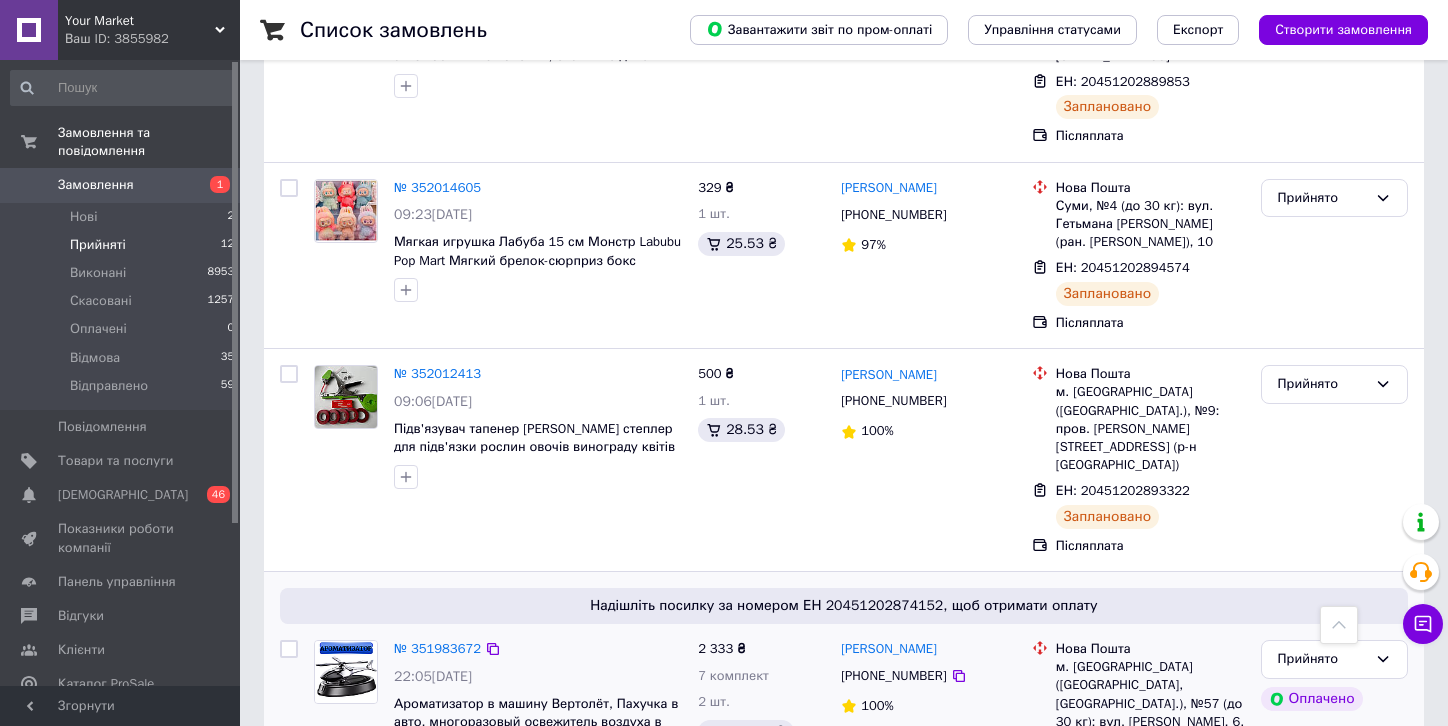 scroll, scrollTop: 1539, scrollLeft: 0, axis: vertical 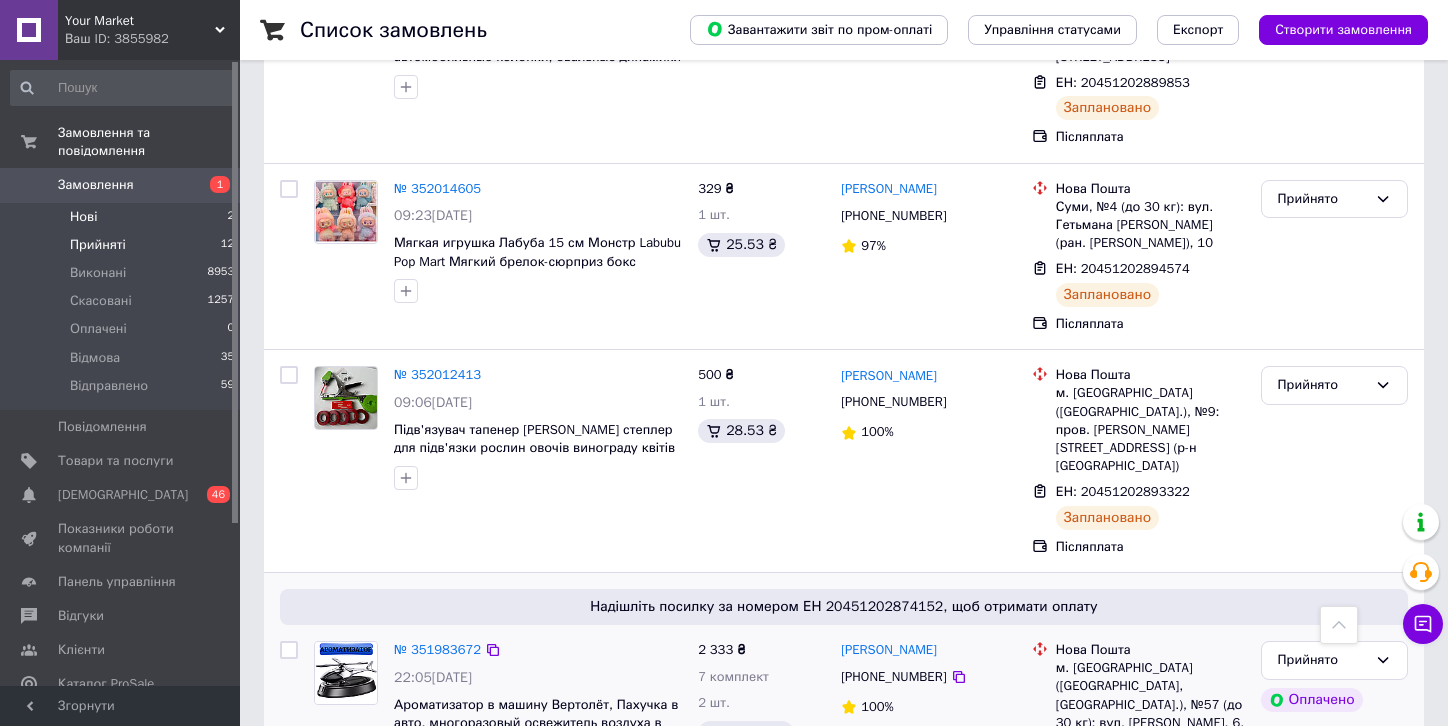 click on "Нові" at bounding box center [83, 217] 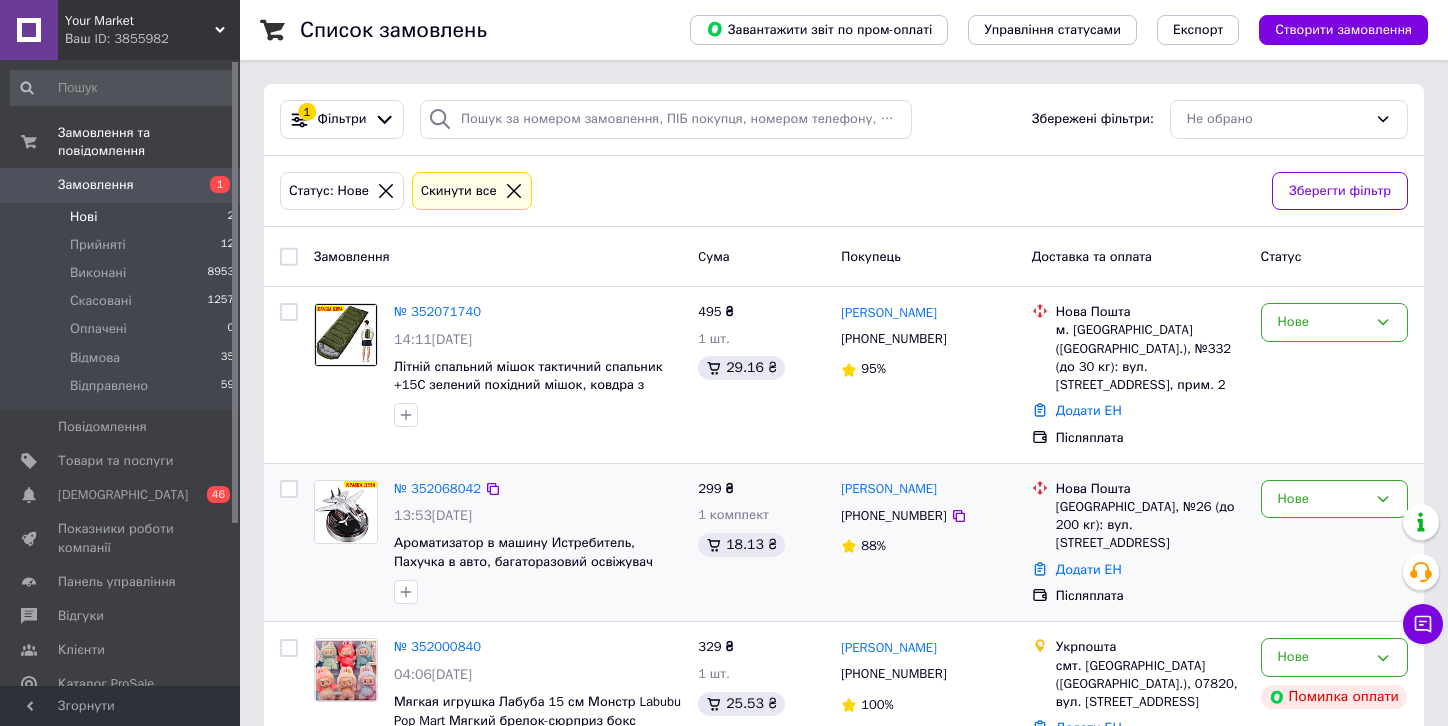 scroll, scrollTop: 54, scrollLeft: 0, axis: vertical 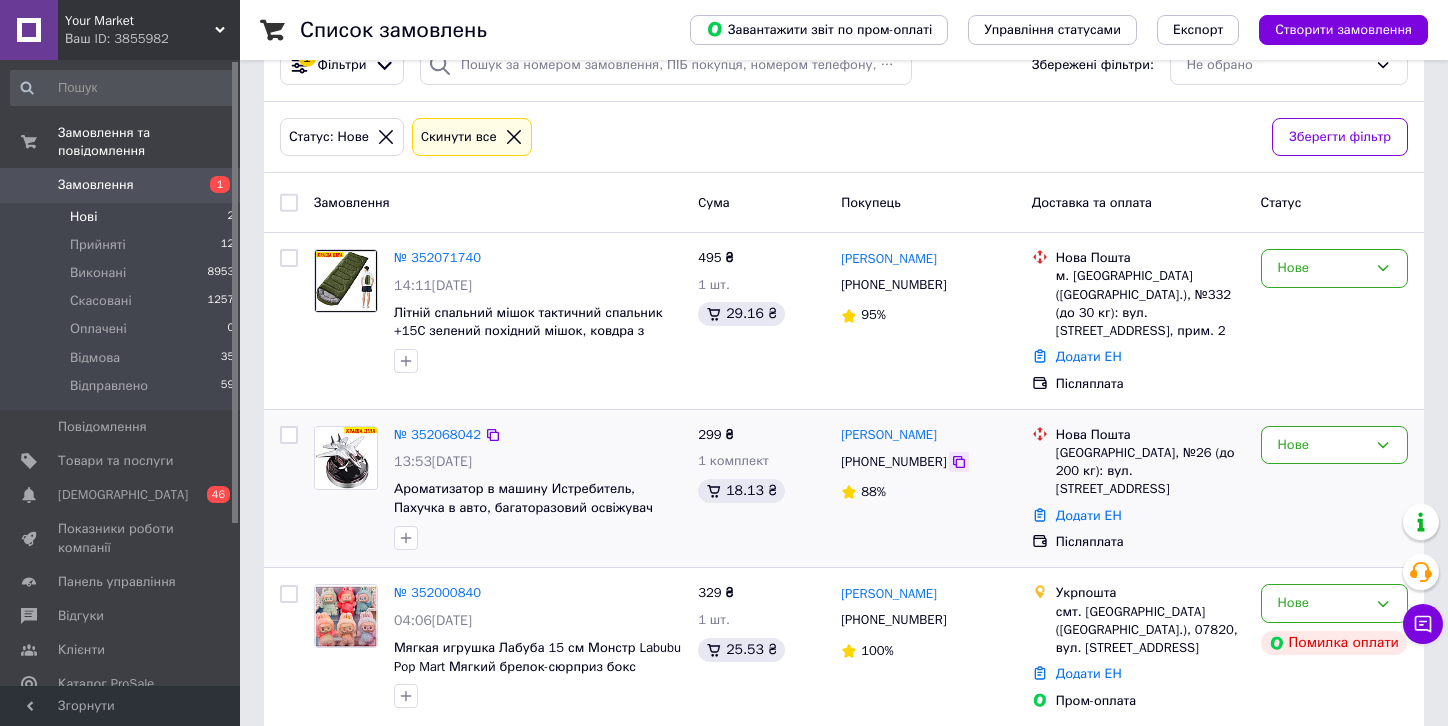 click 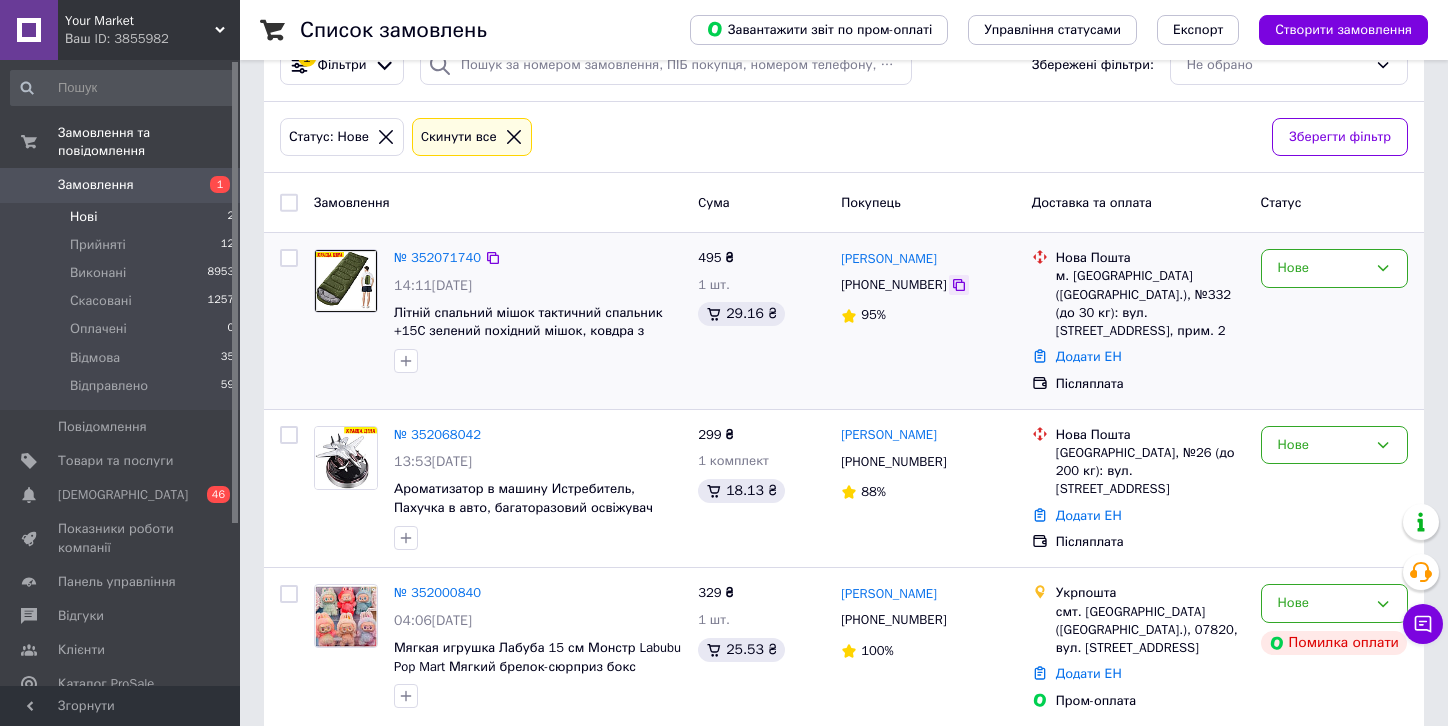 click 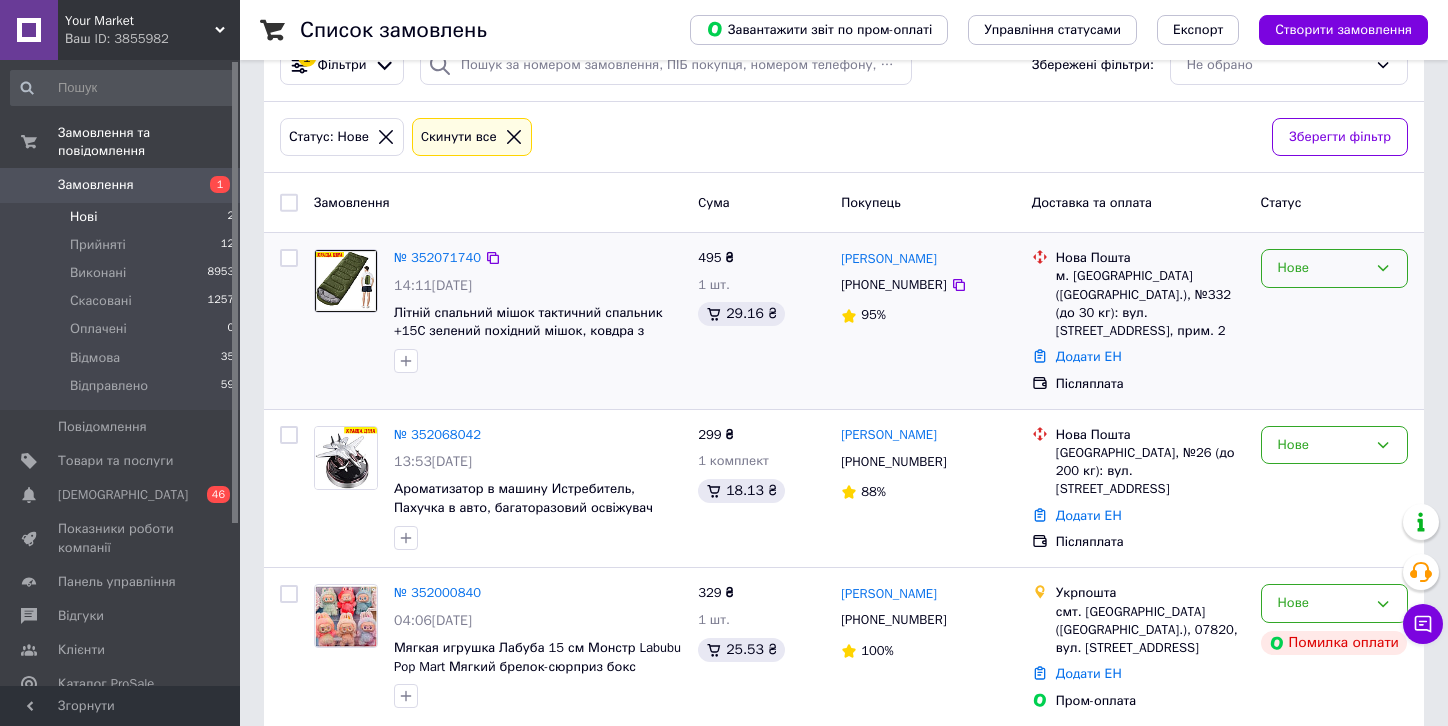 click on "Нове" at bounding box center (1322, 268) 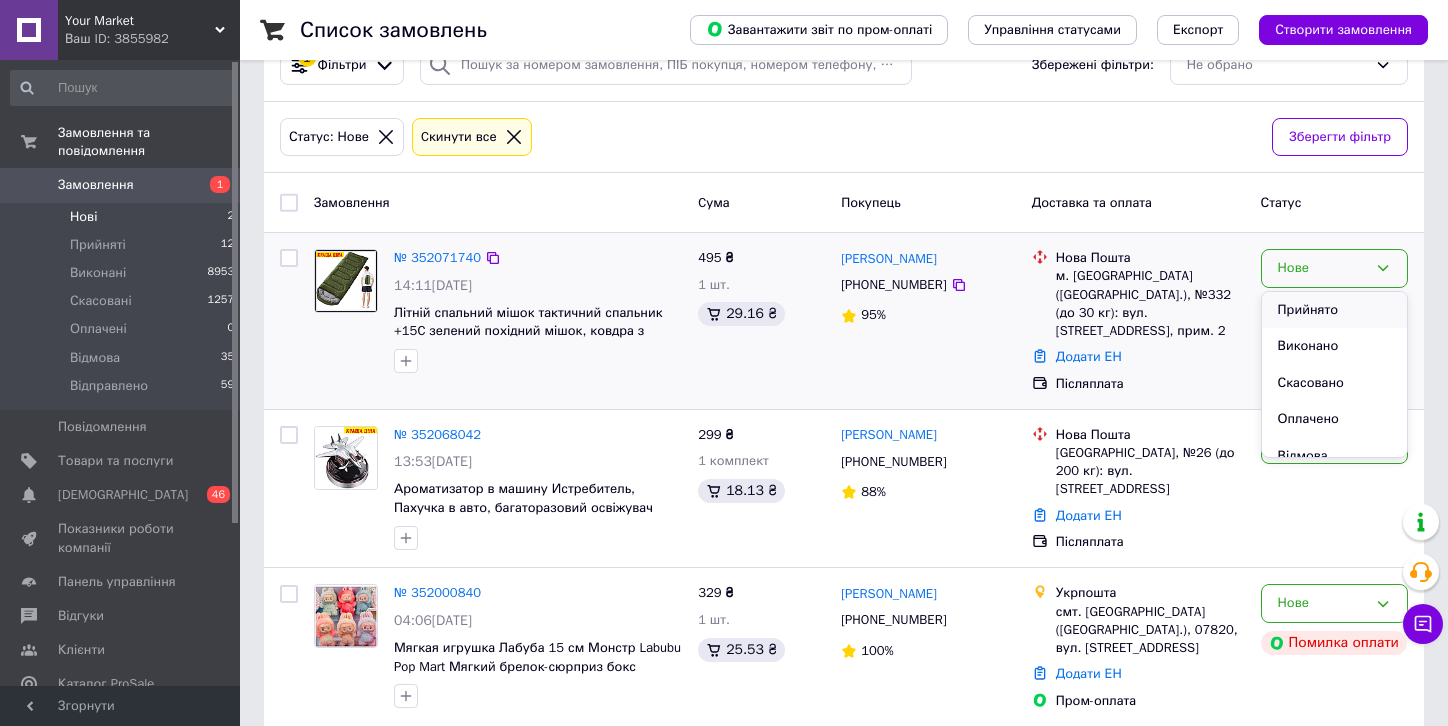 click on "Прийнято" at bounding box center [1334, 310] 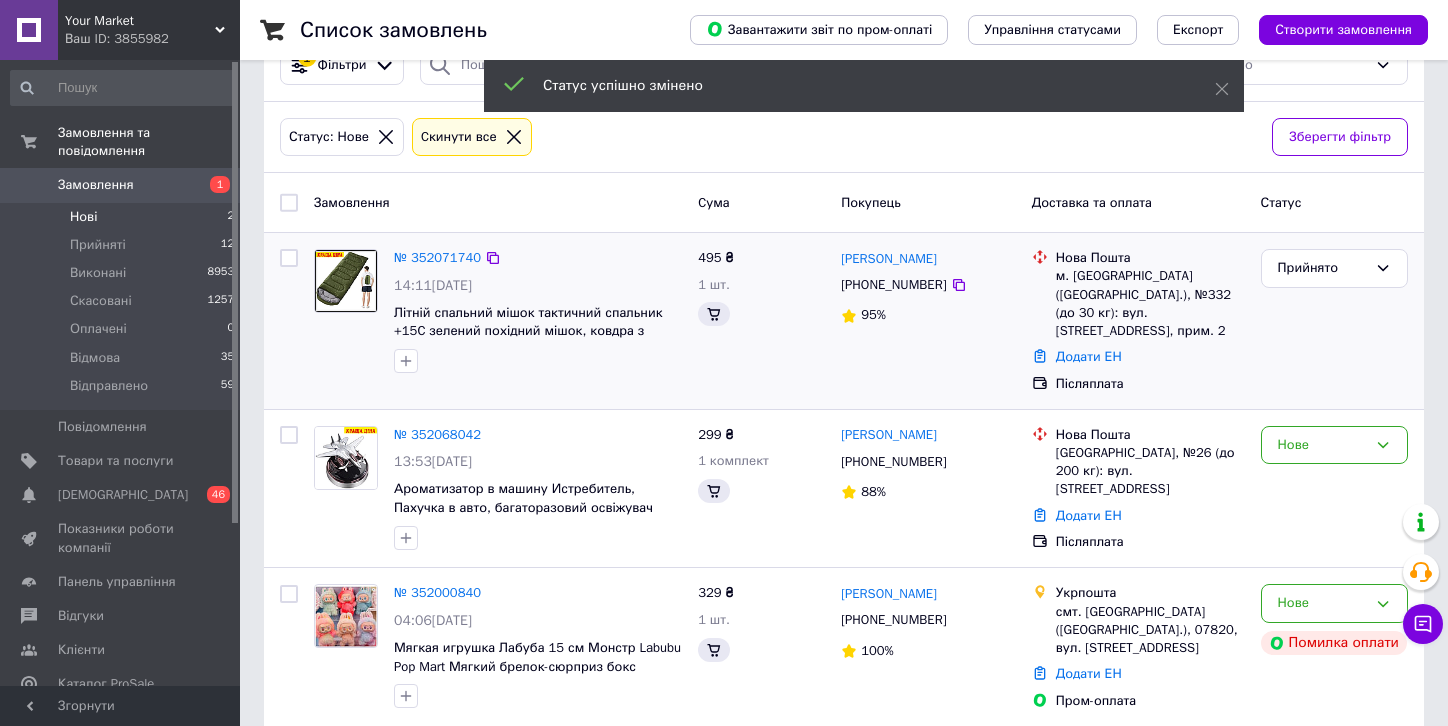 click on "№ 352071740" at bounding box center (437, 257) 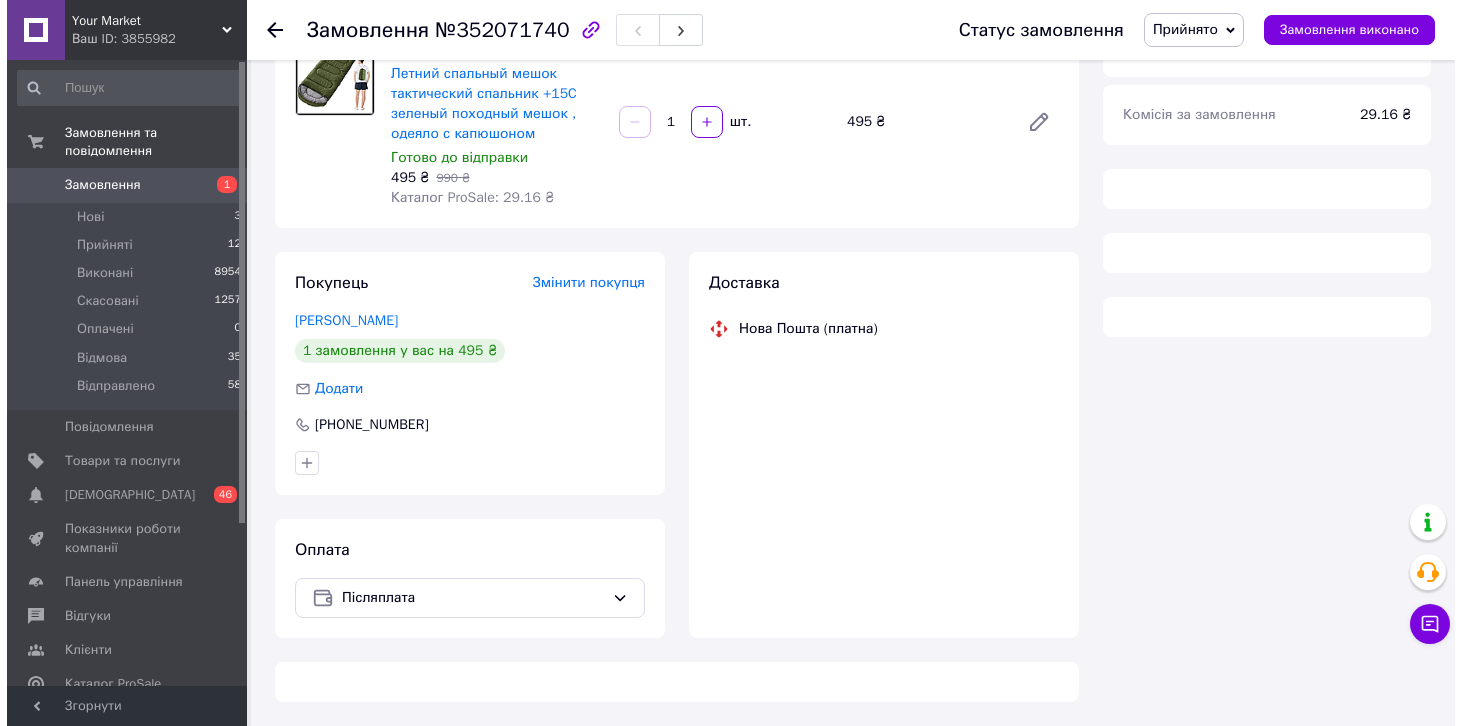 scroll, scrollTop: 198, scrollLeft: 0, axis: vertical 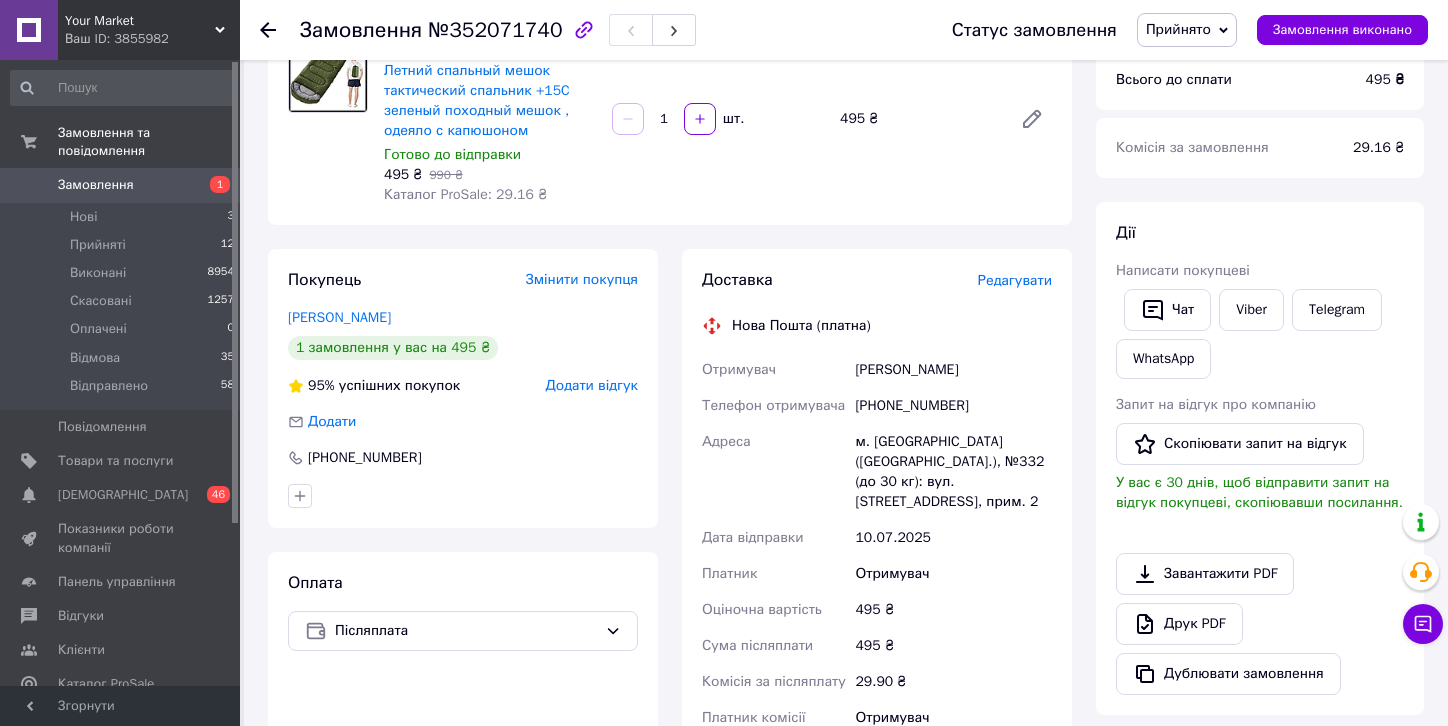 click on "Редагувати" at bounding box center (1015, 280) 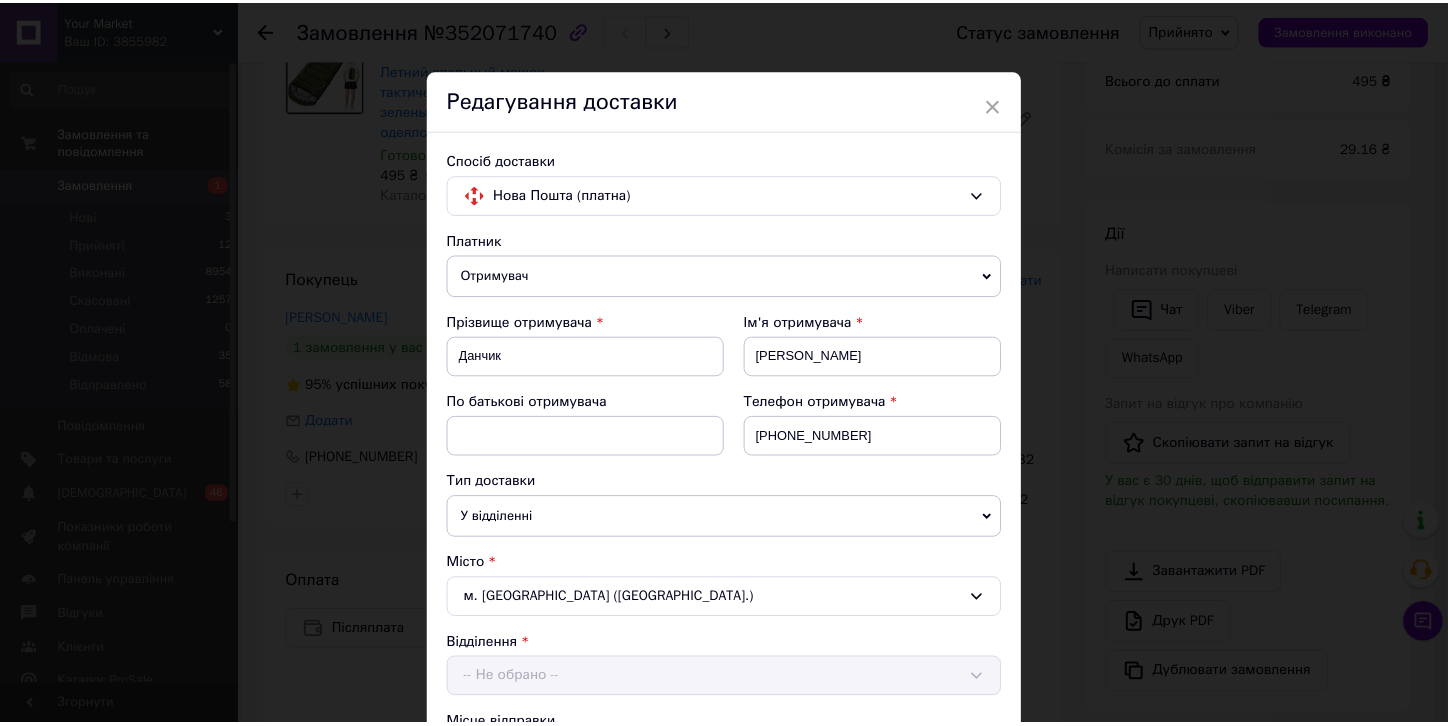 scroll, scrollTop: 793, scrollLeft: 0, axis: vertical 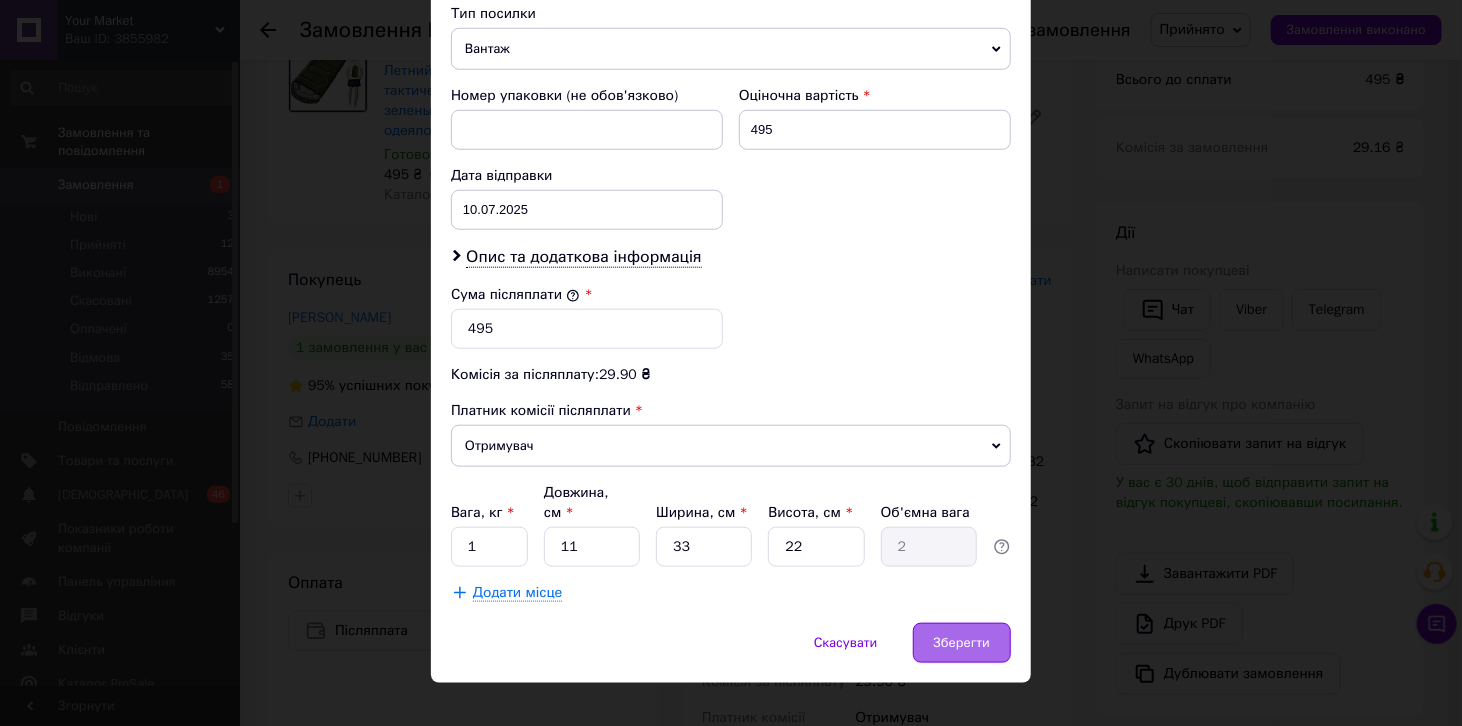click on "Зберегти" at bounding box center [962, 643] 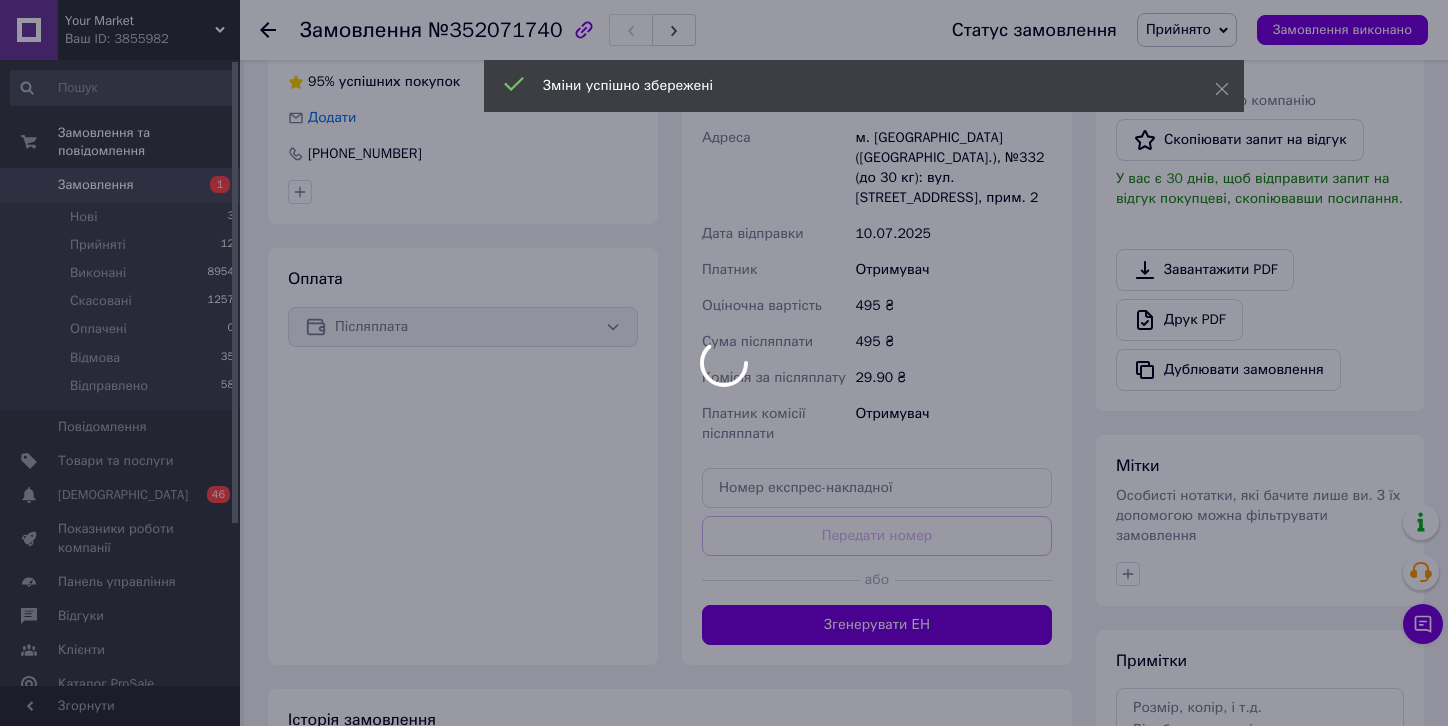 scroll, scrollTop: 555, scrollLeft: 0, axis: vertical 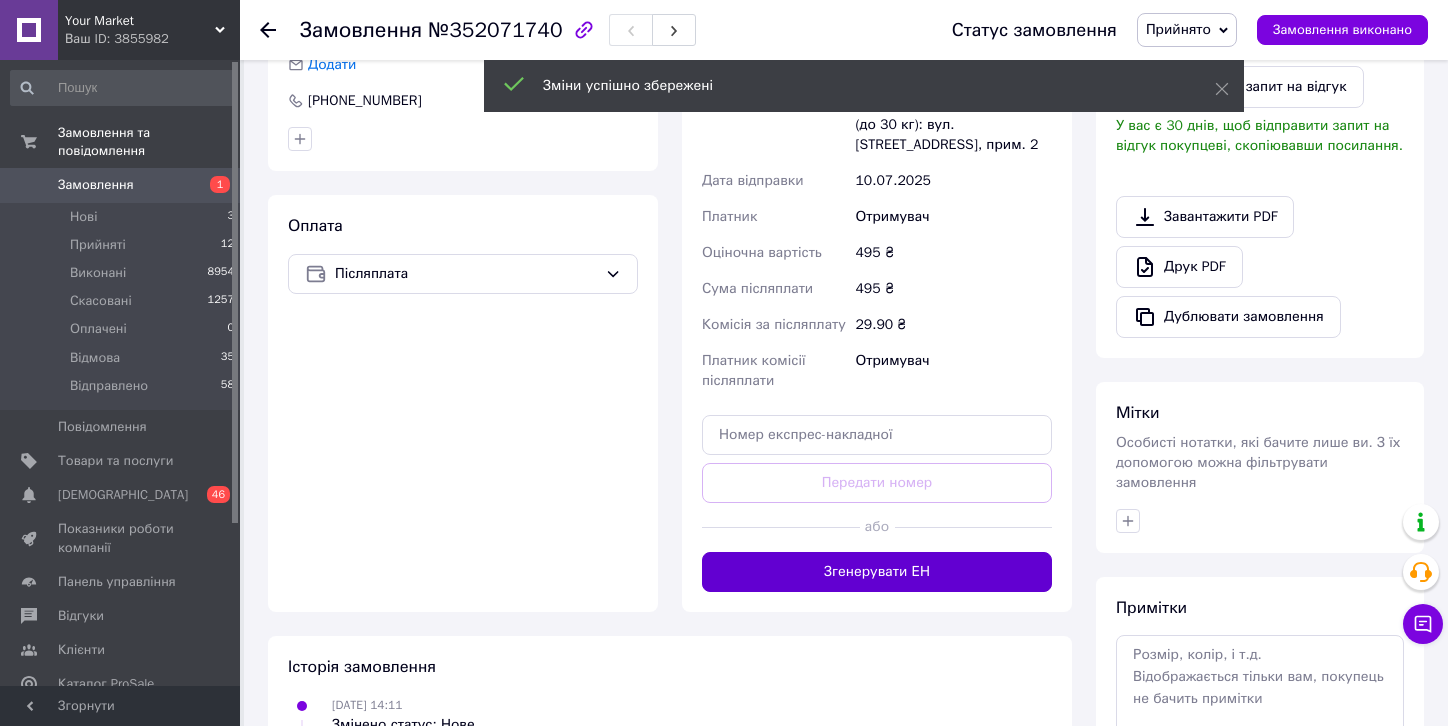 click on "Згенерувати ЕН" at bounding box center (877, 572) 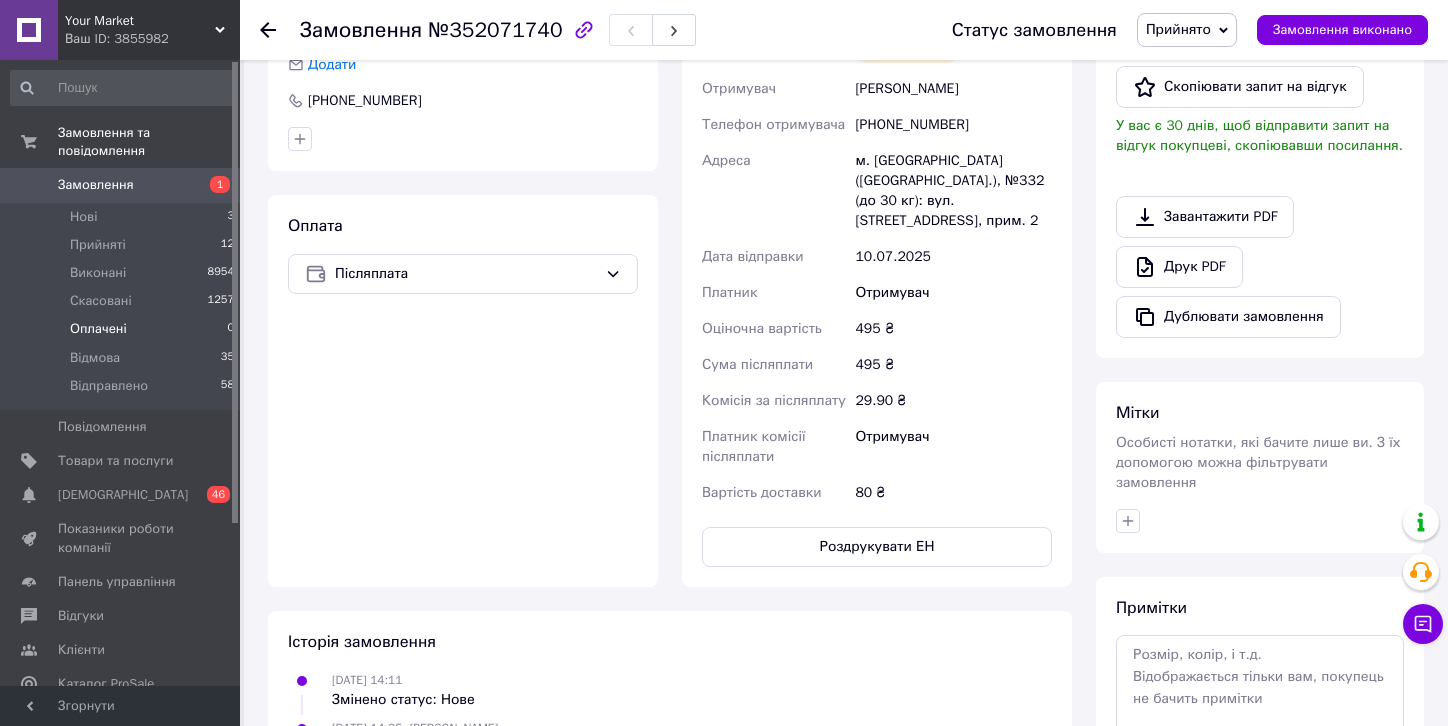 click on "Оплачені" at bounding box center (98, 329) 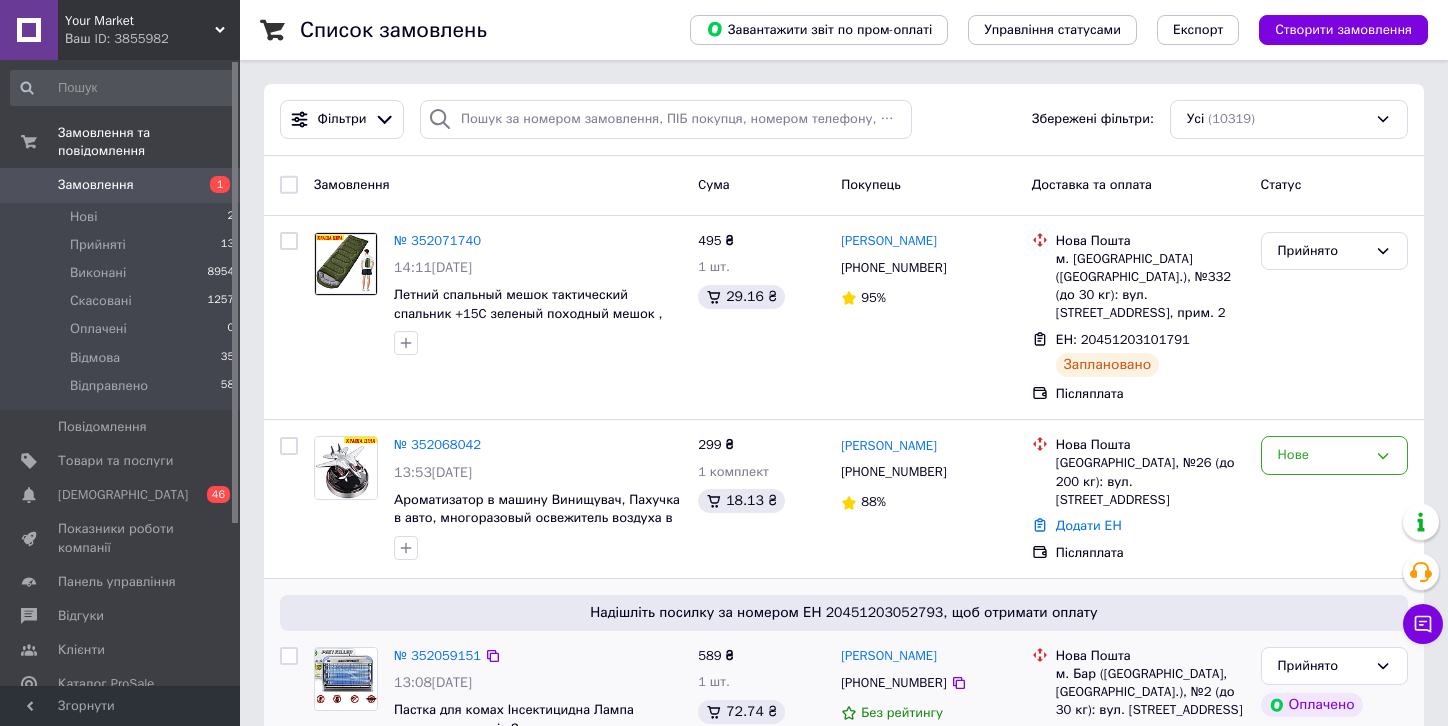 click on "13:08[DATE]" at bounding box center (538, 683) 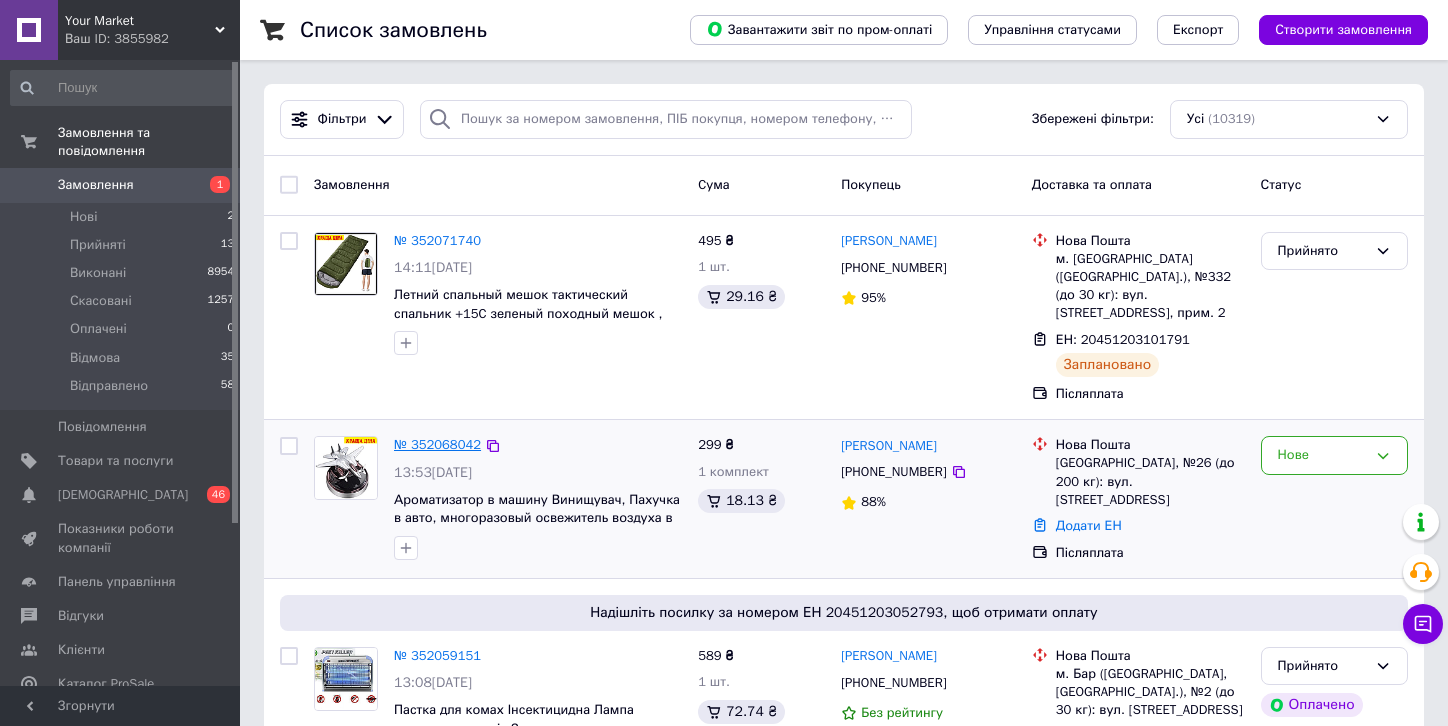 click on "№ 352068042" at bounding box center (437, 444) 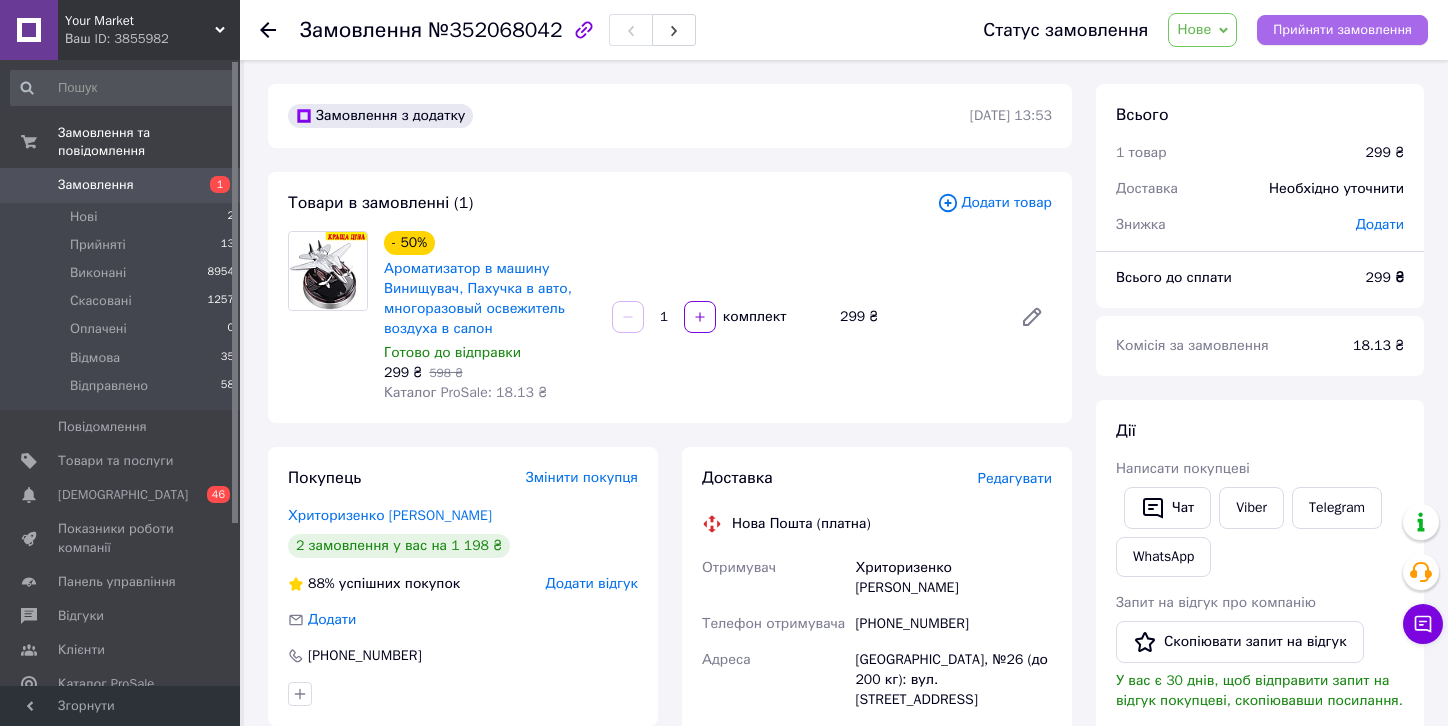 click on "Прийняти замовлення" at bounding box center [1342, 30] 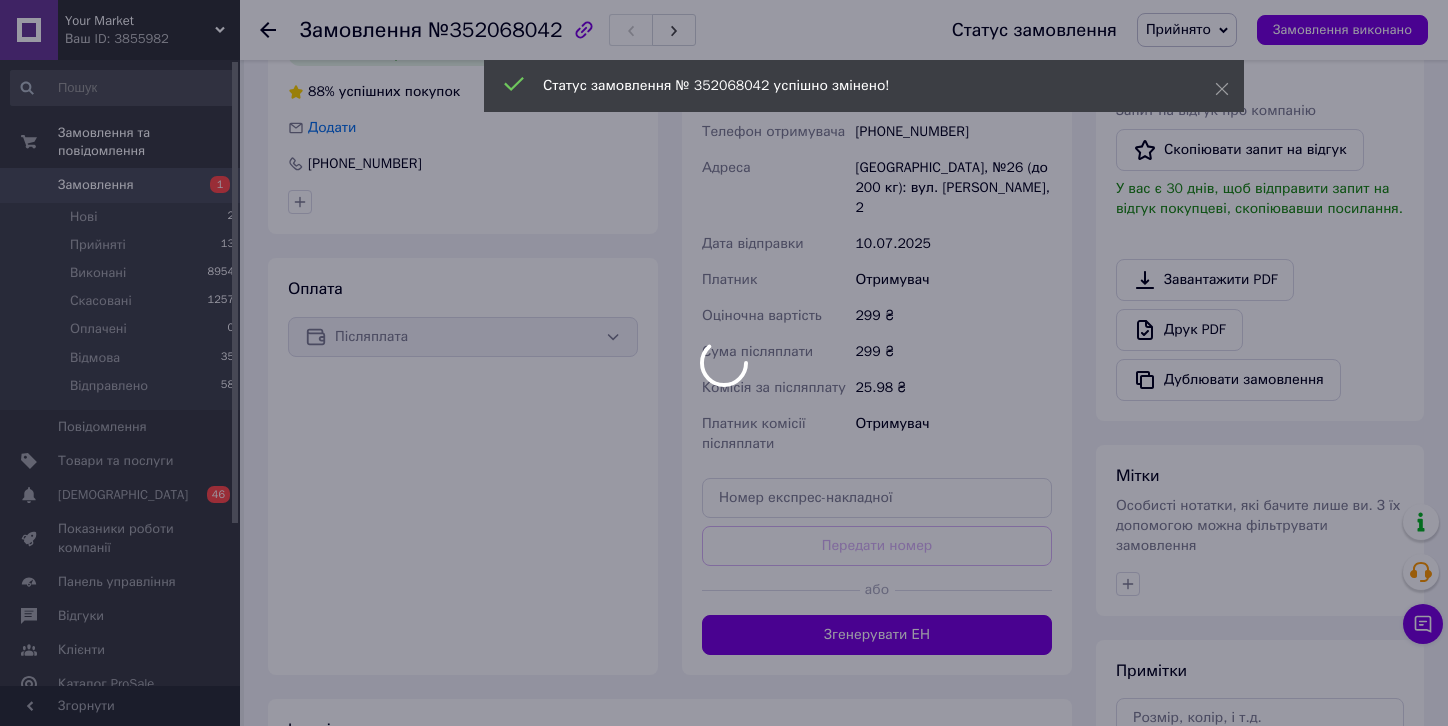 scroll, scrollTop: 494, scrollLeft: 0, axis: vertical 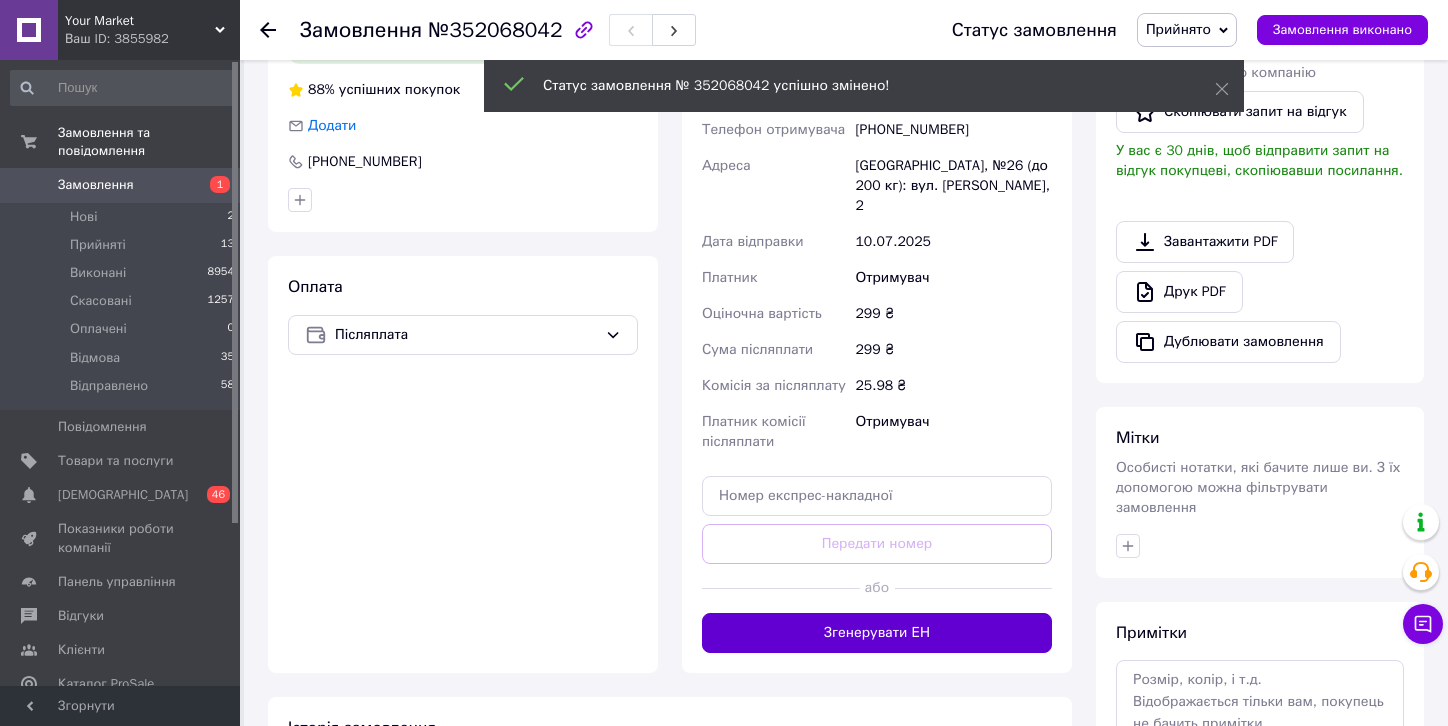 click on "Згенерувати ЕН" at bounding box center (877, 633) 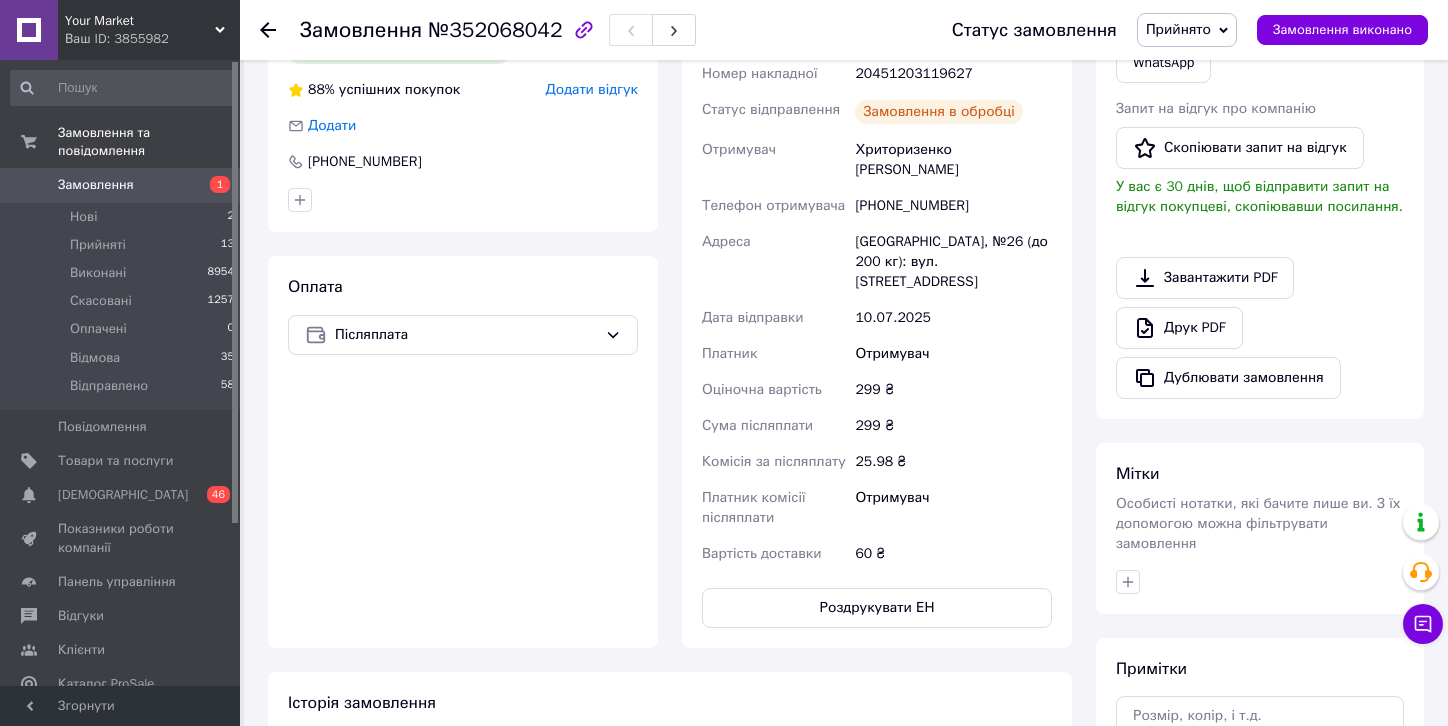 click on "Оплачені" at bounding box center [98, 329] 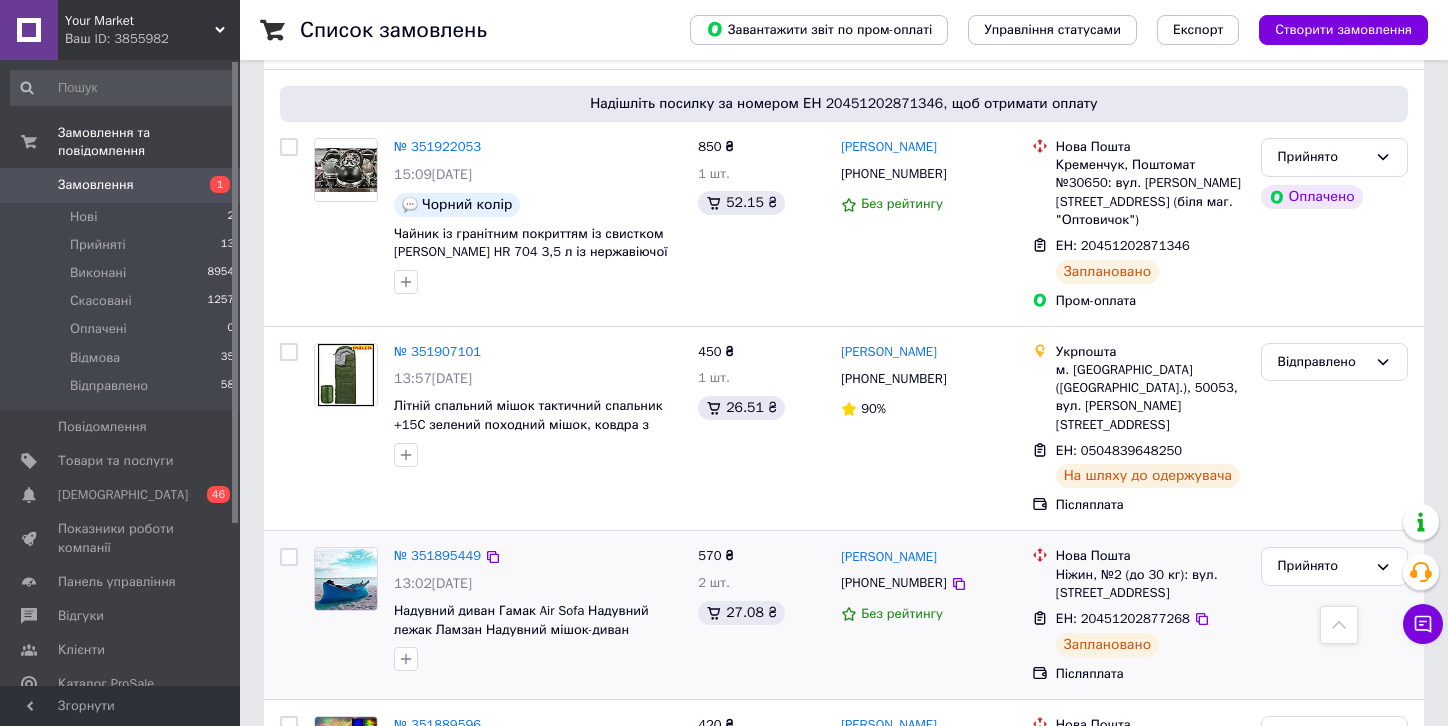 scroll, scrollTop: 2792, scrollLeft: 0, axis: vertical 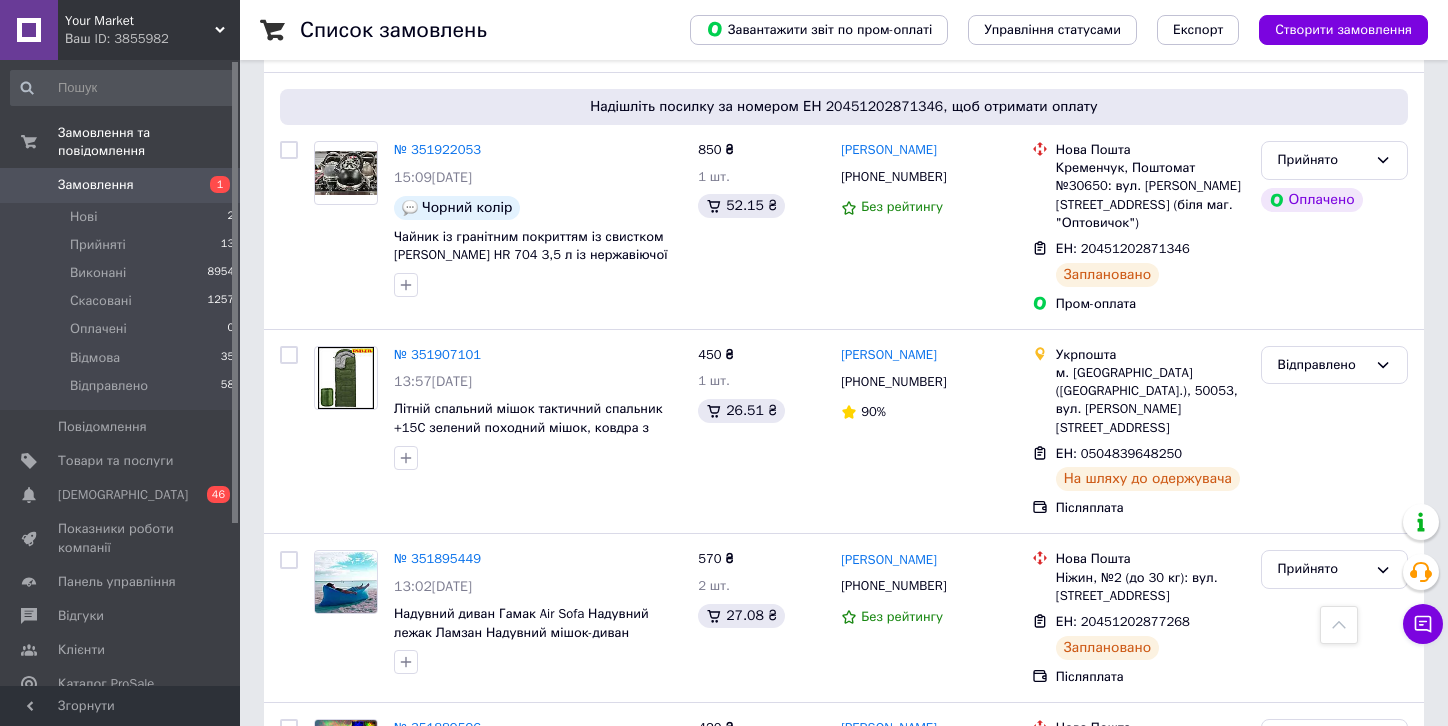 click on "Замовлення" at bounding box center (96, 185) 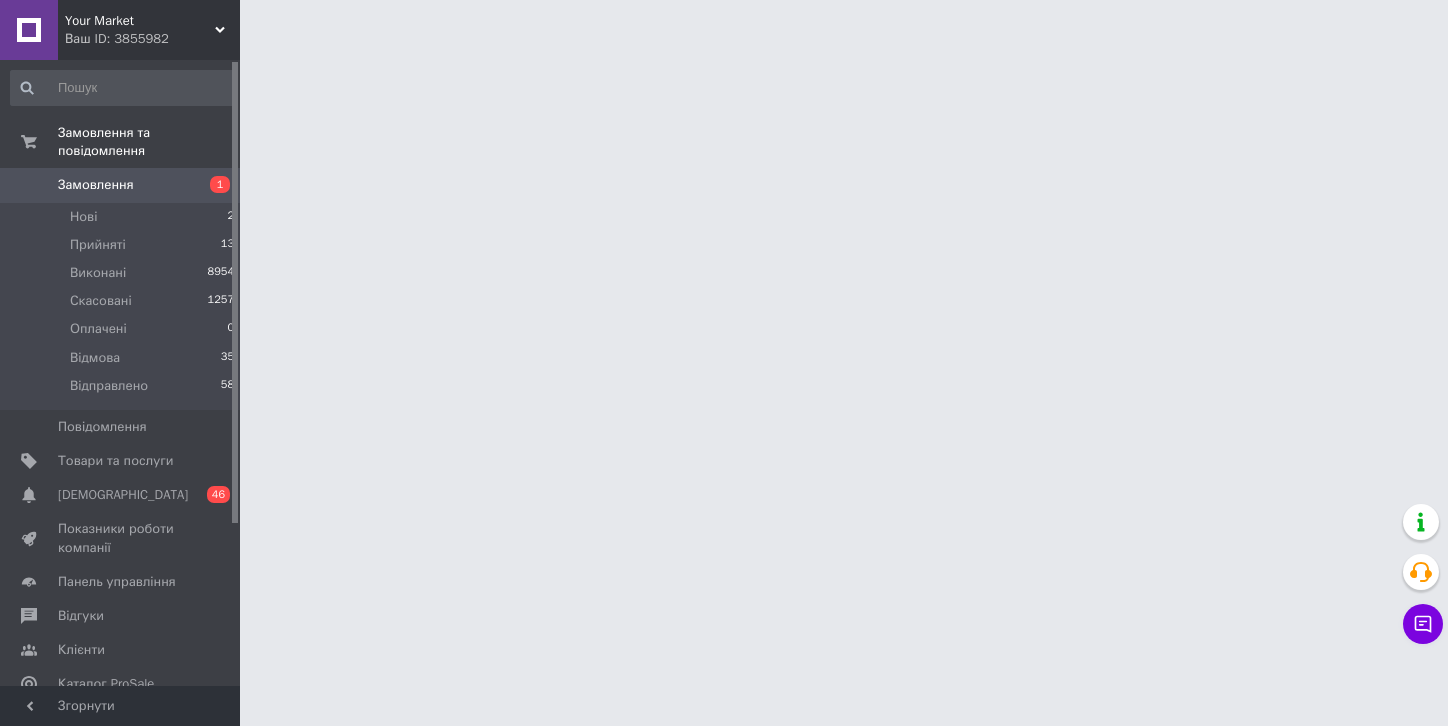 scroll, scrollTop: 0, scrollLeft: 0, axis: both 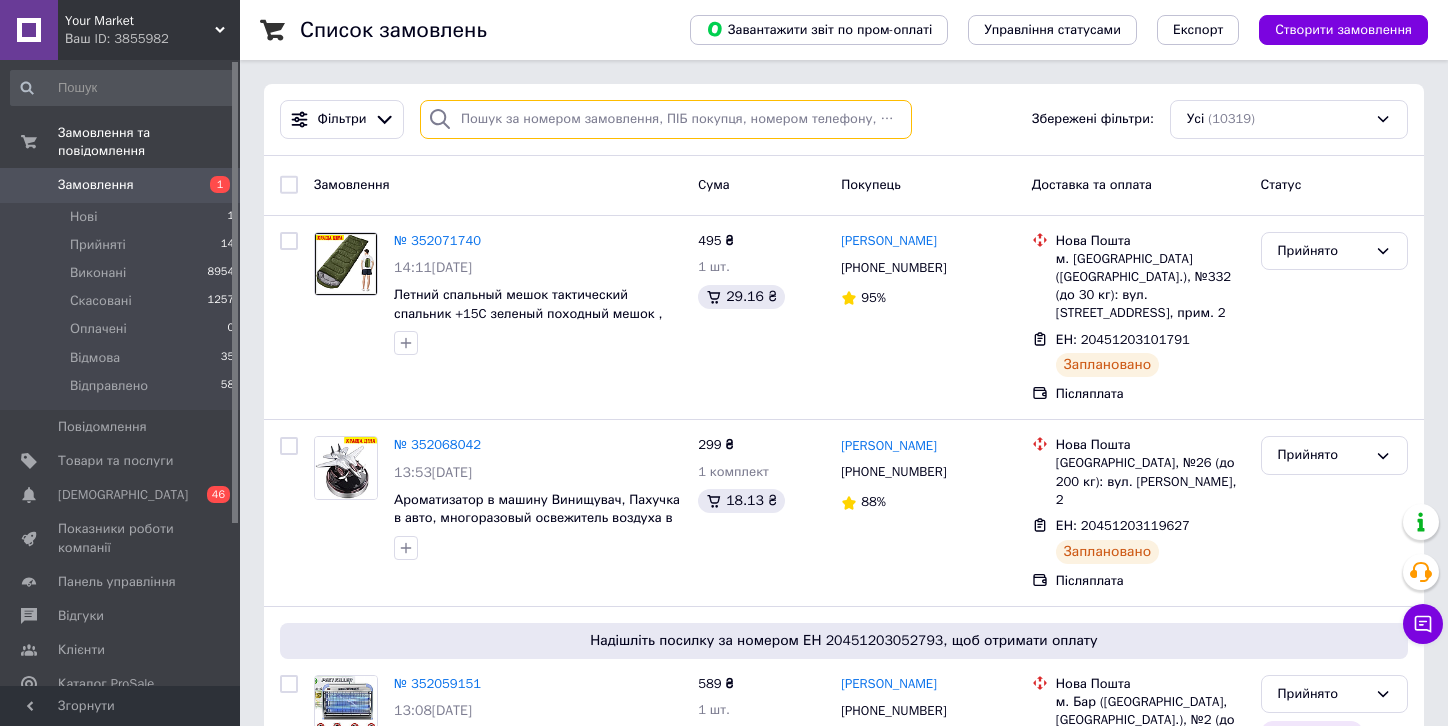 click at bounding box center (666, 119) 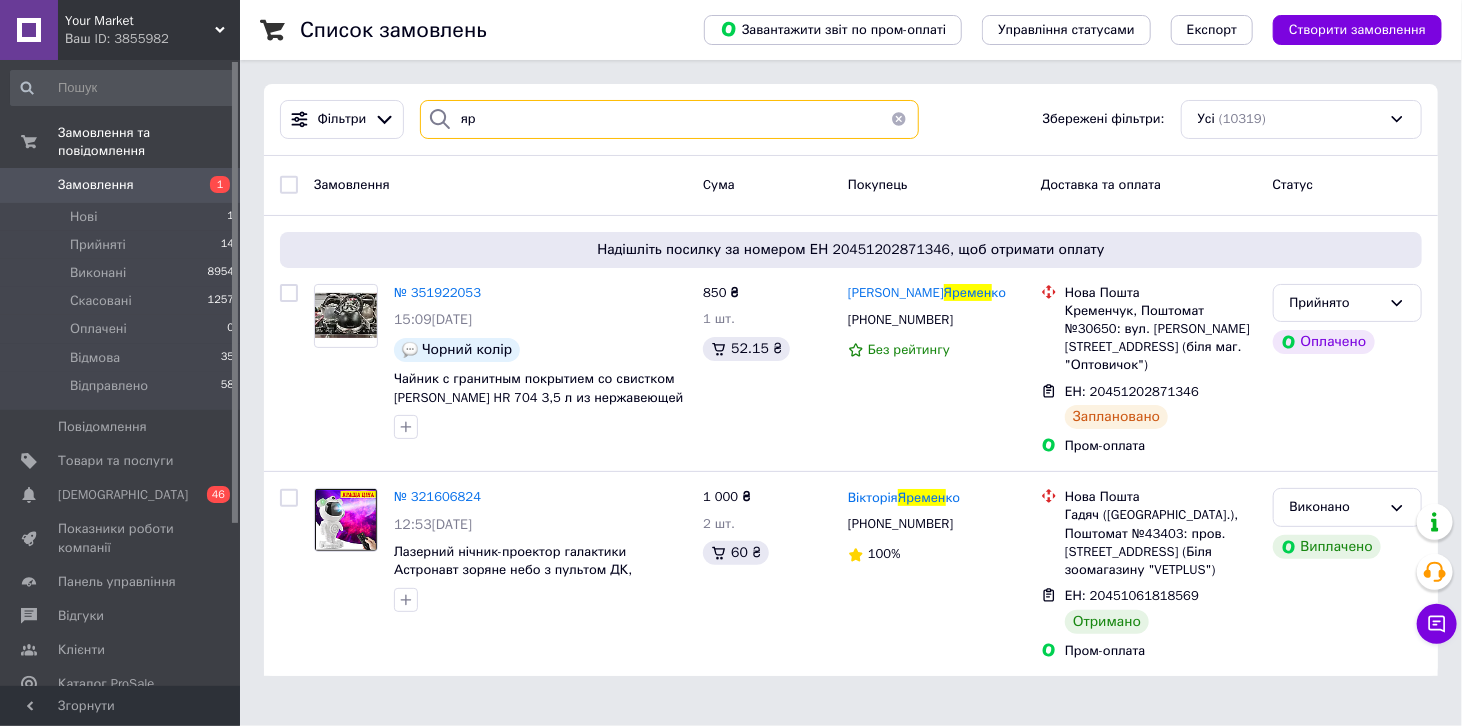 type on "я" 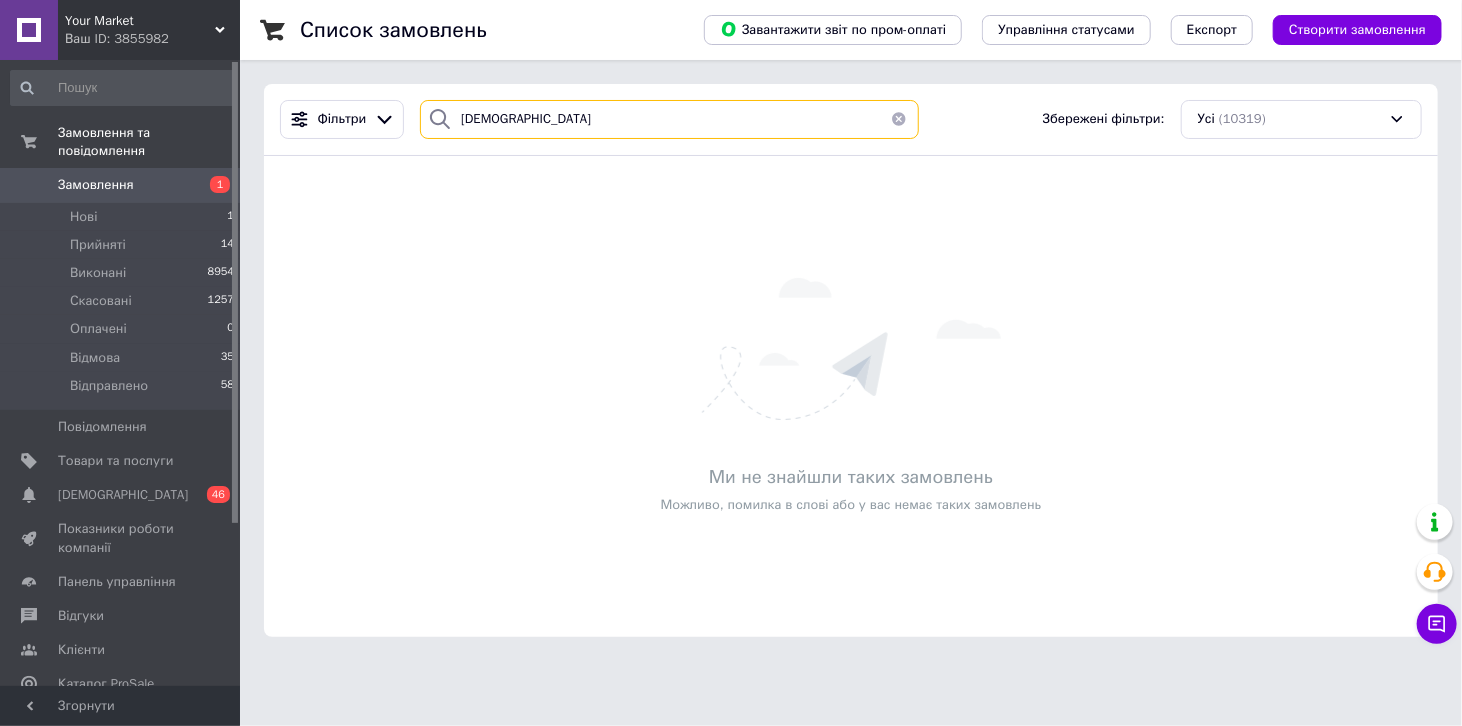 type on "мухин" 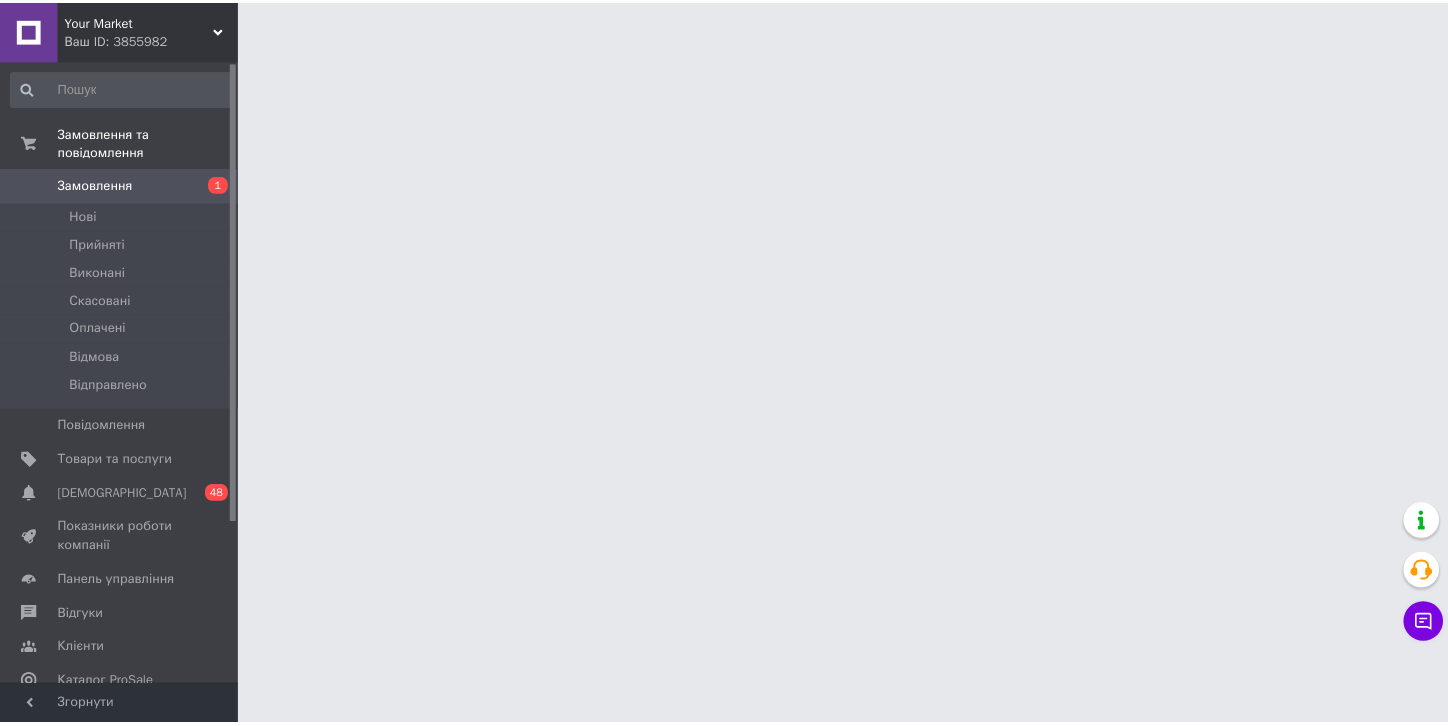 scroll, scrollTop: 0, scrollLeft: 0, axis: both 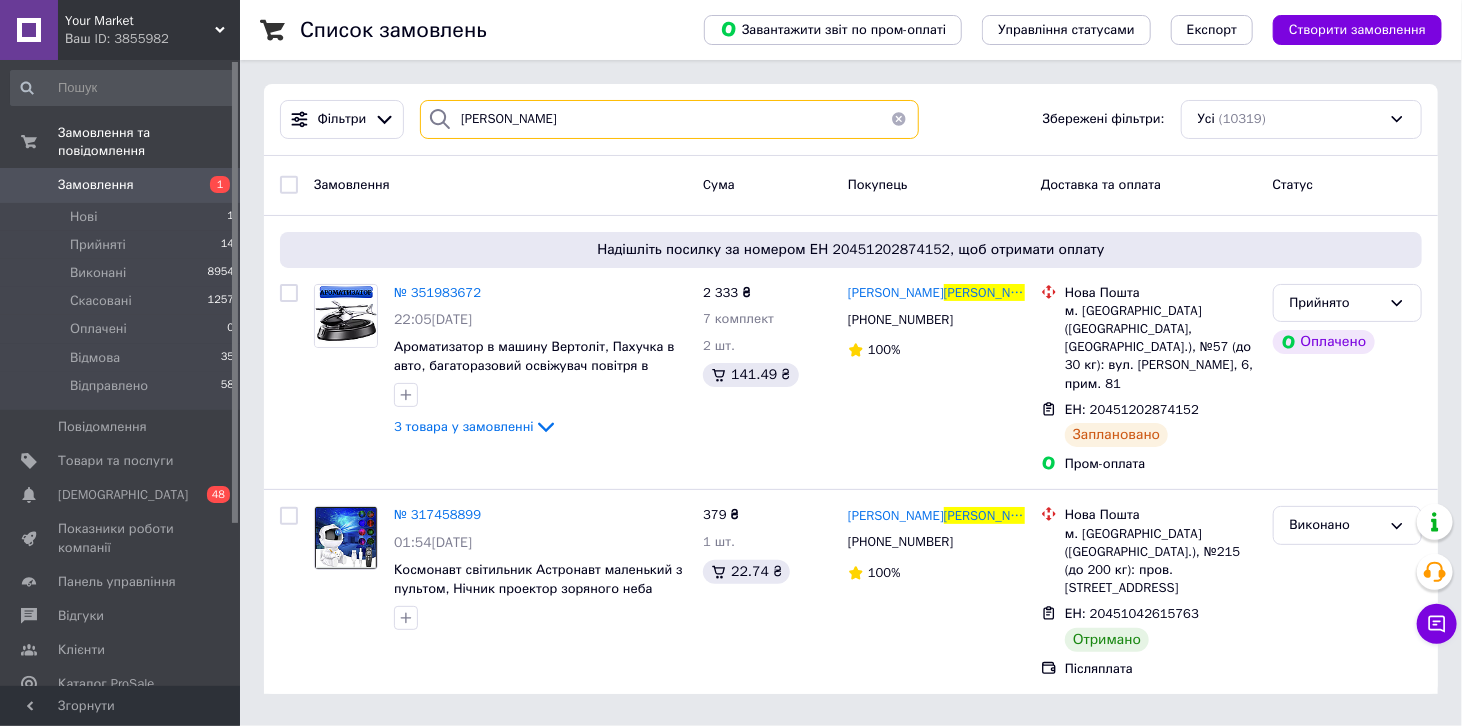 click on "[PERSON_NAME]" at bounding box center (669, 119) 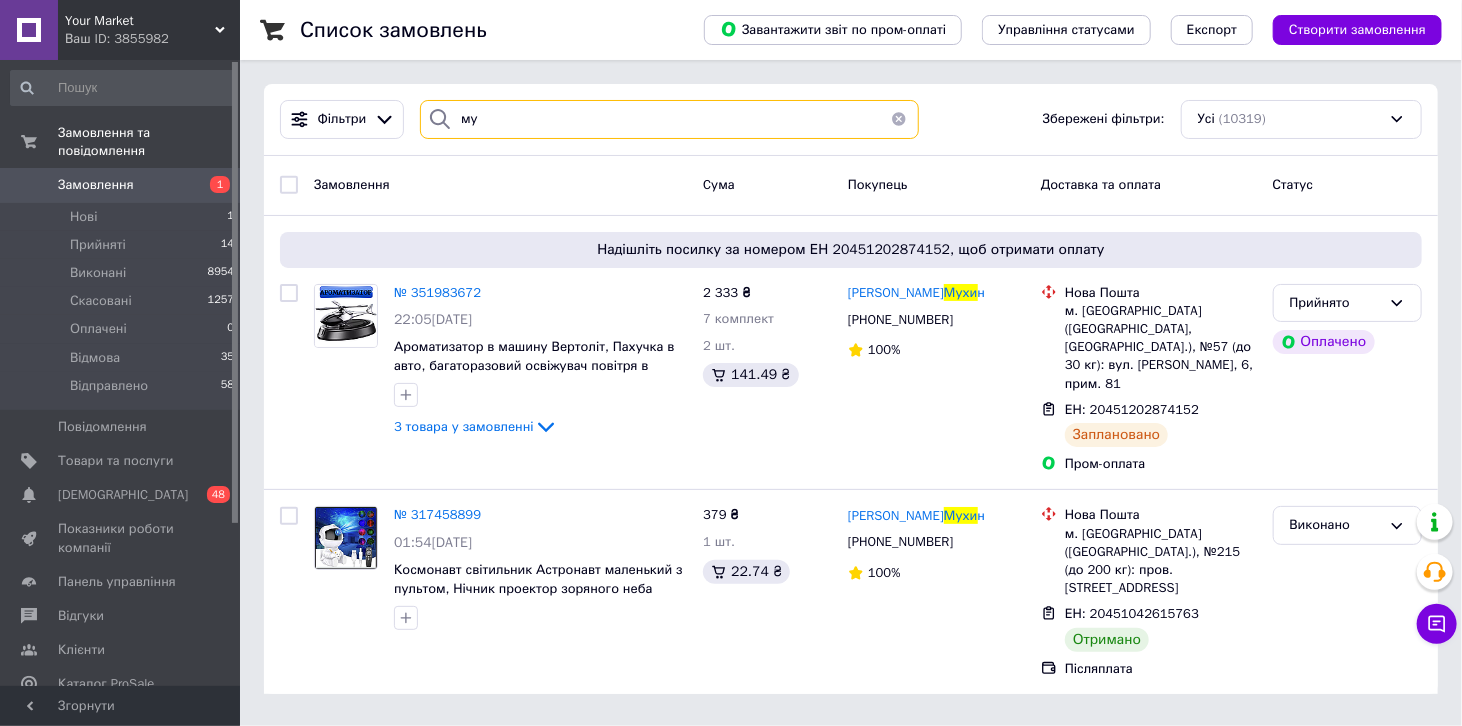 type on "м" 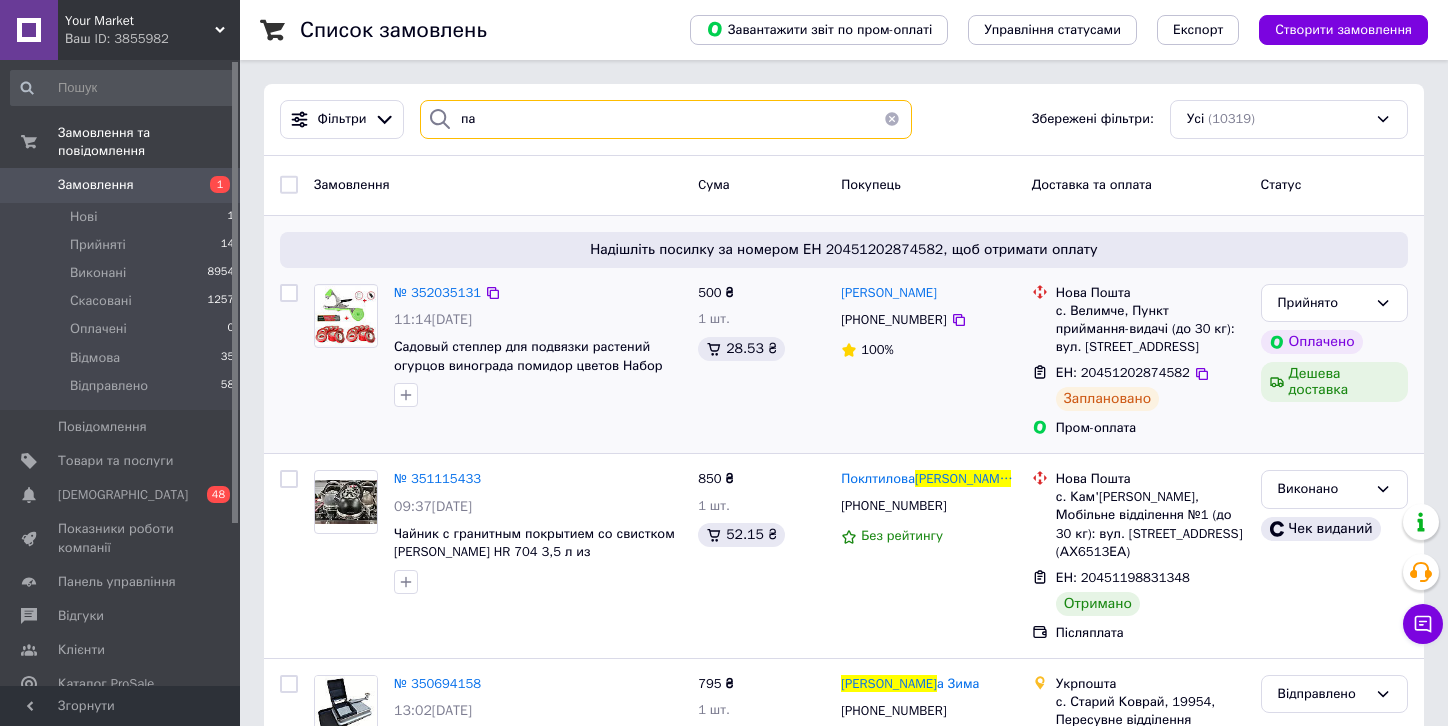 type on "п" 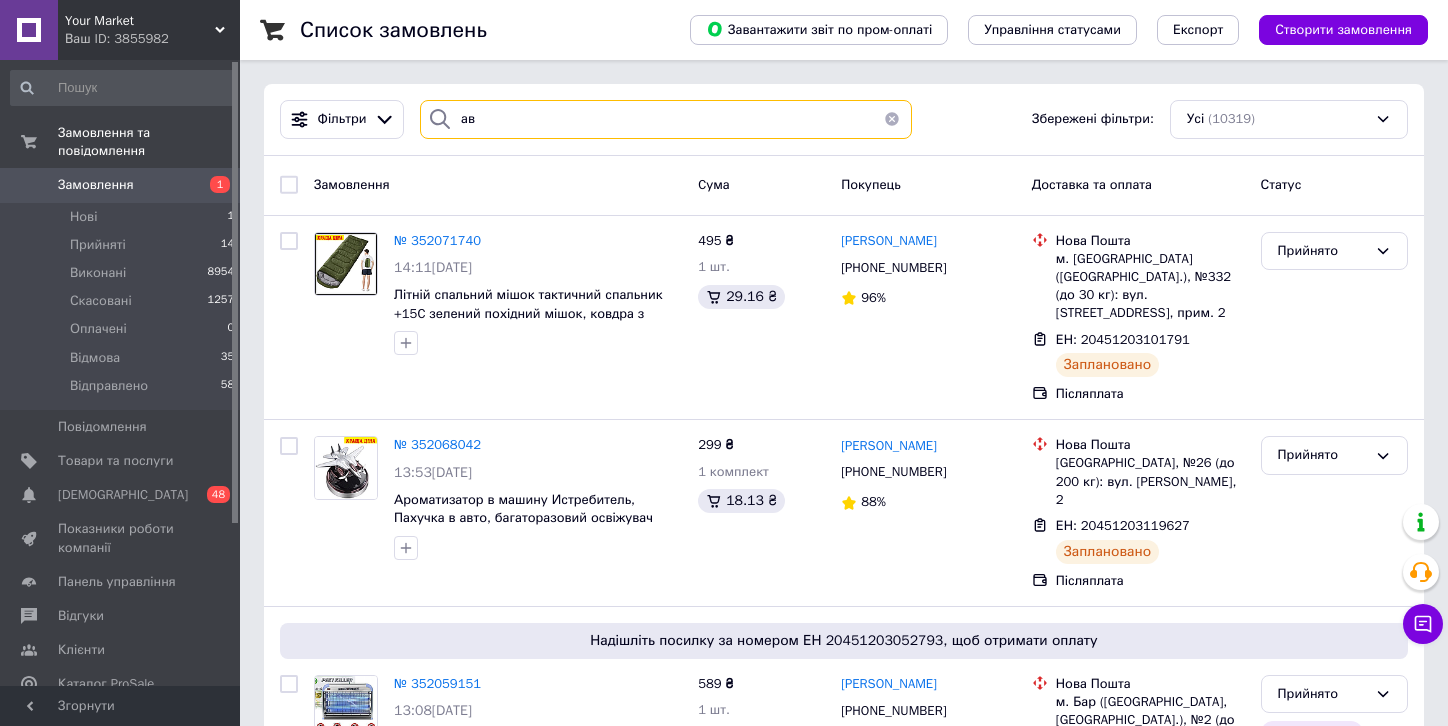type on "а" 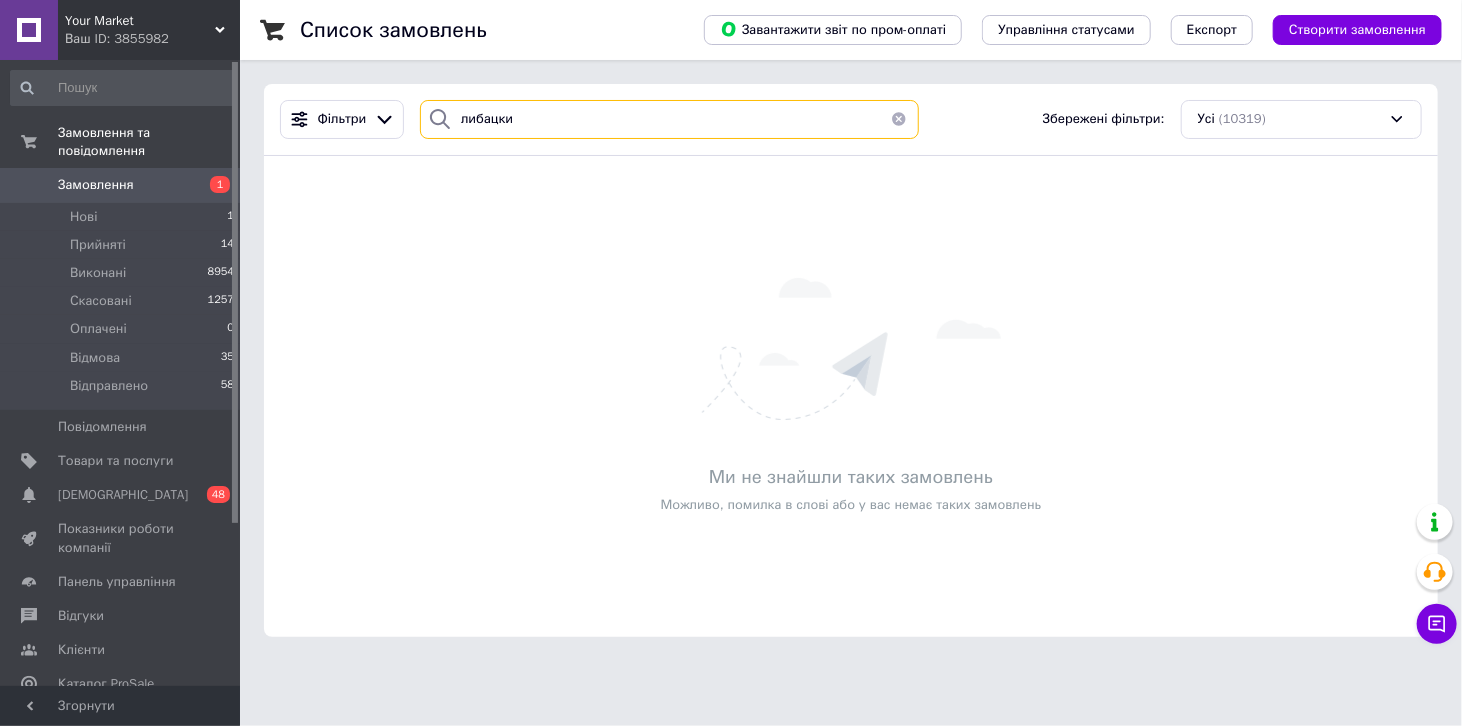 type on "[PERSON_NAME]" 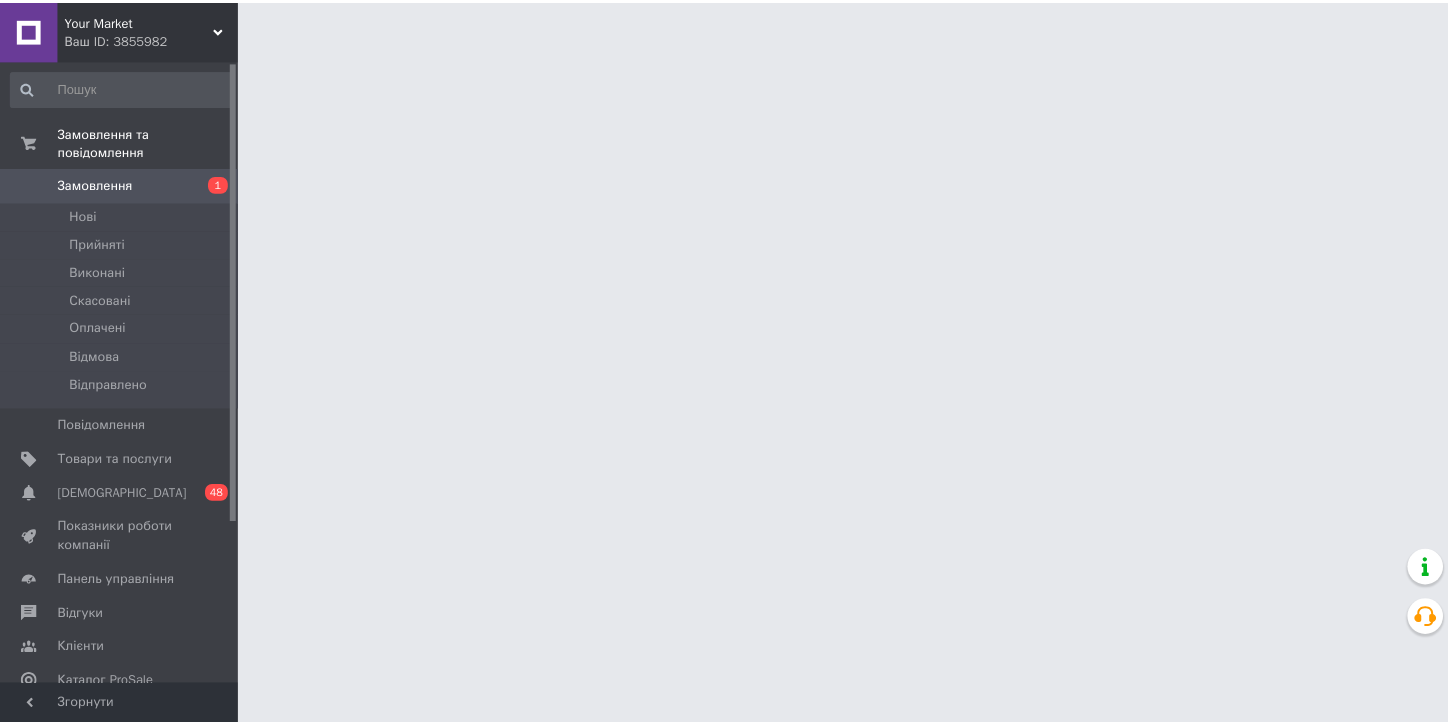 scroll, scrollTop: 0, scrollLeft: 0, axis: both 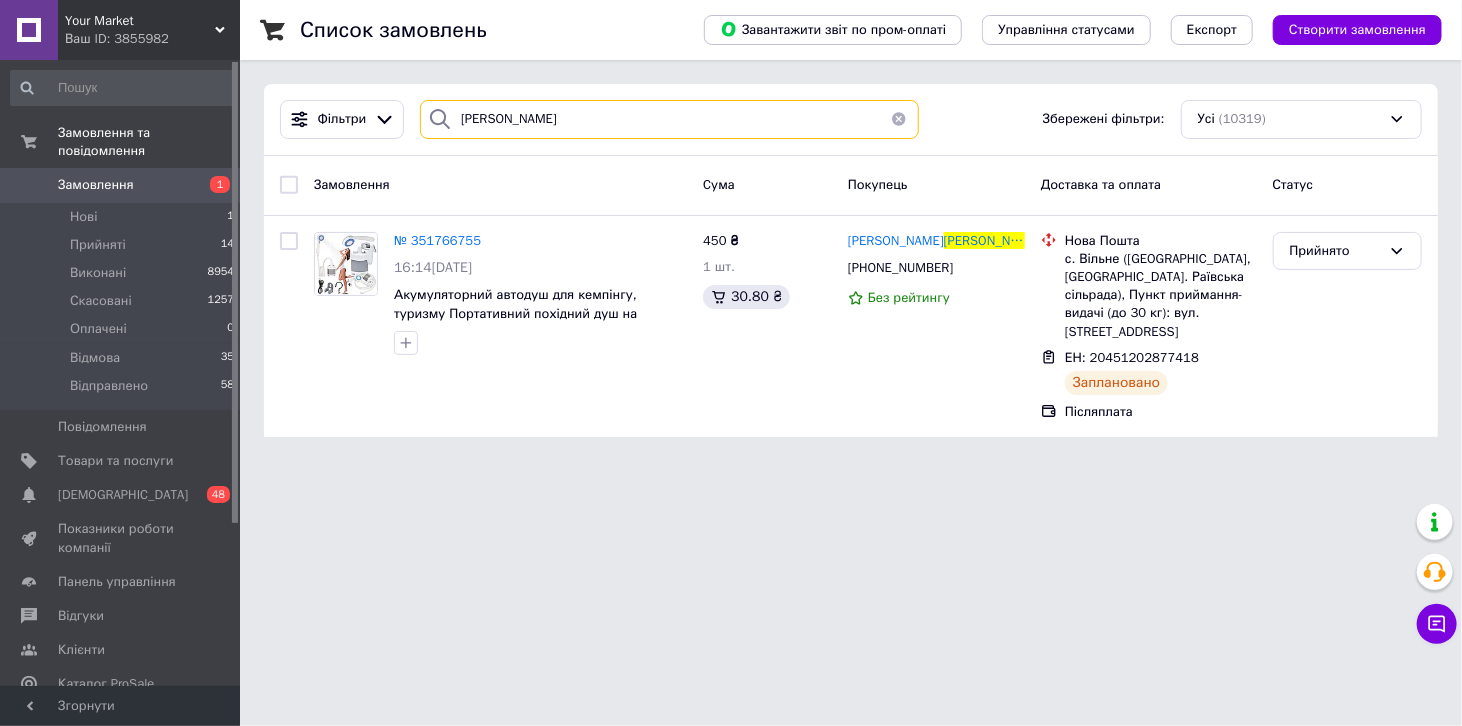 click on "[PERSON_NAME]" at bounding box center (669, 119) 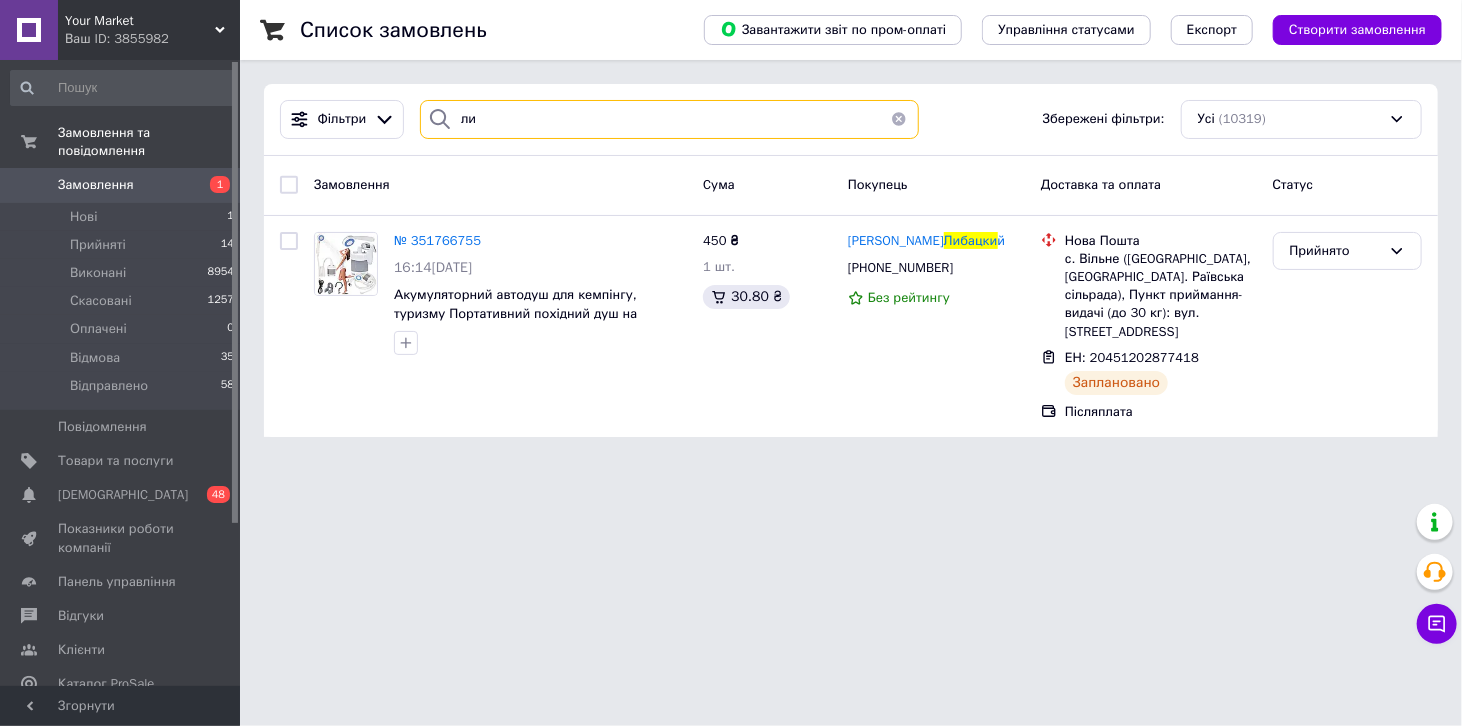 type on "л" 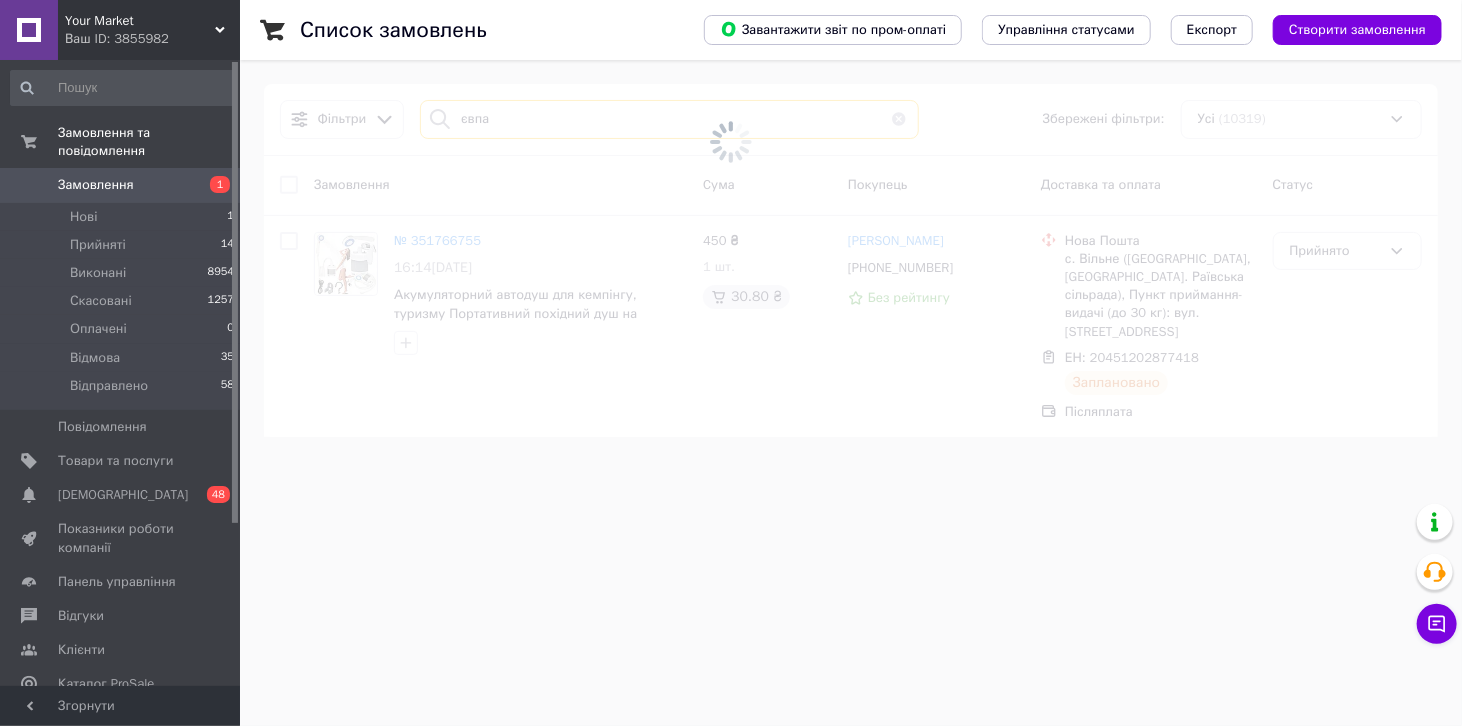 type on "[PERSON_NAME]" 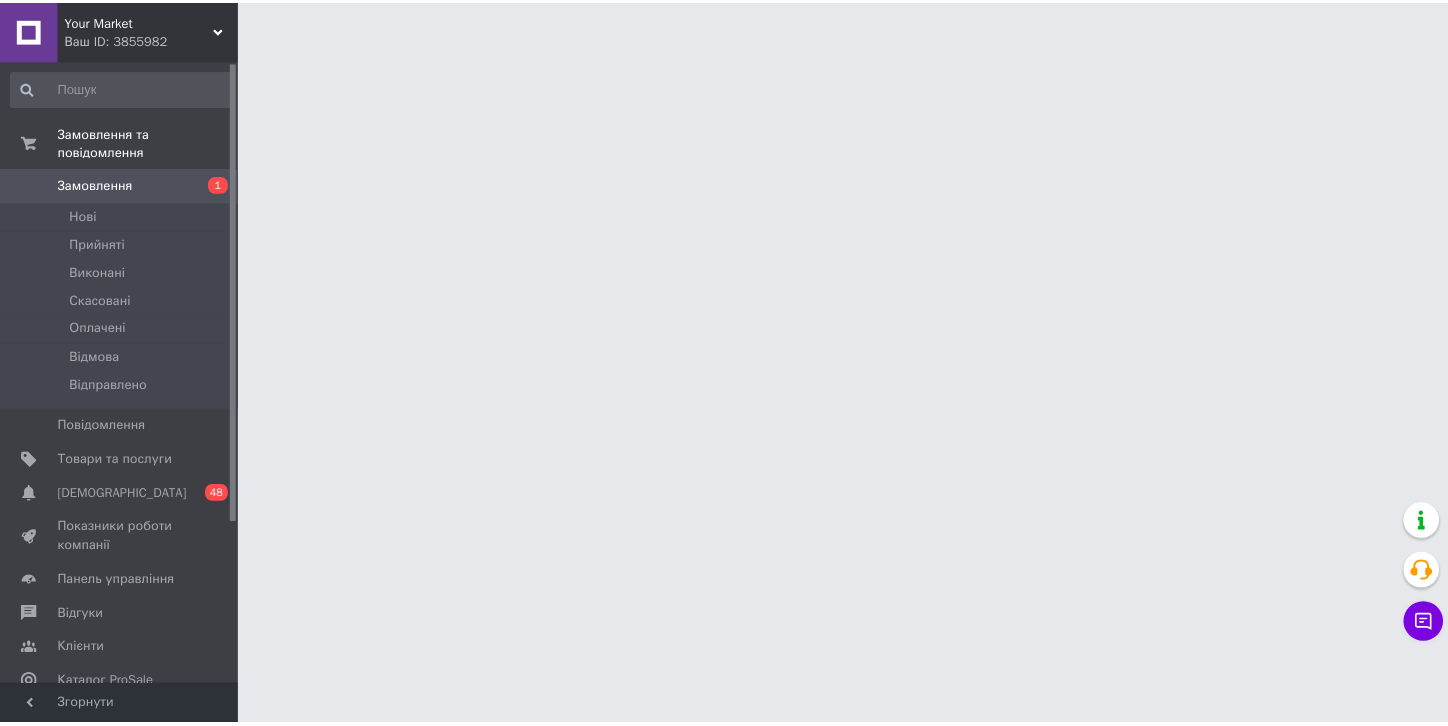 scroll, scrollTop: 0, scrollLeft: 0, axis: both 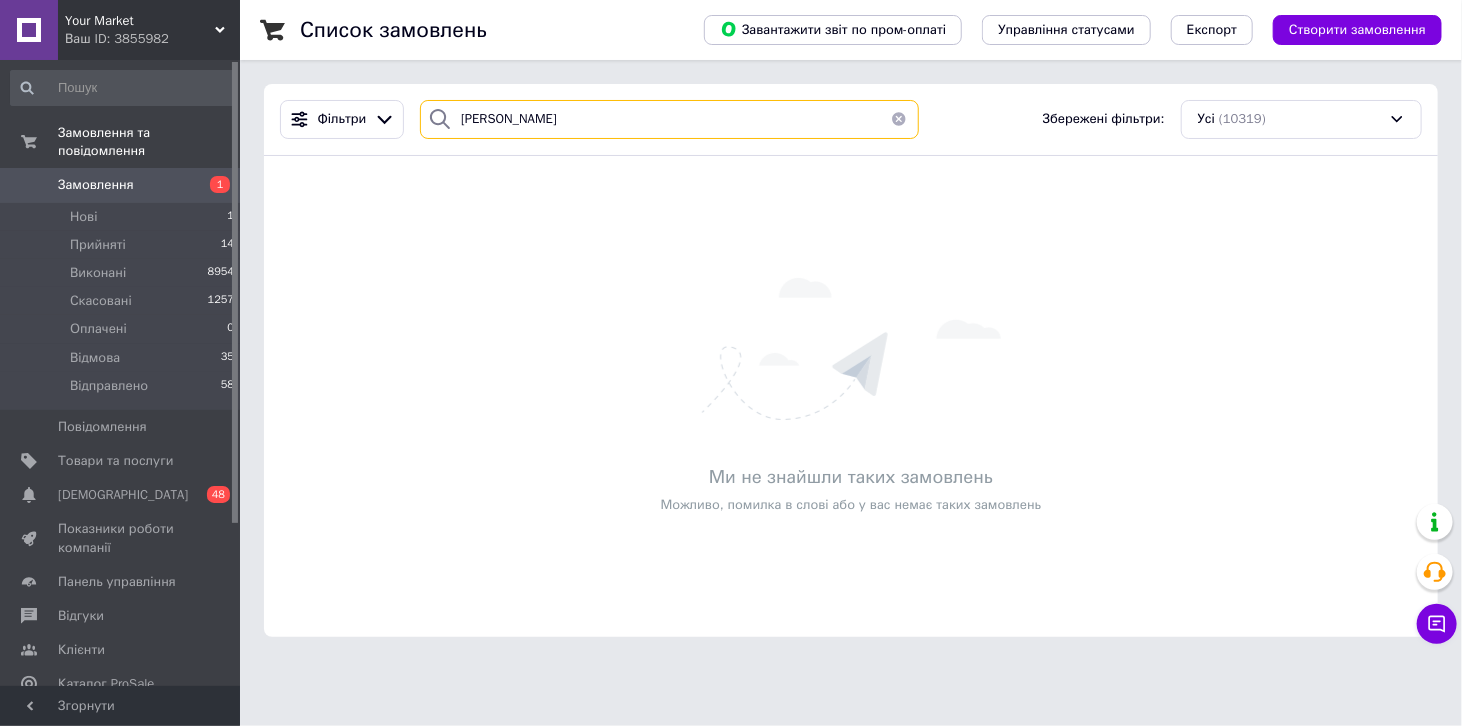 click on "євпак" at bounding box center (669, 119) 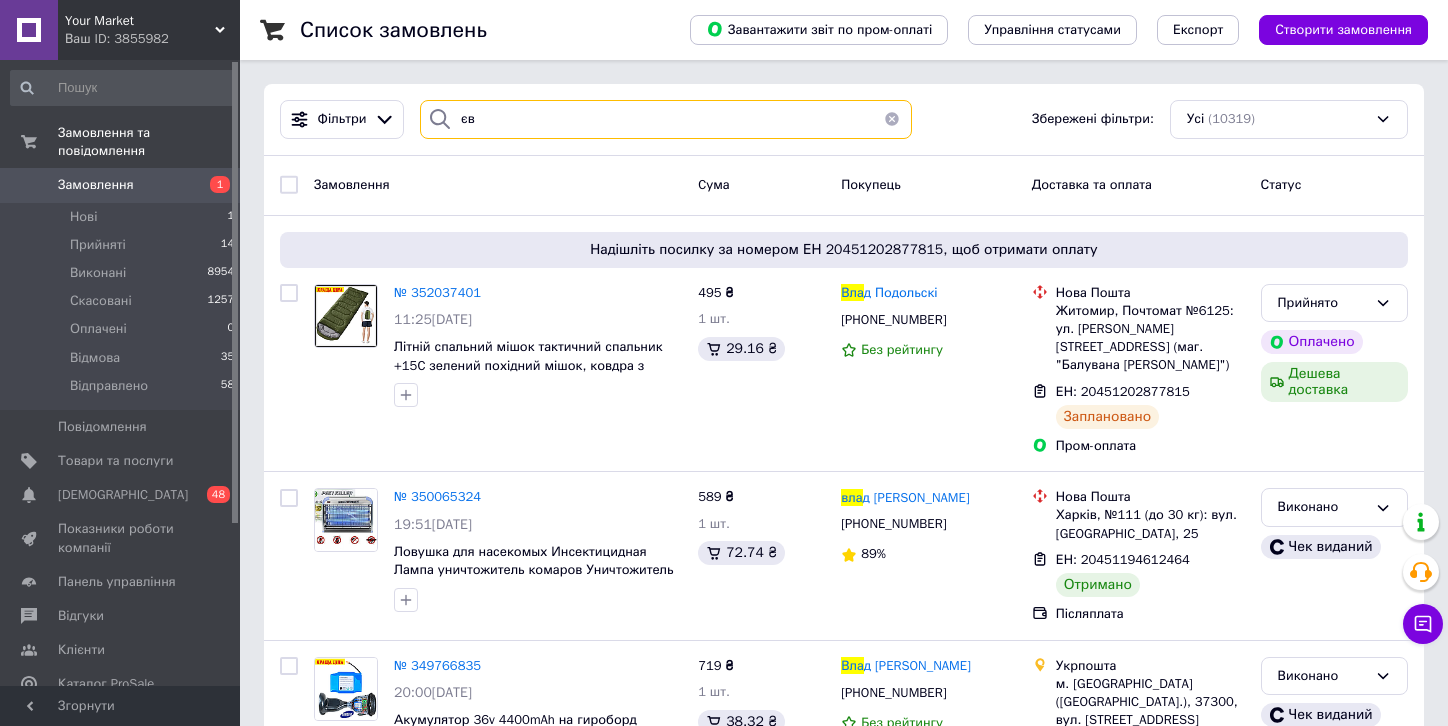 type on "є" 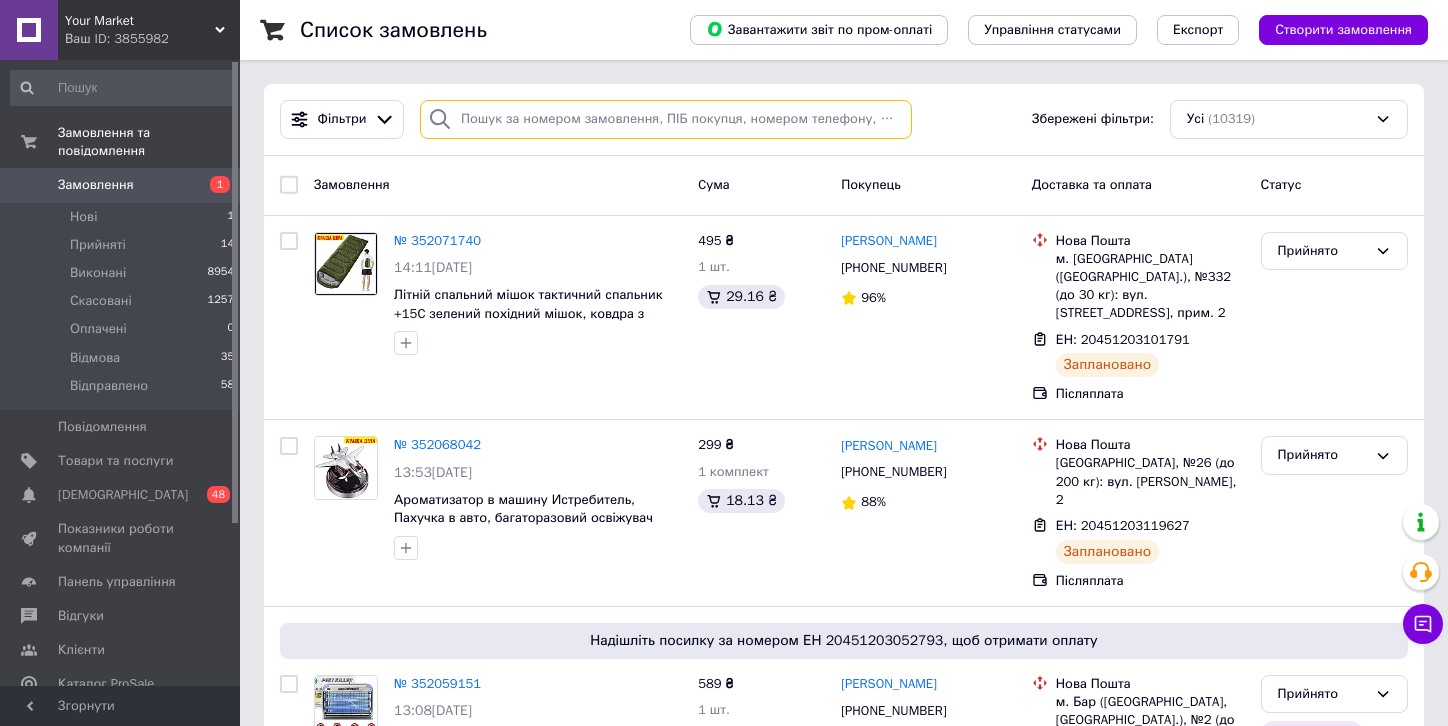 click at bounding box center (666, 119) 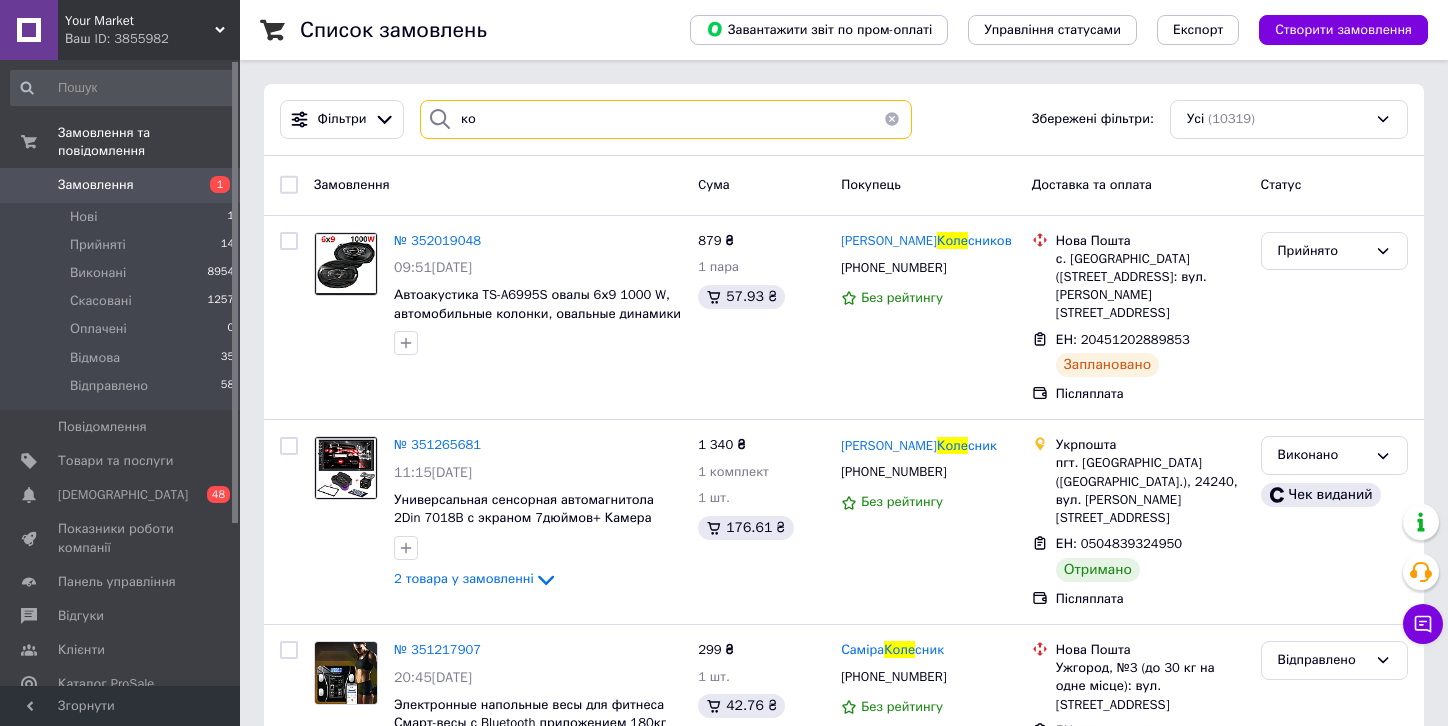 type on "к" 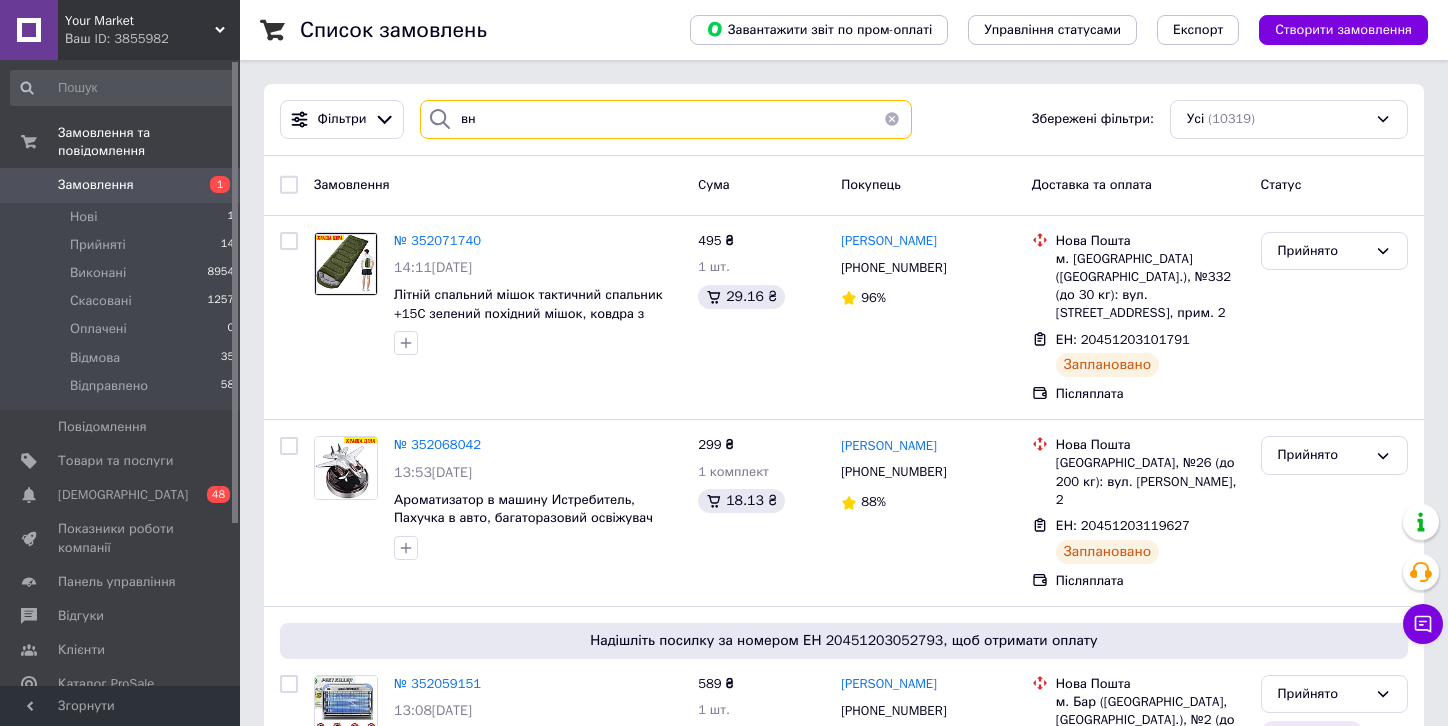 type on "в" 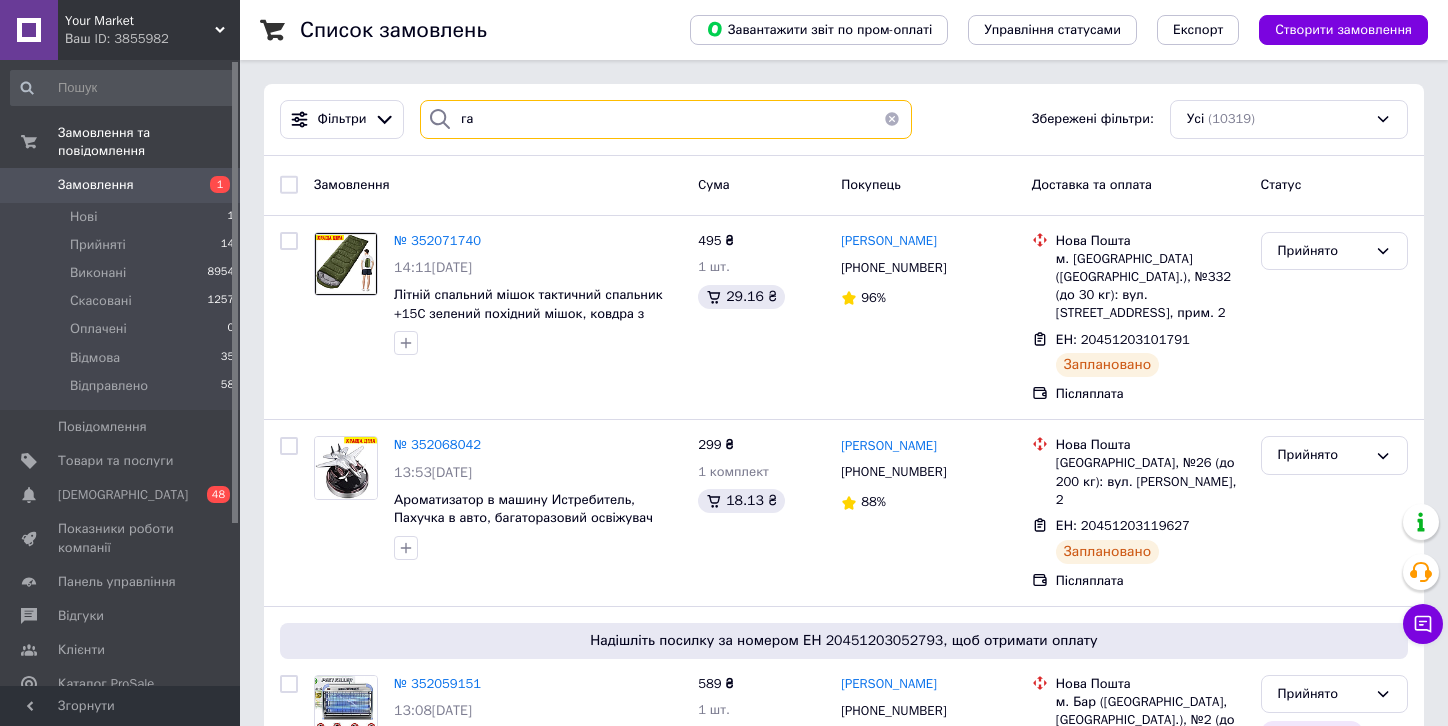 type on "г" 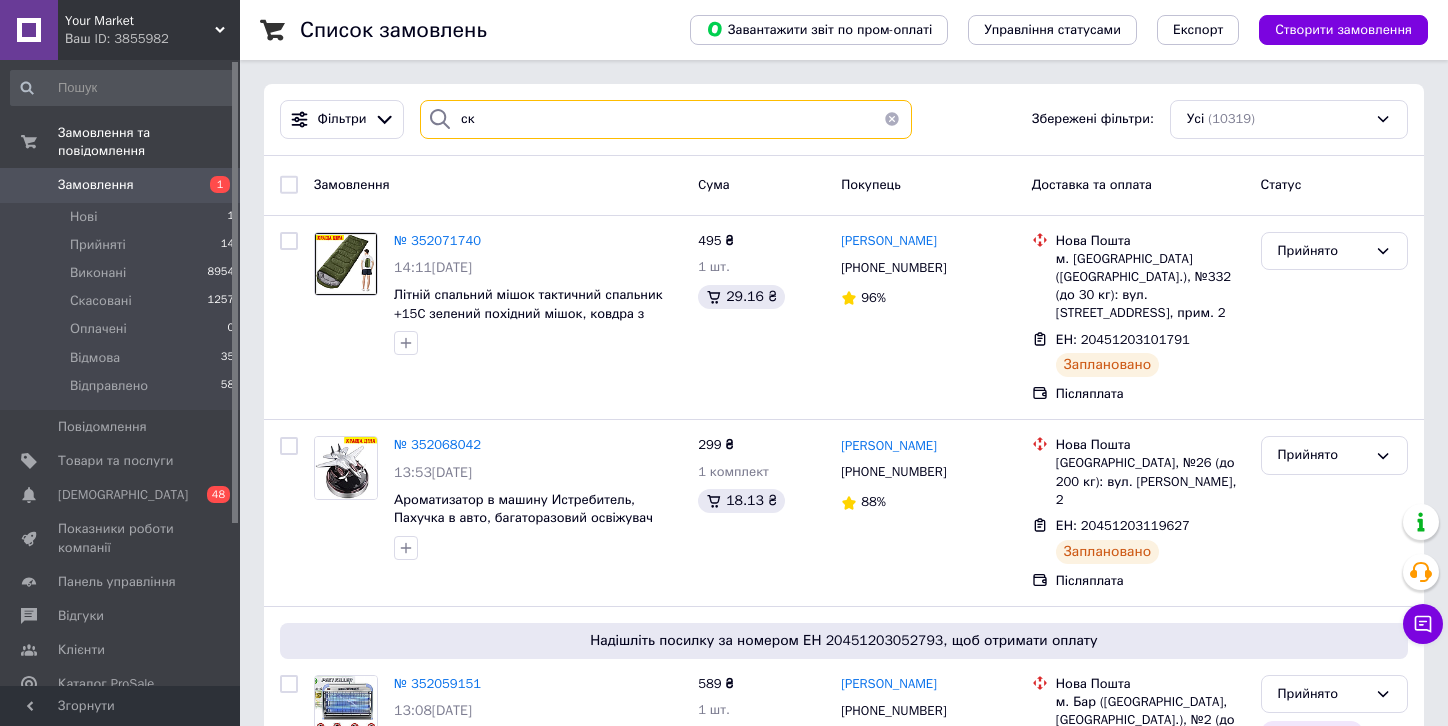 type on "с" 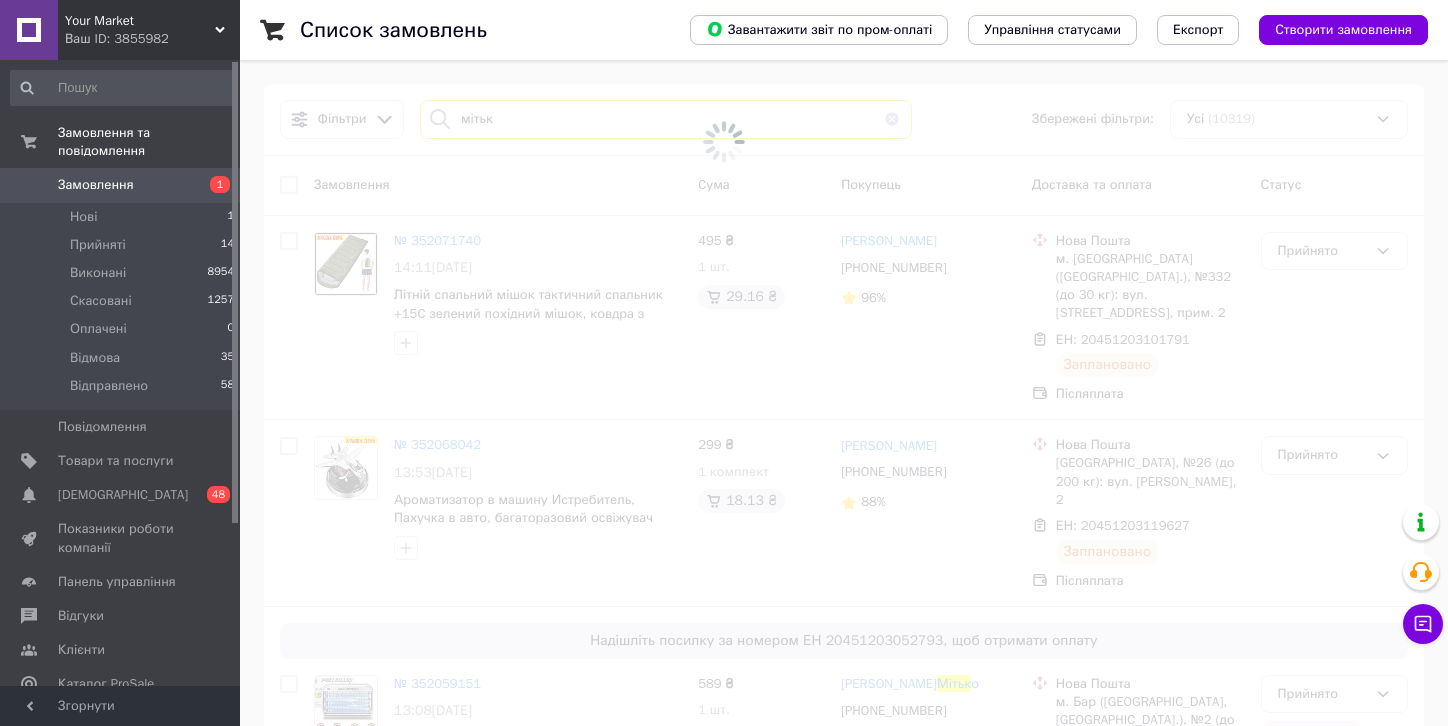 type on "[PERSON_NAME]" 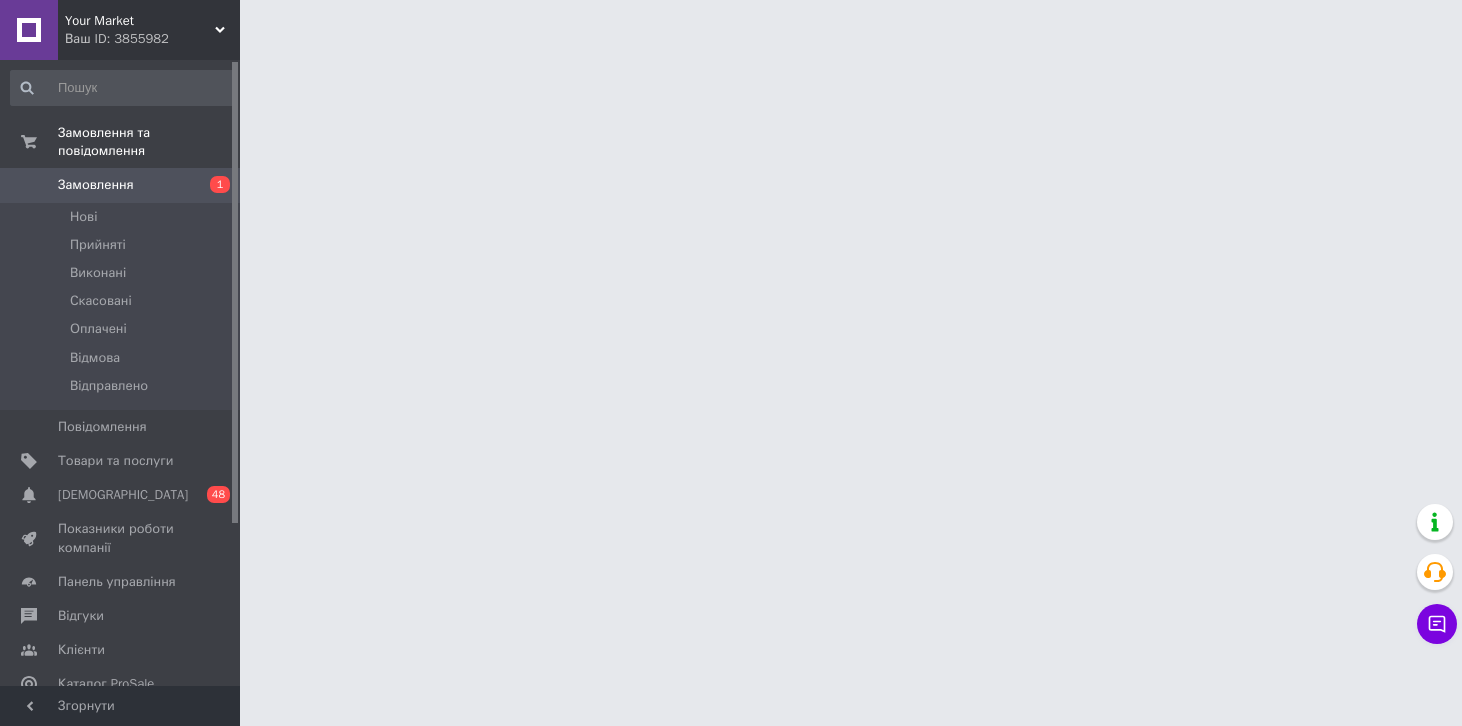 scroll, scrollTop: 0, scrollLeft: 0, axis: both 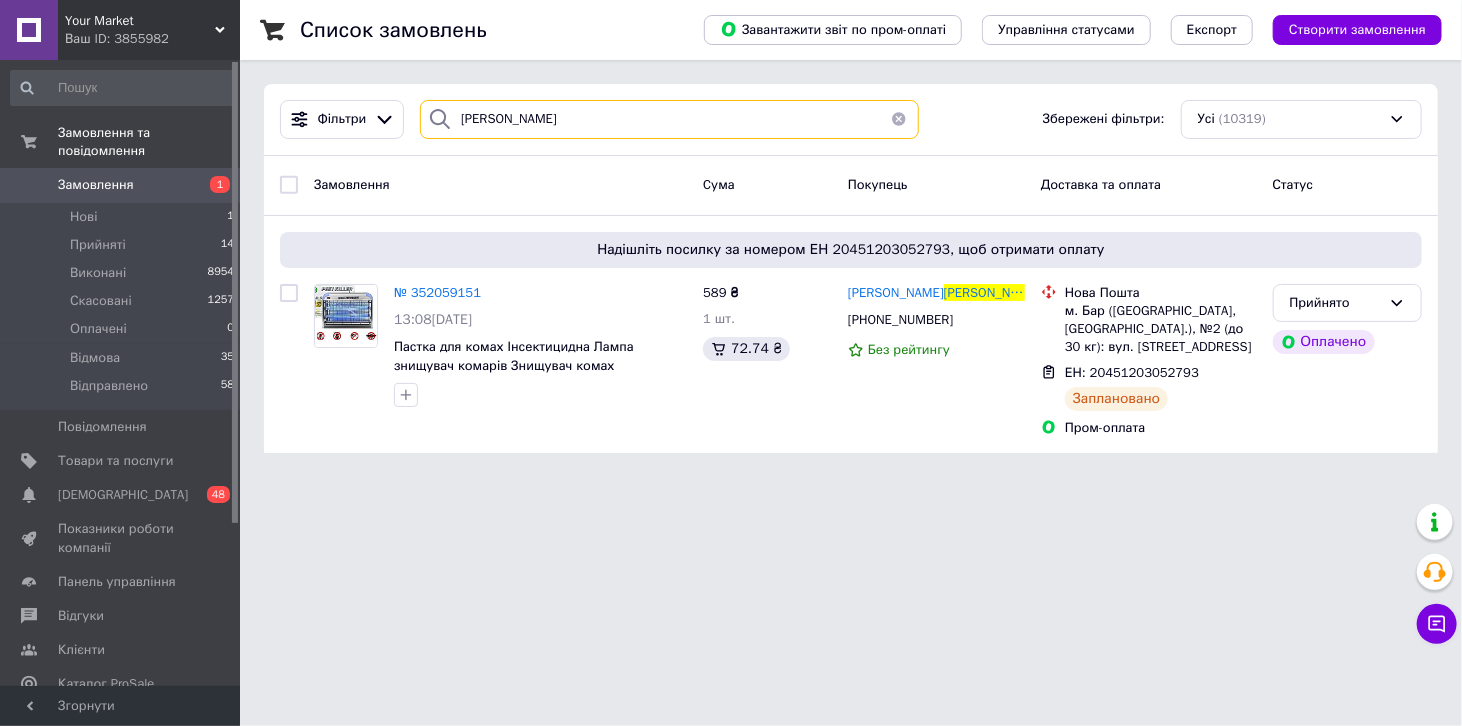 click on "[PERSON_NAME]" at bounding box center (669, 119) 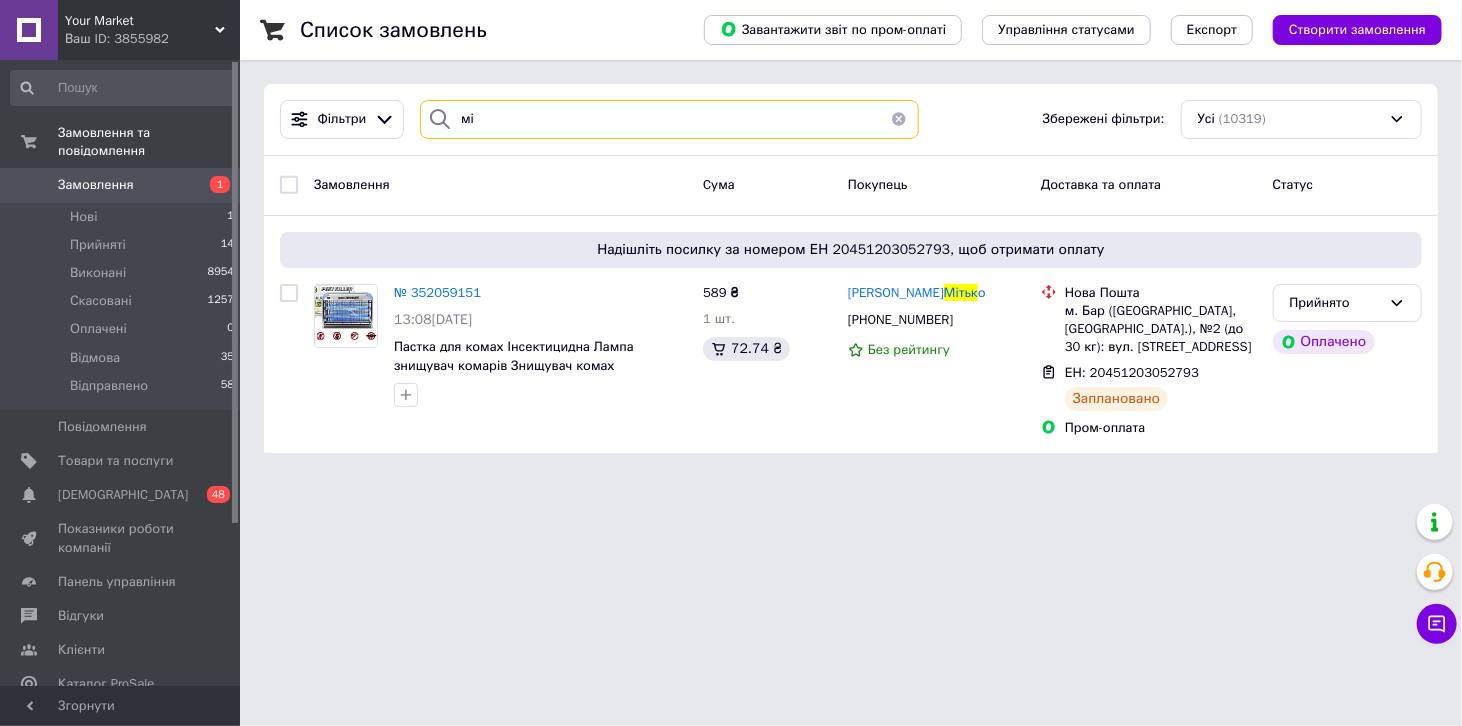 type on "м" 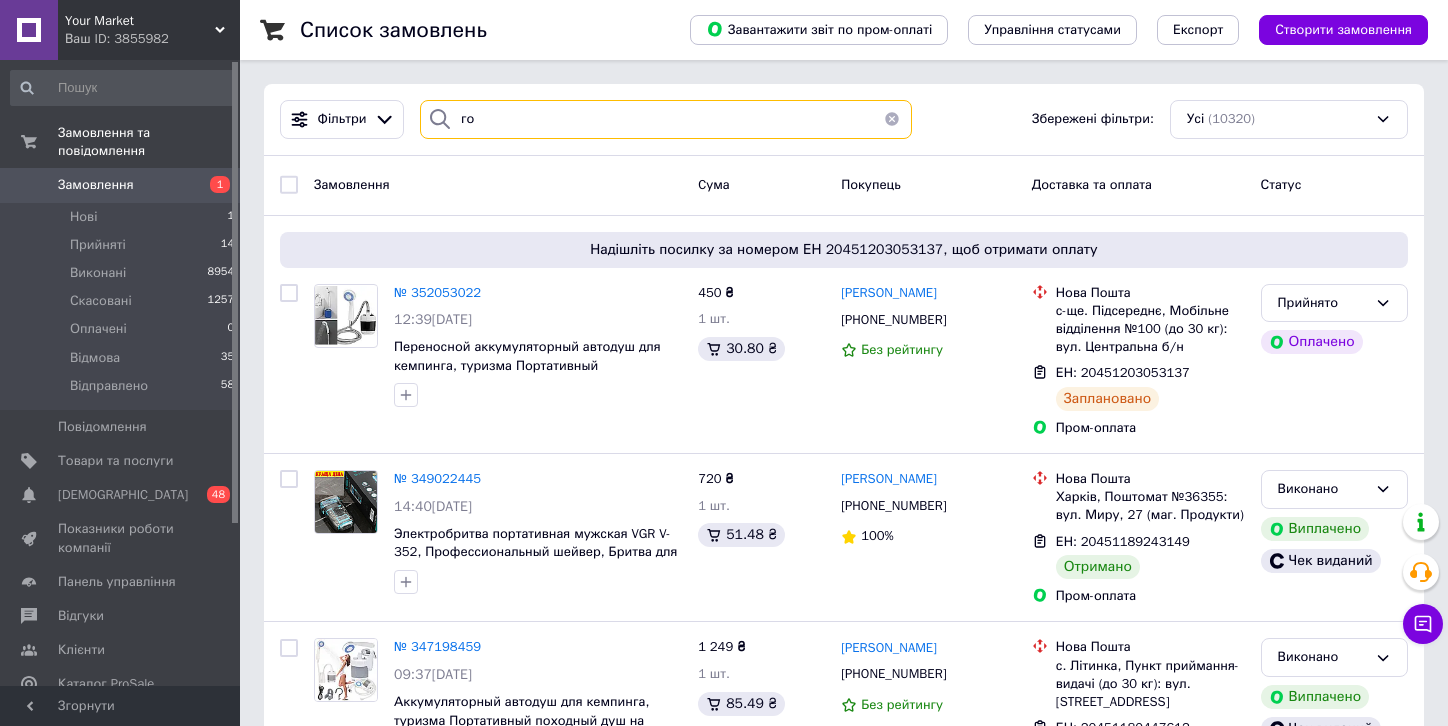 type on "г" 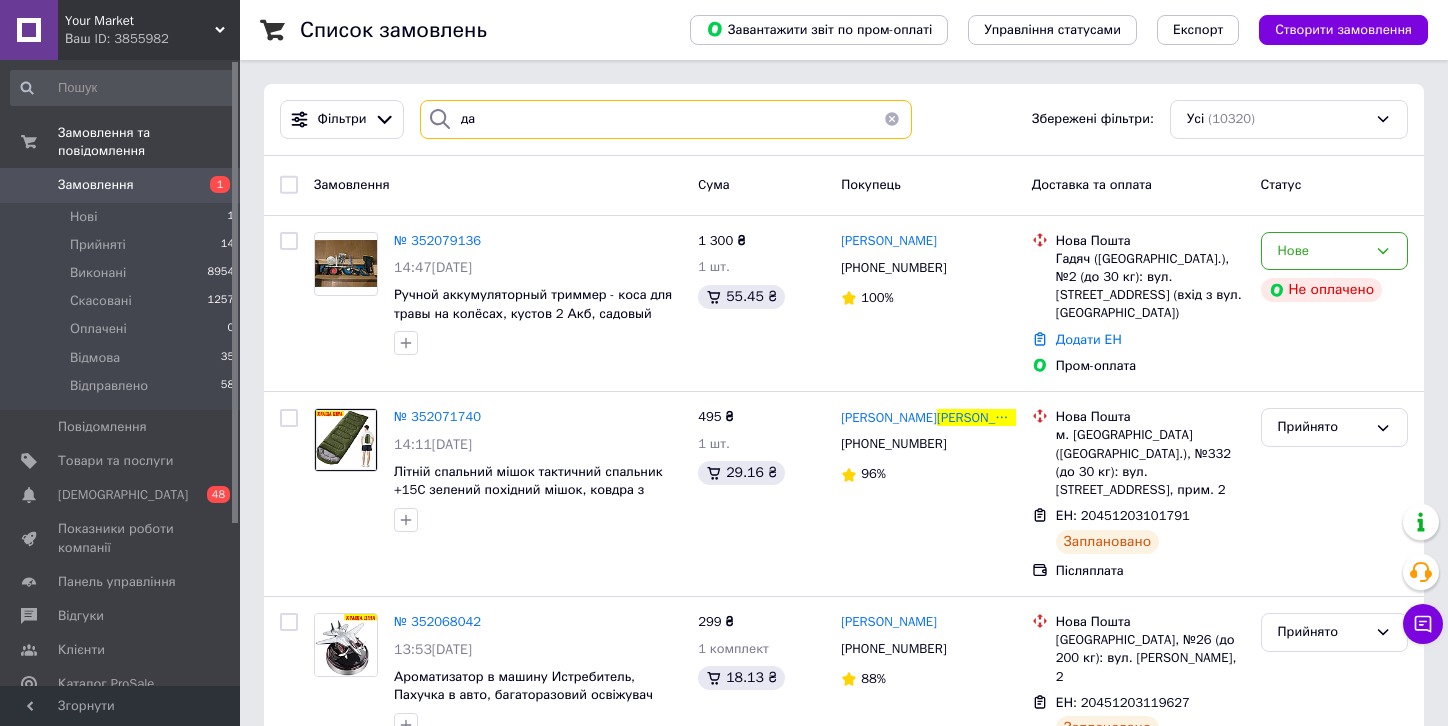 type on "д" 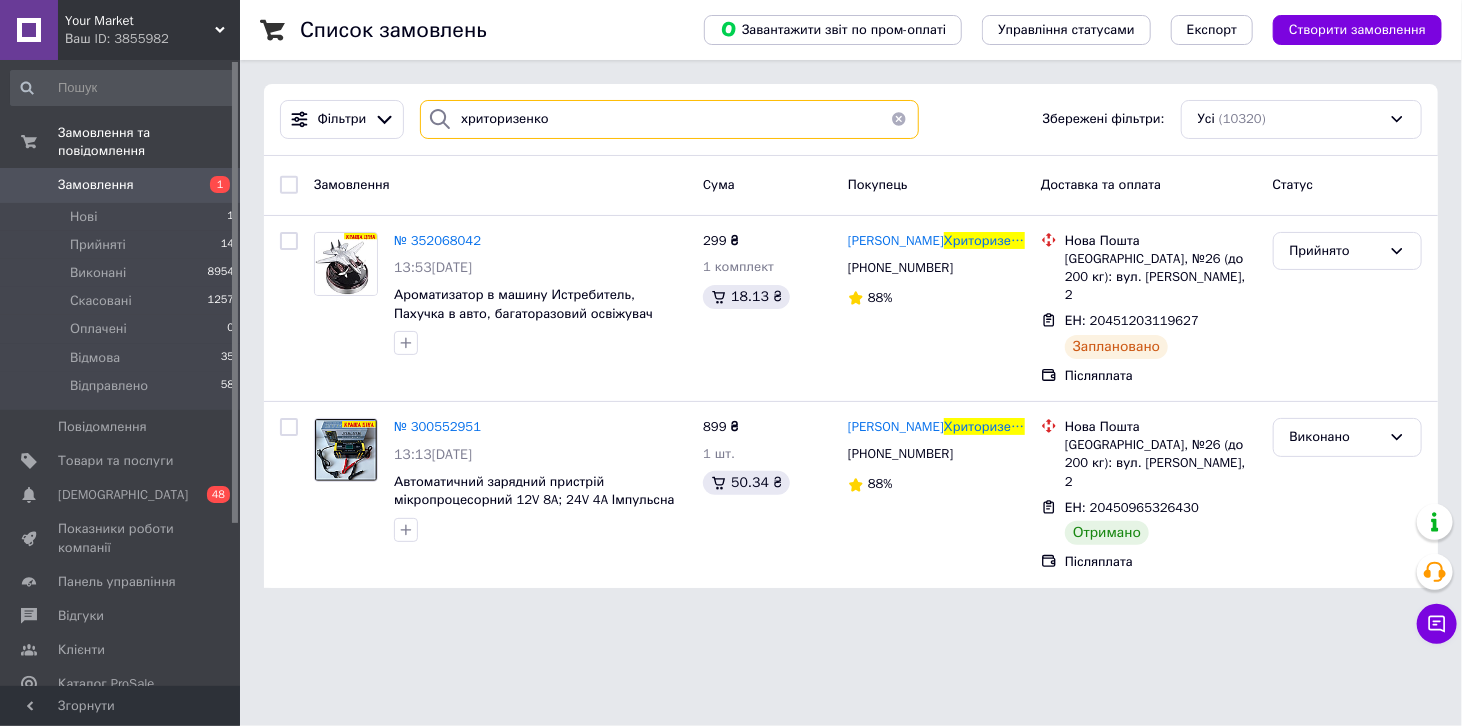 type on "хриторизенко" 